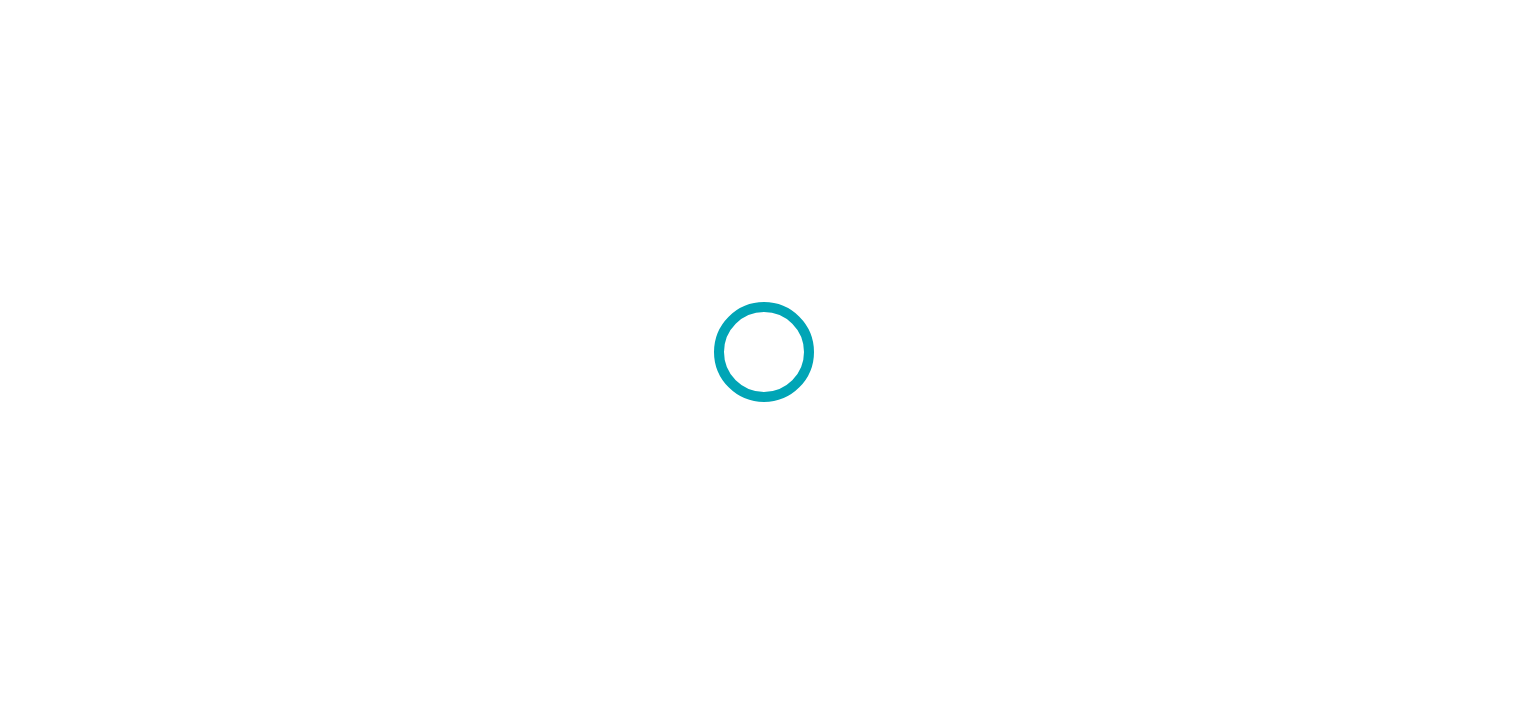 scroll, scrollTop: 0, scrollLeft: 0, axis: both 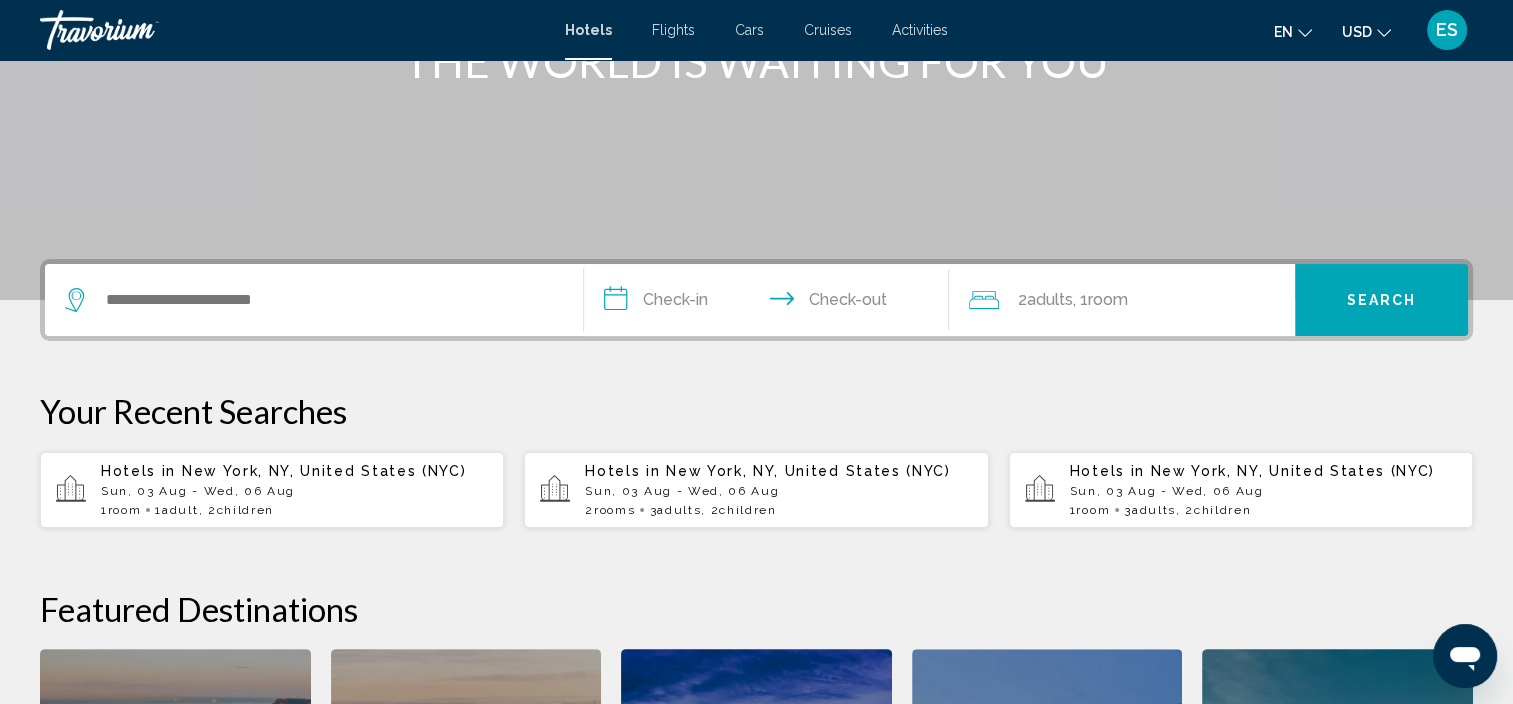 click at bounding box center (314, 300) 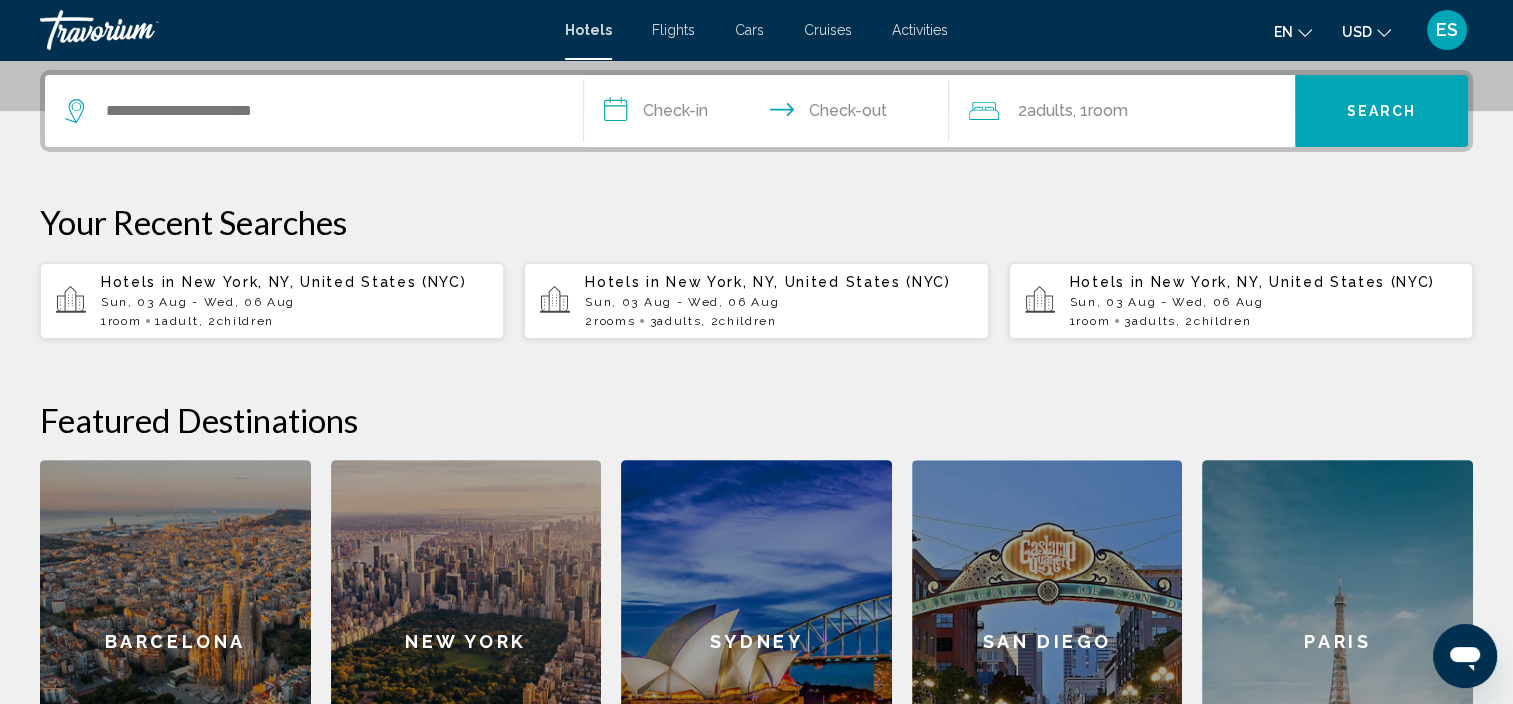 scroll, scrollTop: 493, scrollLeft: 0, axis: vertical 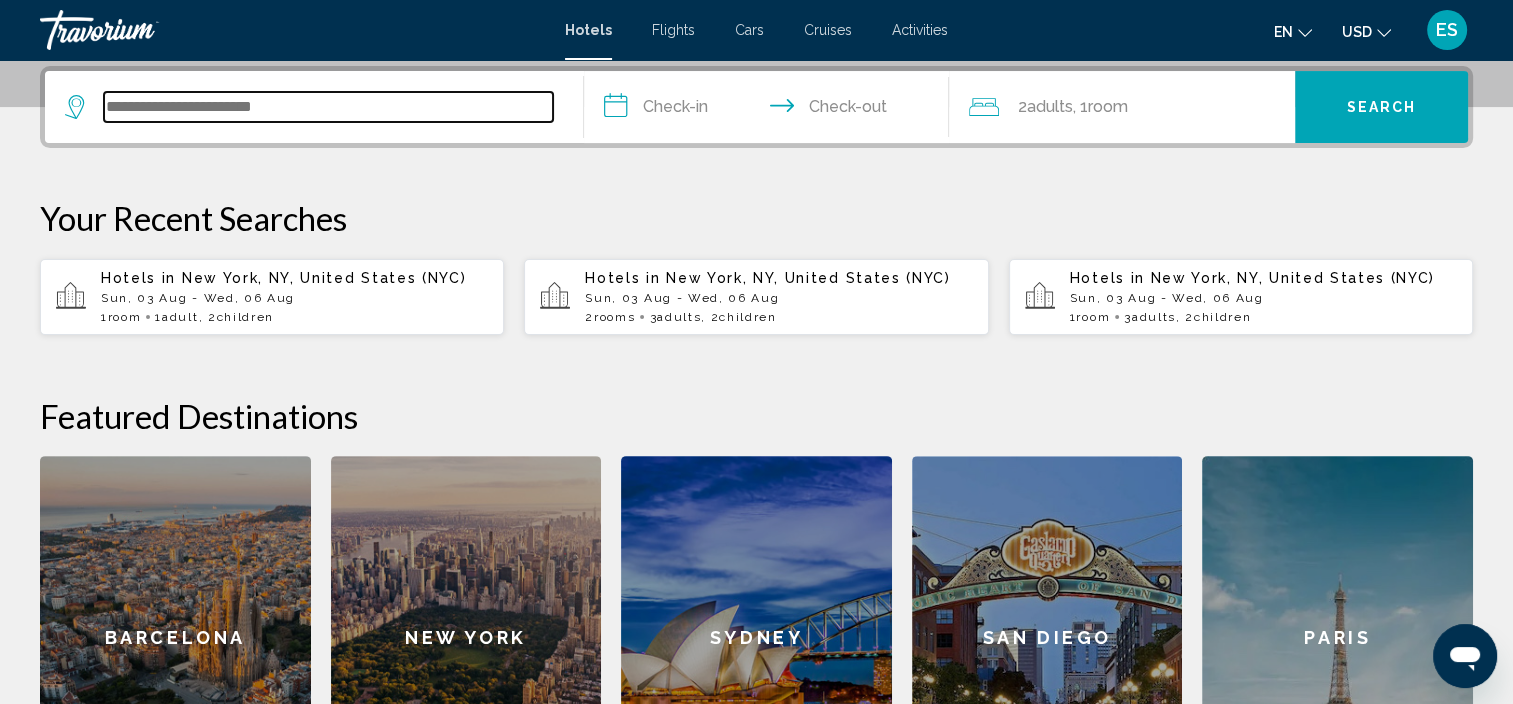 click at bounding box center [328, 107] 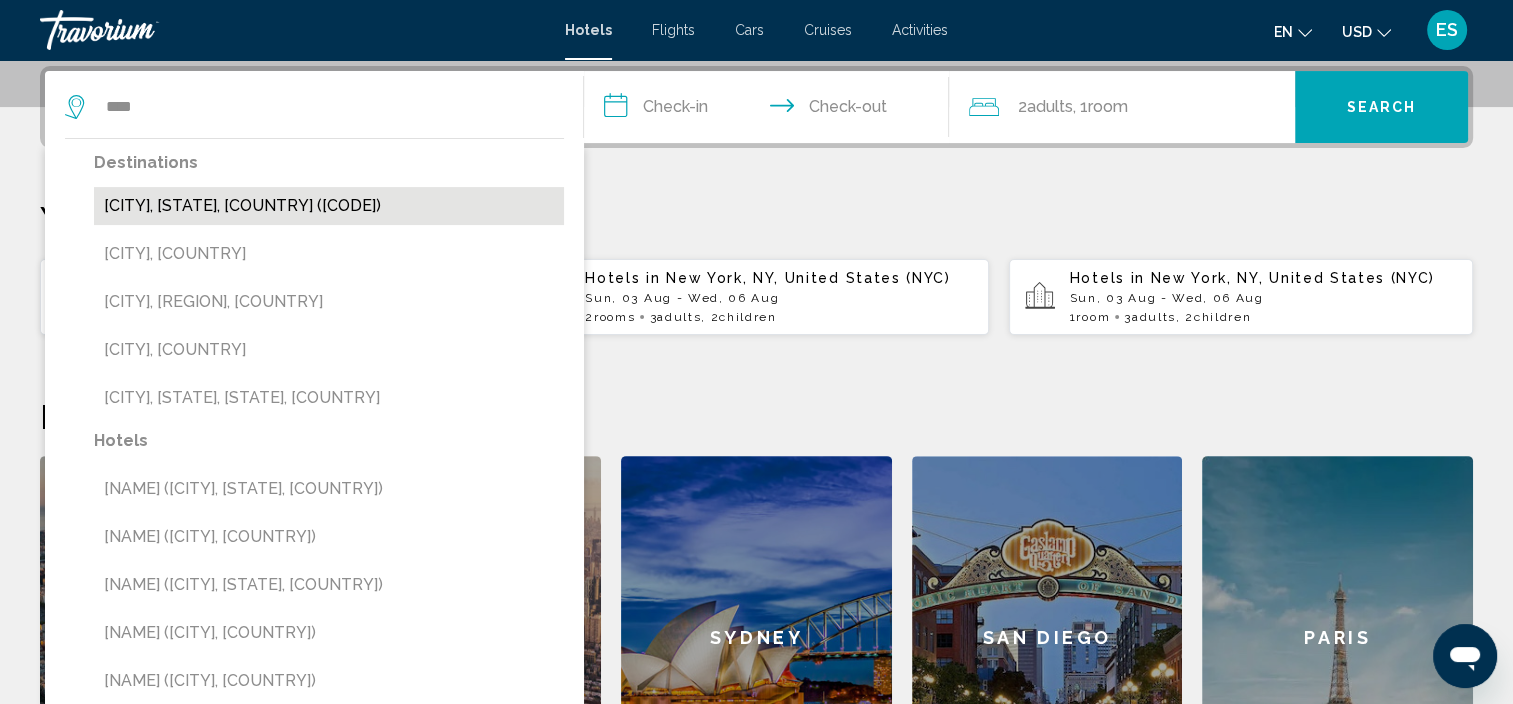 click on "[CITY], [STATE], [COUNTRY] ([CODE])" at bounding box center [329, 206] 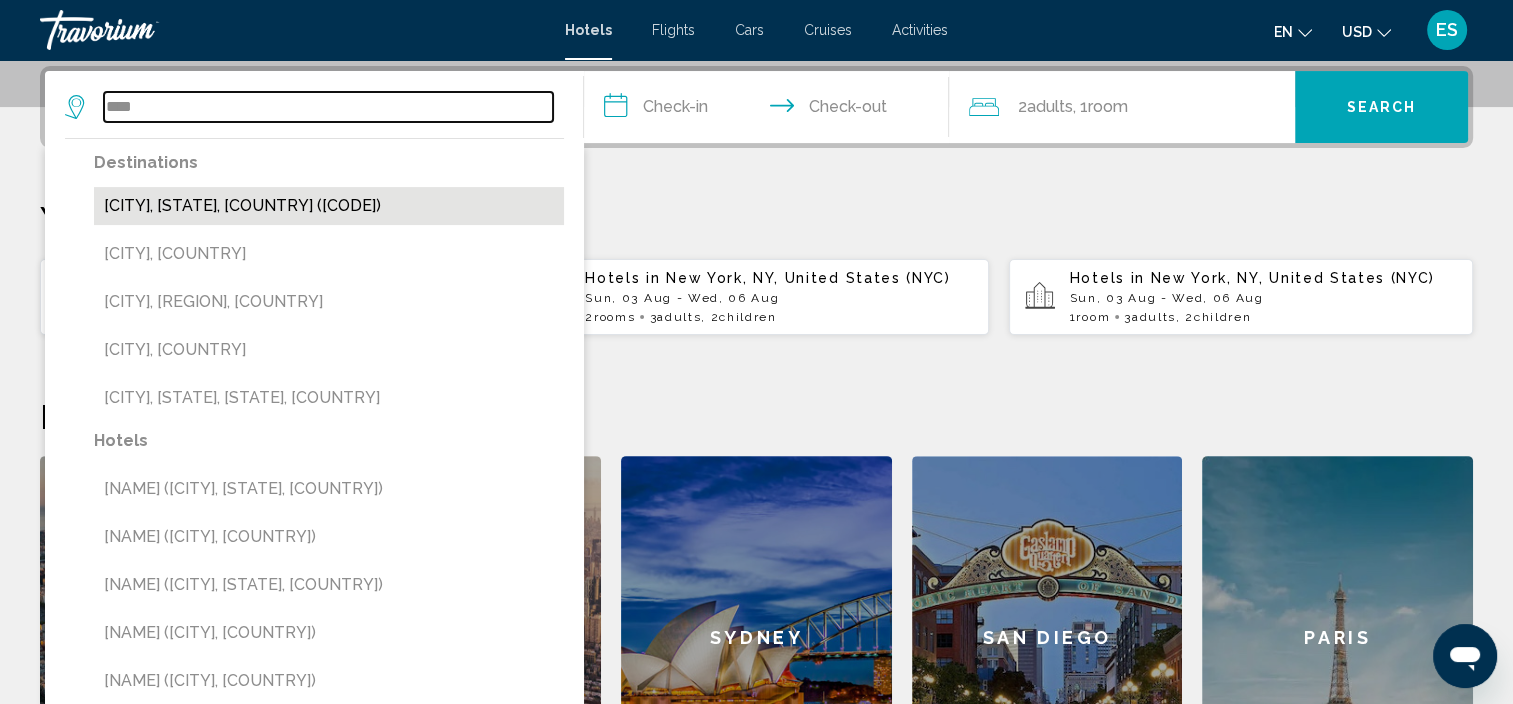 type on "**********" 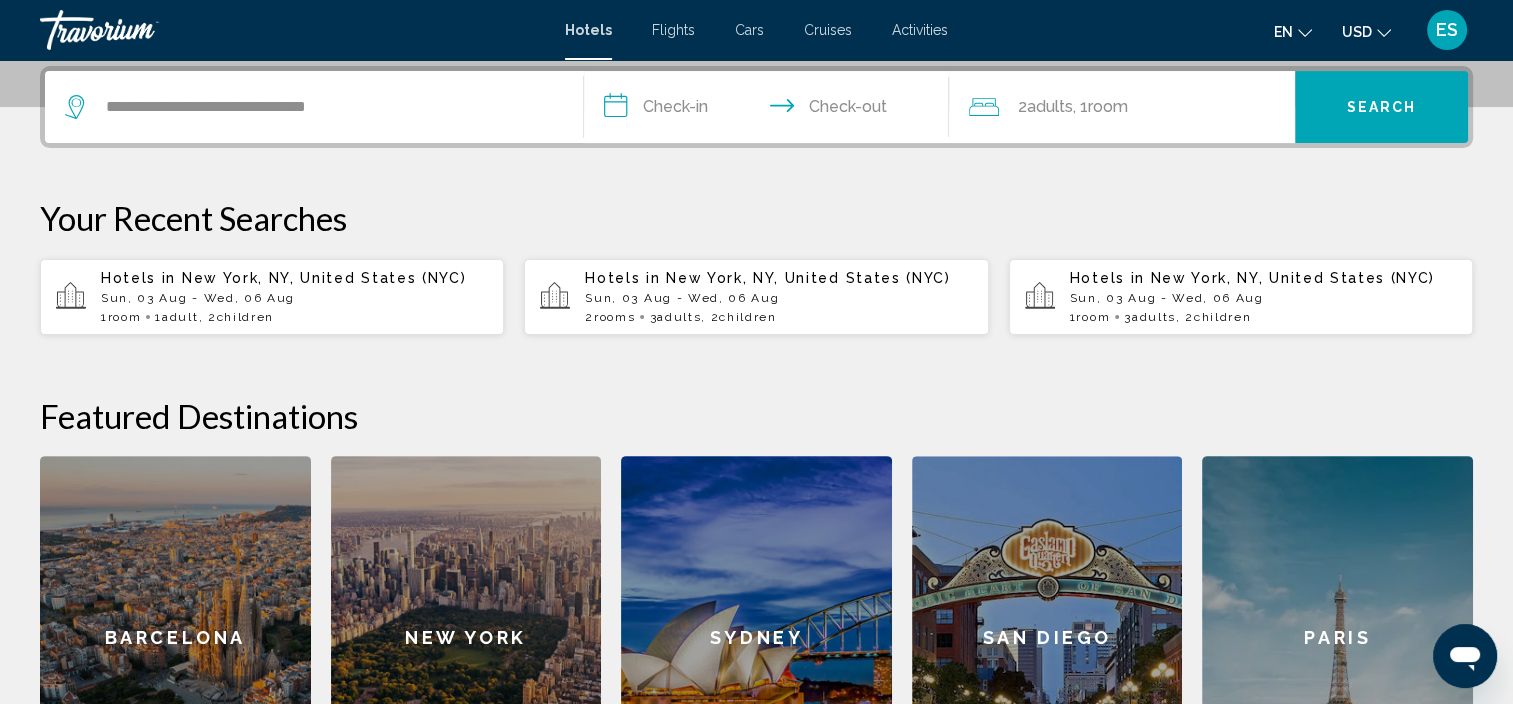 click on "**********" at bounding box center (771, 110) 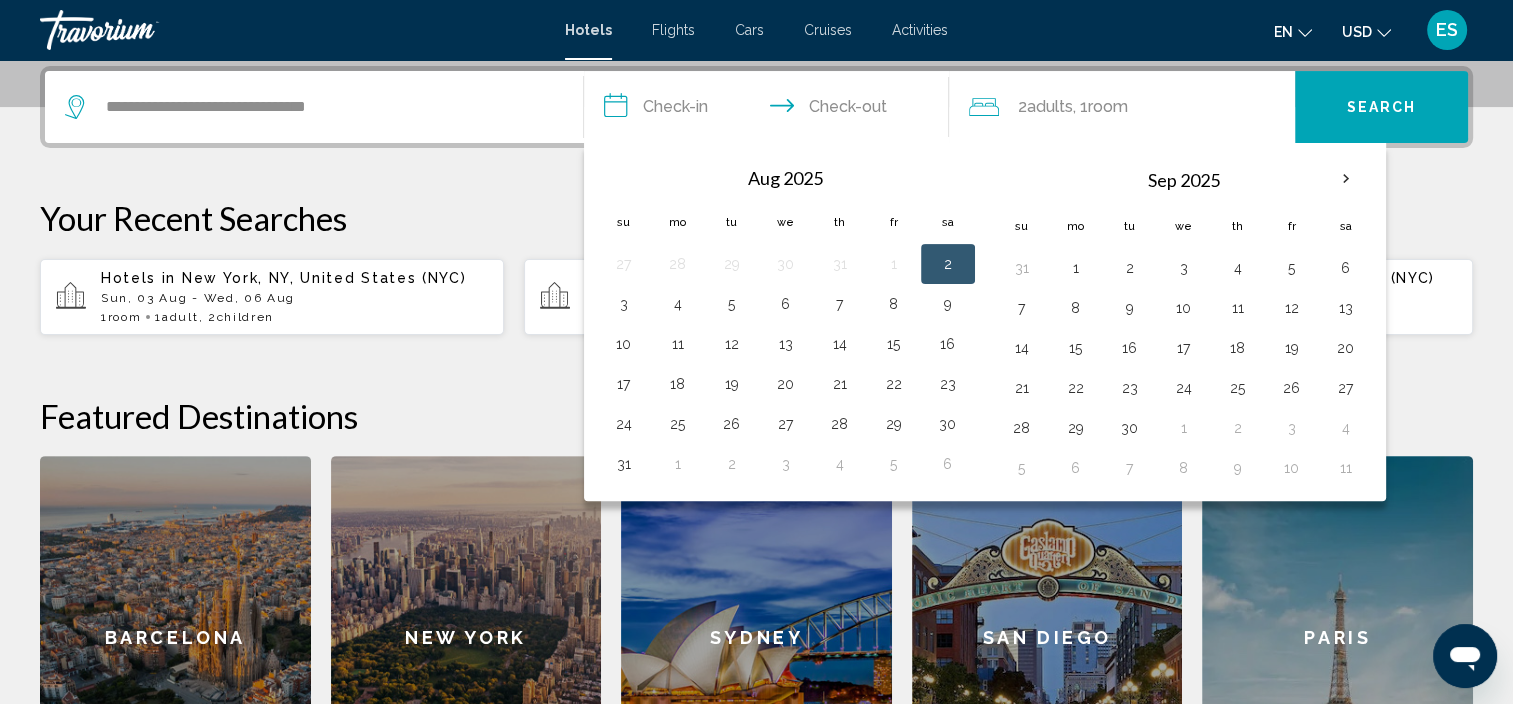 click on "2" at bounding box center [948, 264] 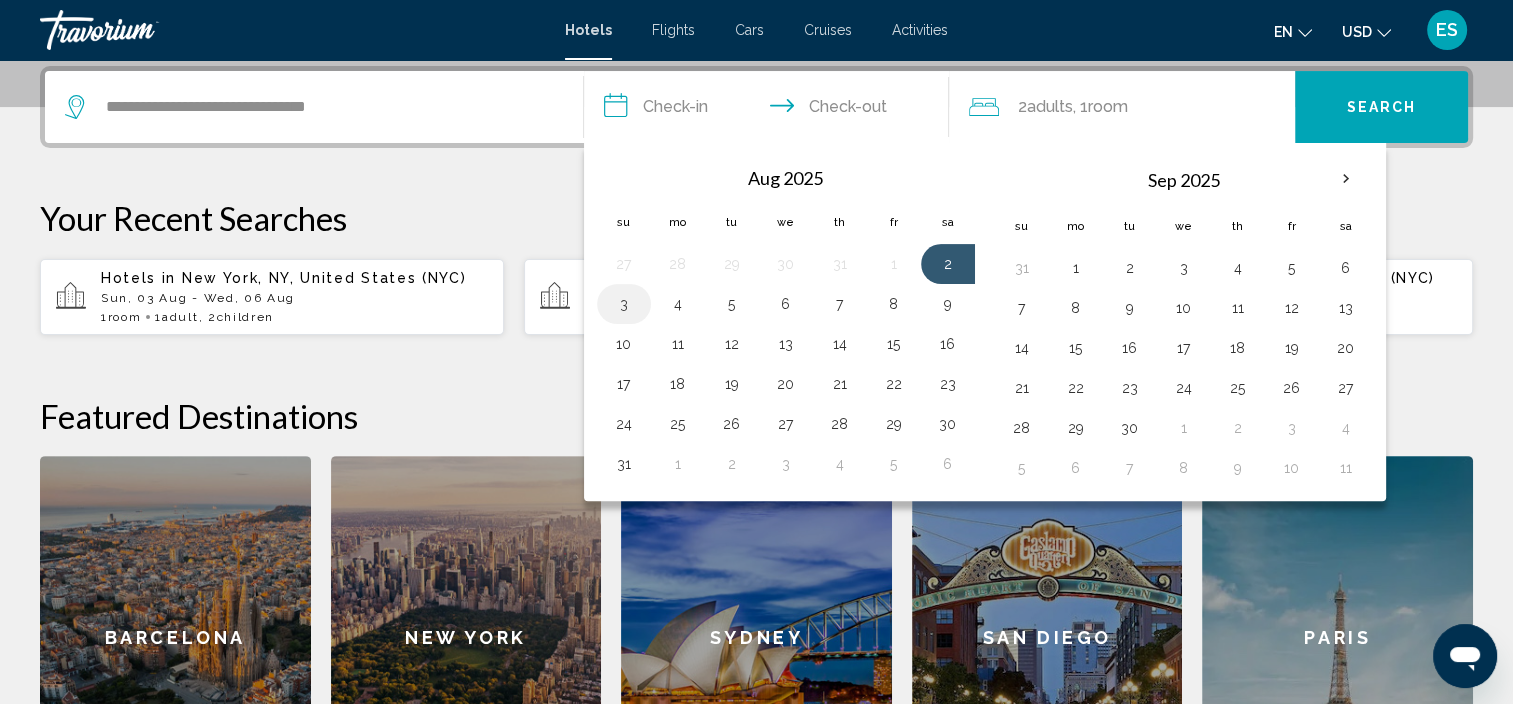 click on "3" at bounding box center [624, 304] 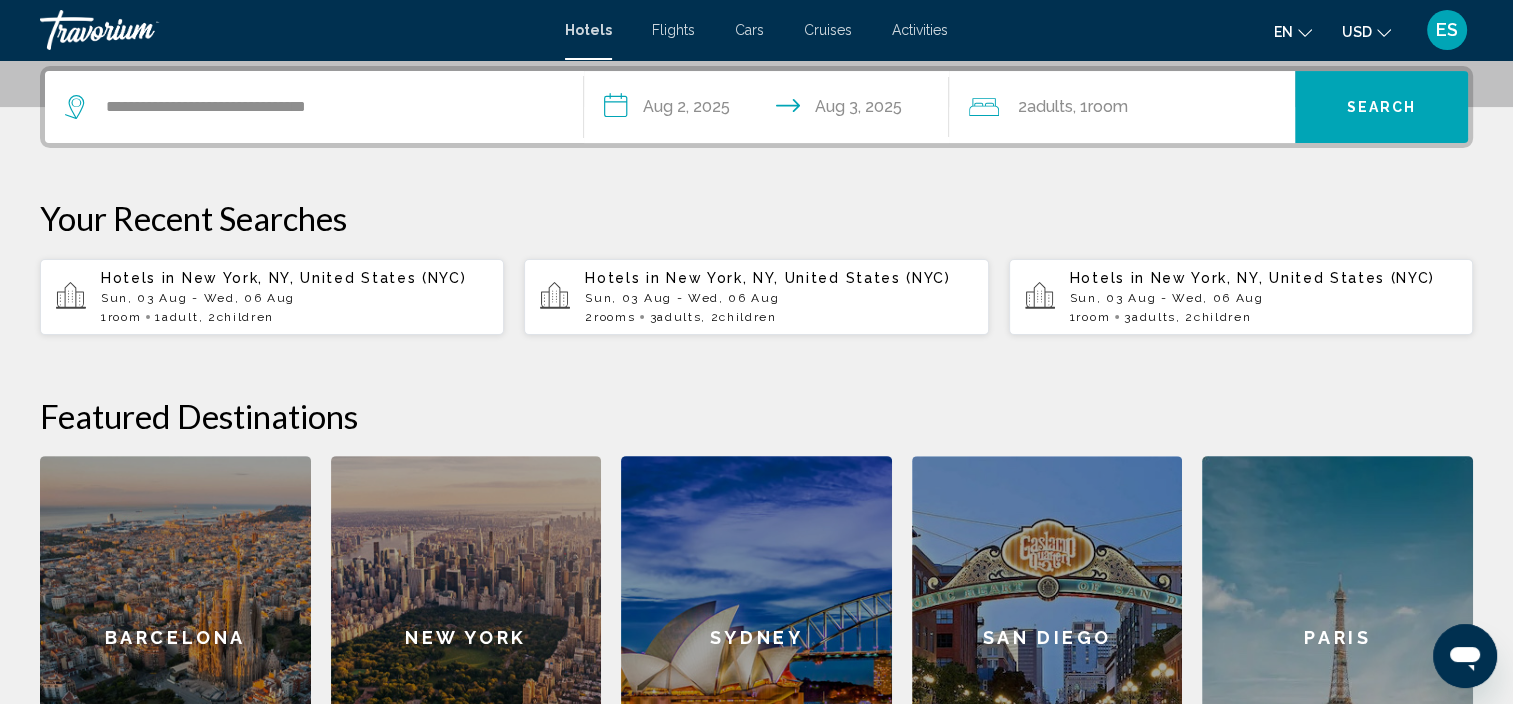 click on "Room" 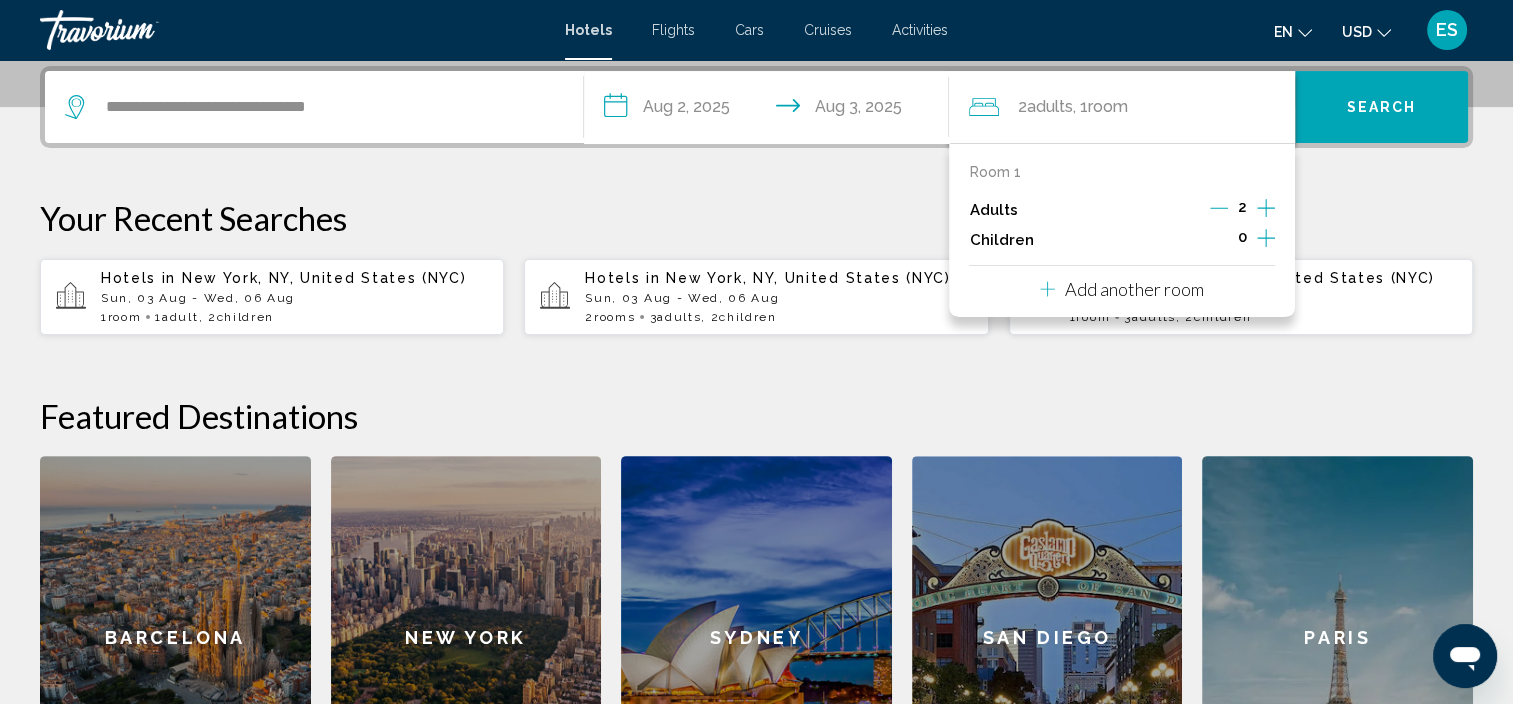 click on "Add another room" at bounding box center [1134, 289] 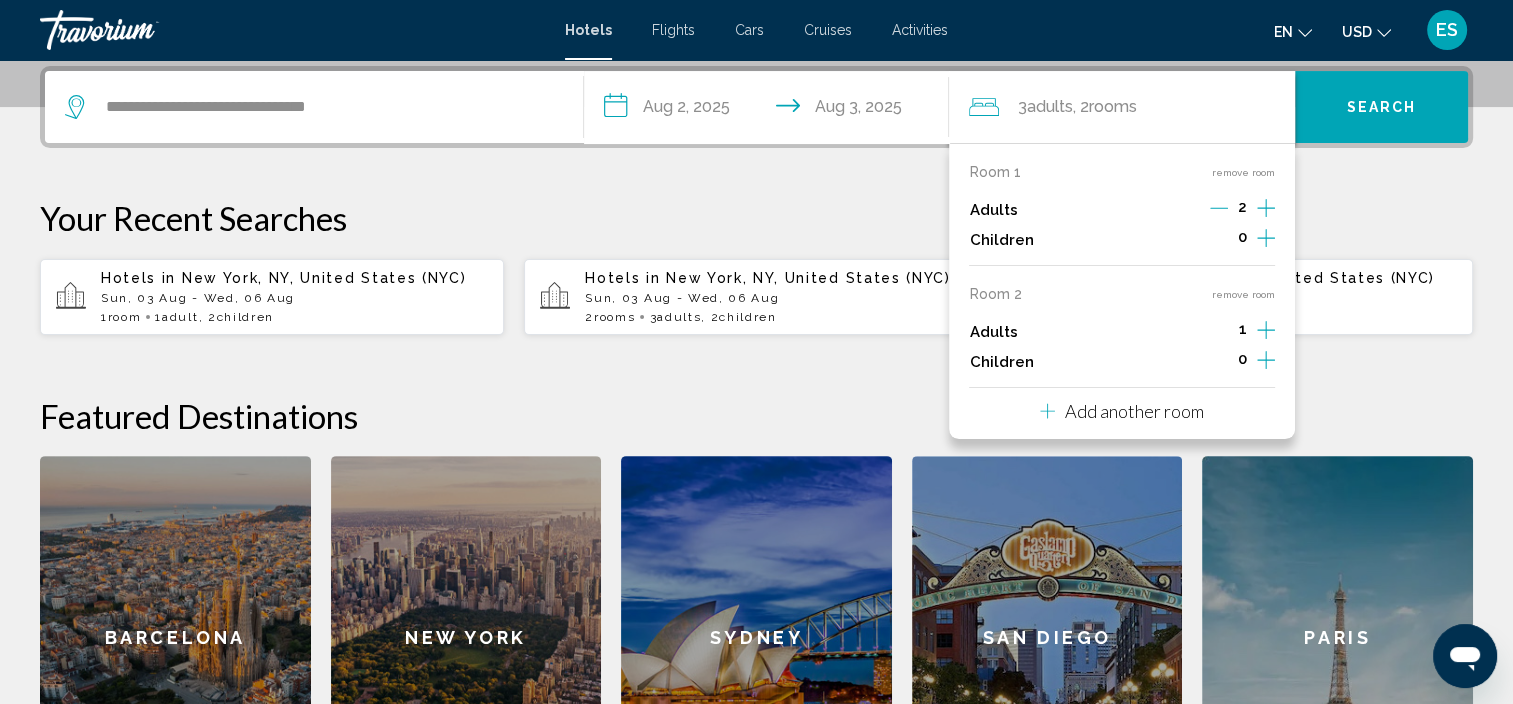 click 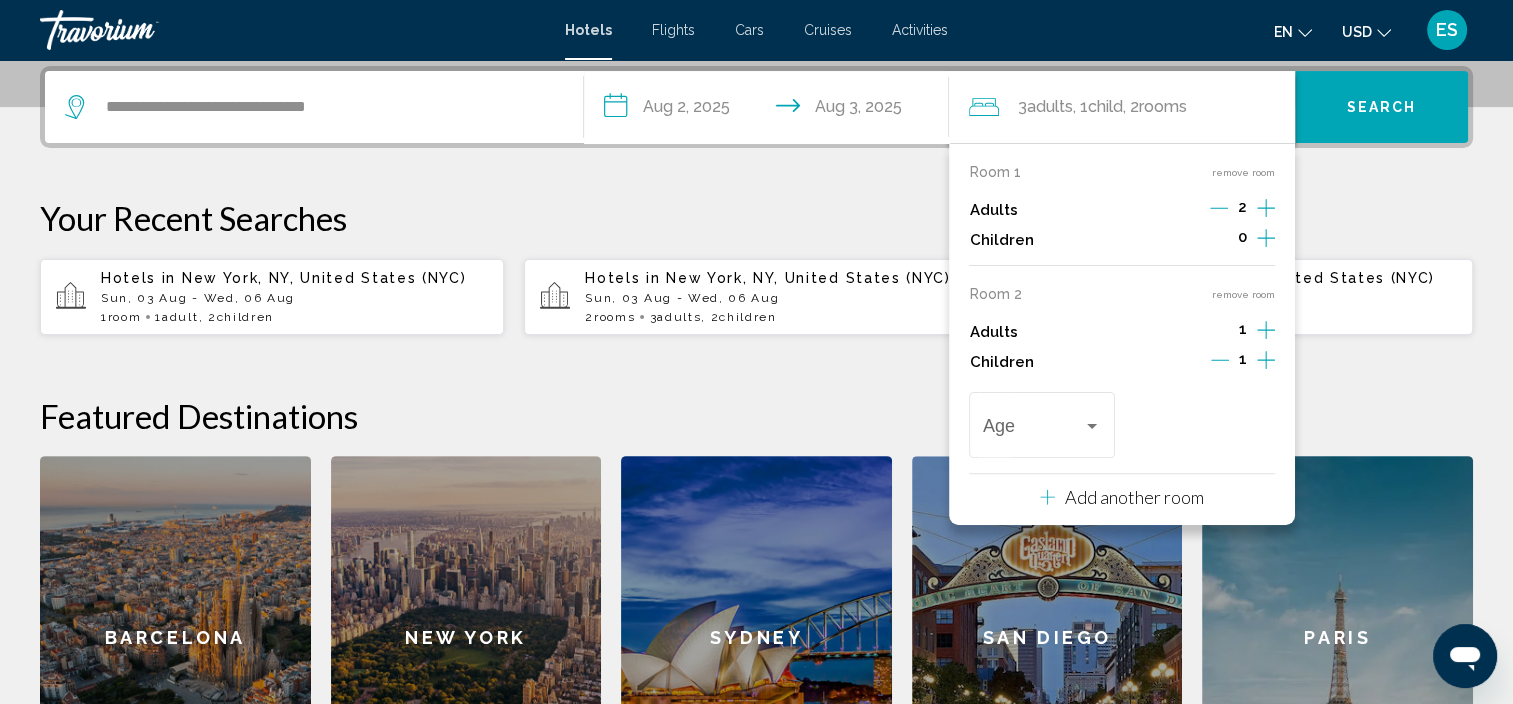 click 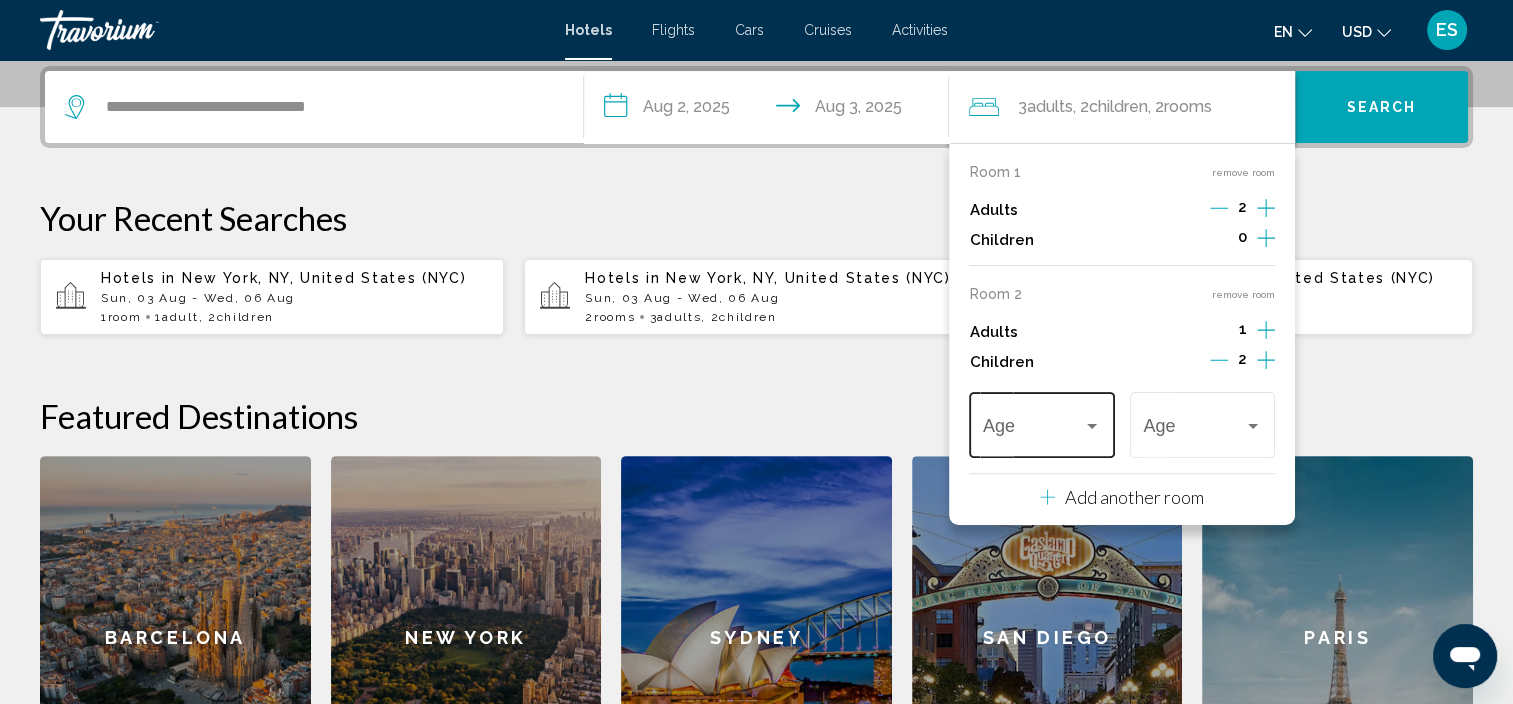 click at bounding box center (1092, 426) 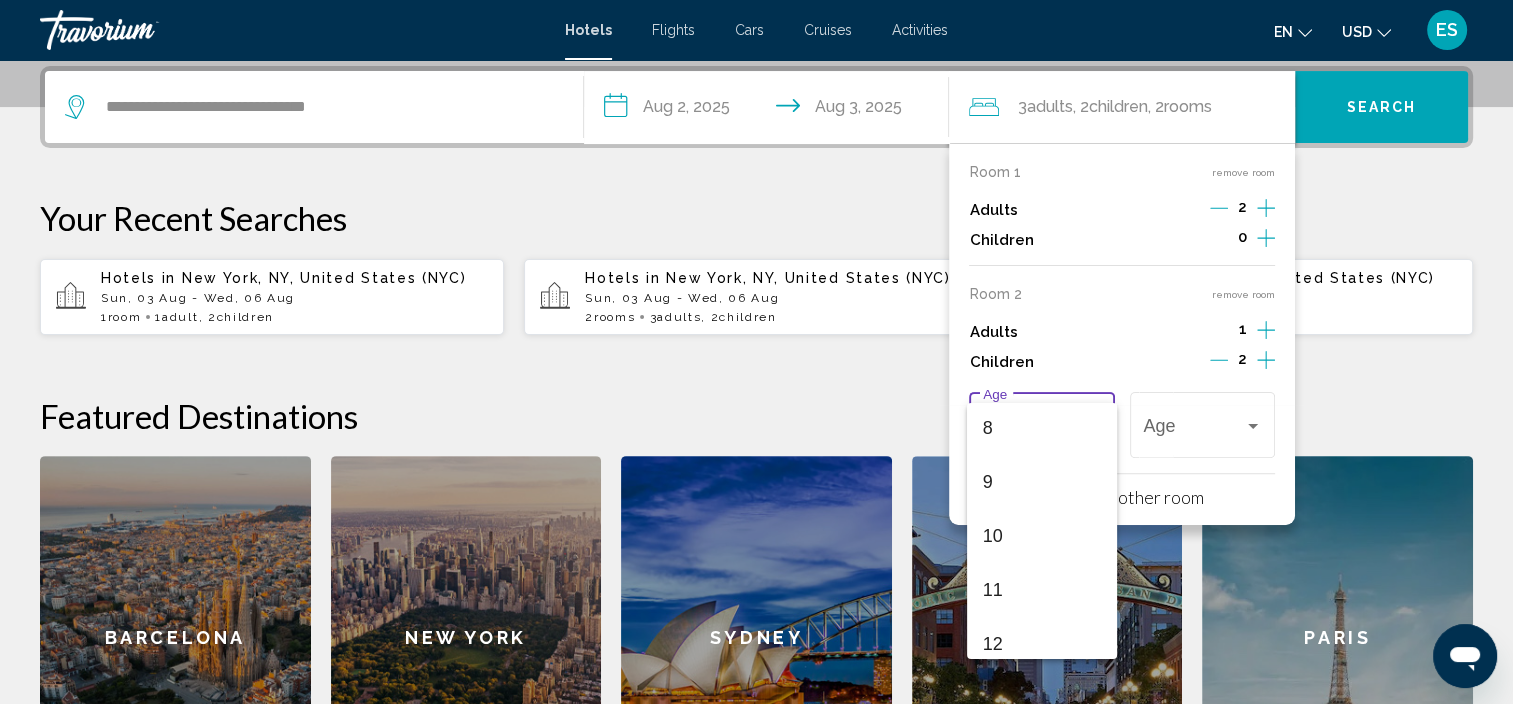 scroll, scrollTop: 441, scrollLeft: 0, axis: vertical 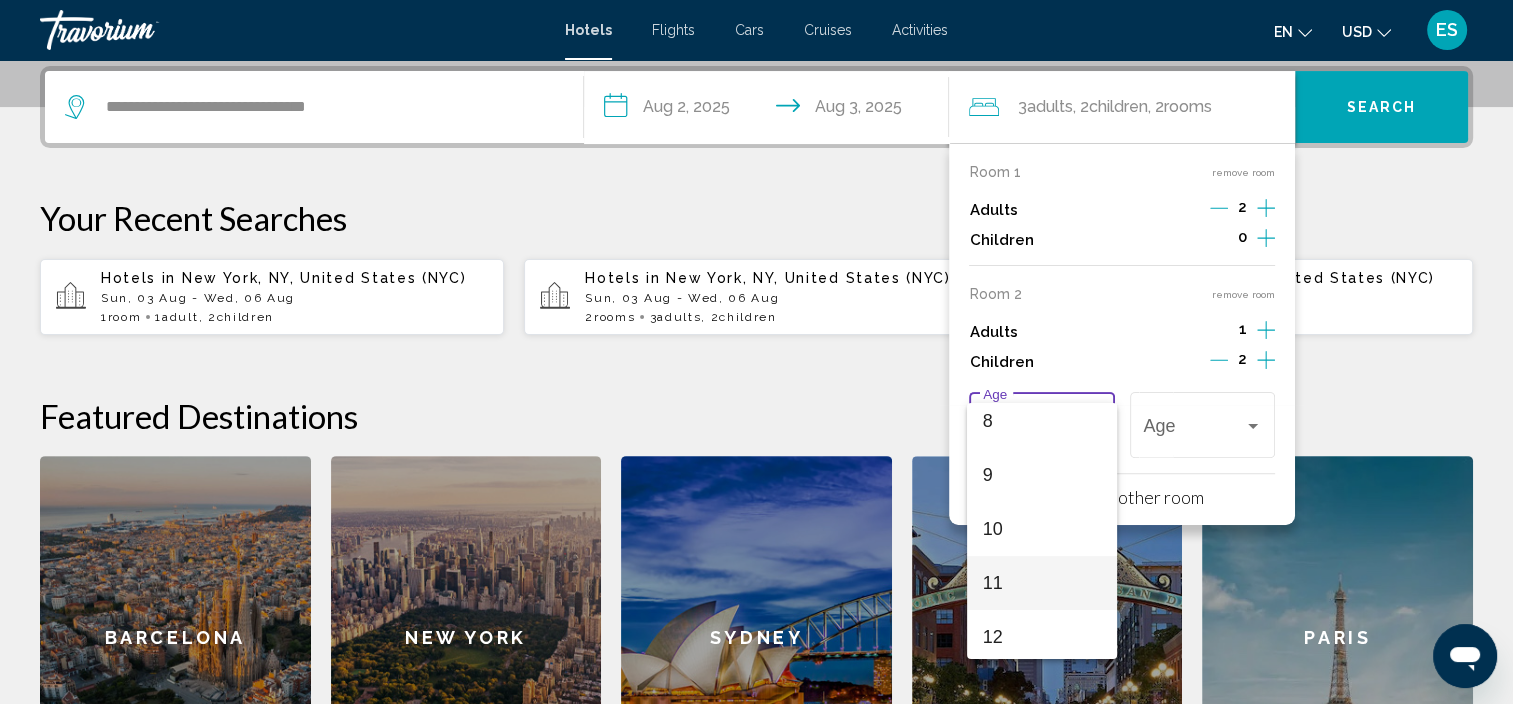 click on "11" at bounding box center (1042, 583) 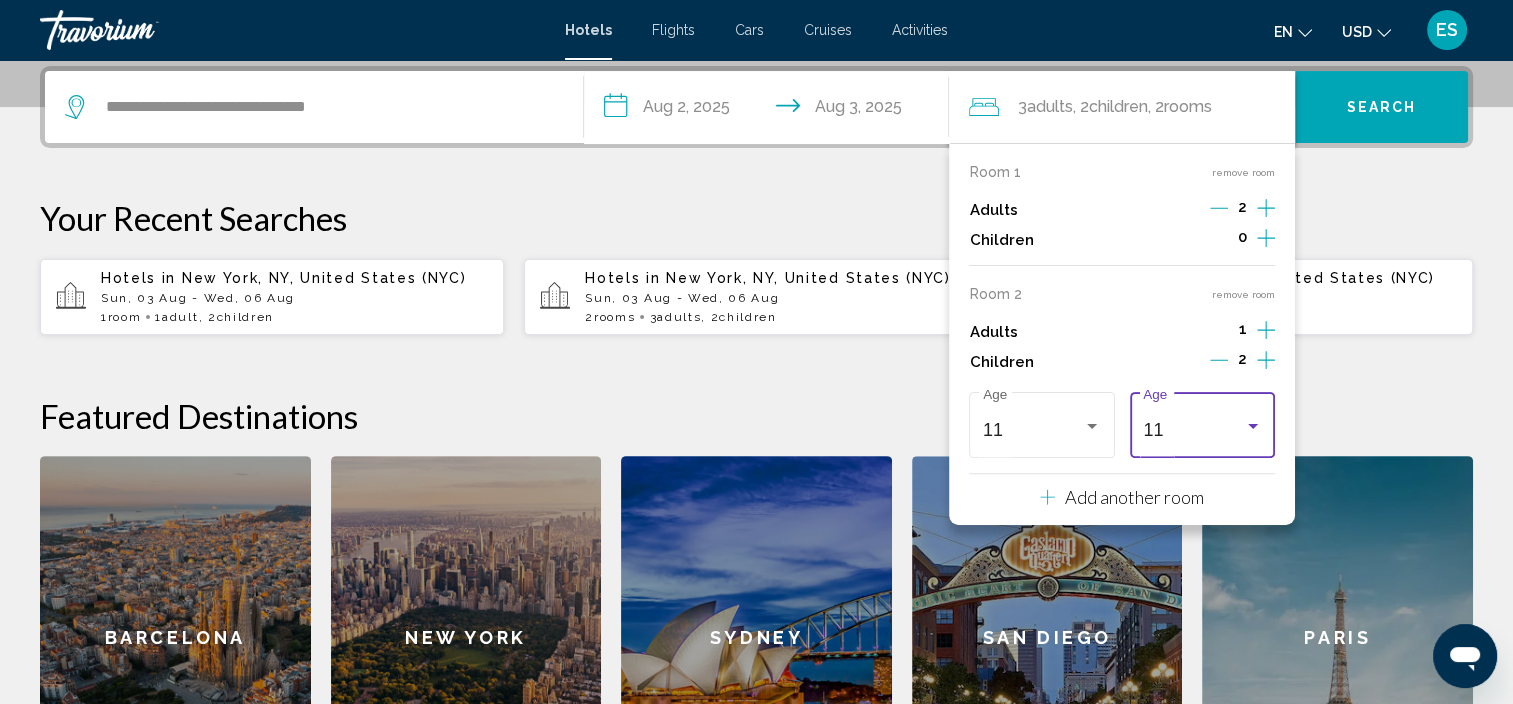 click on "11 Age" at bounding box center (1202, 422) 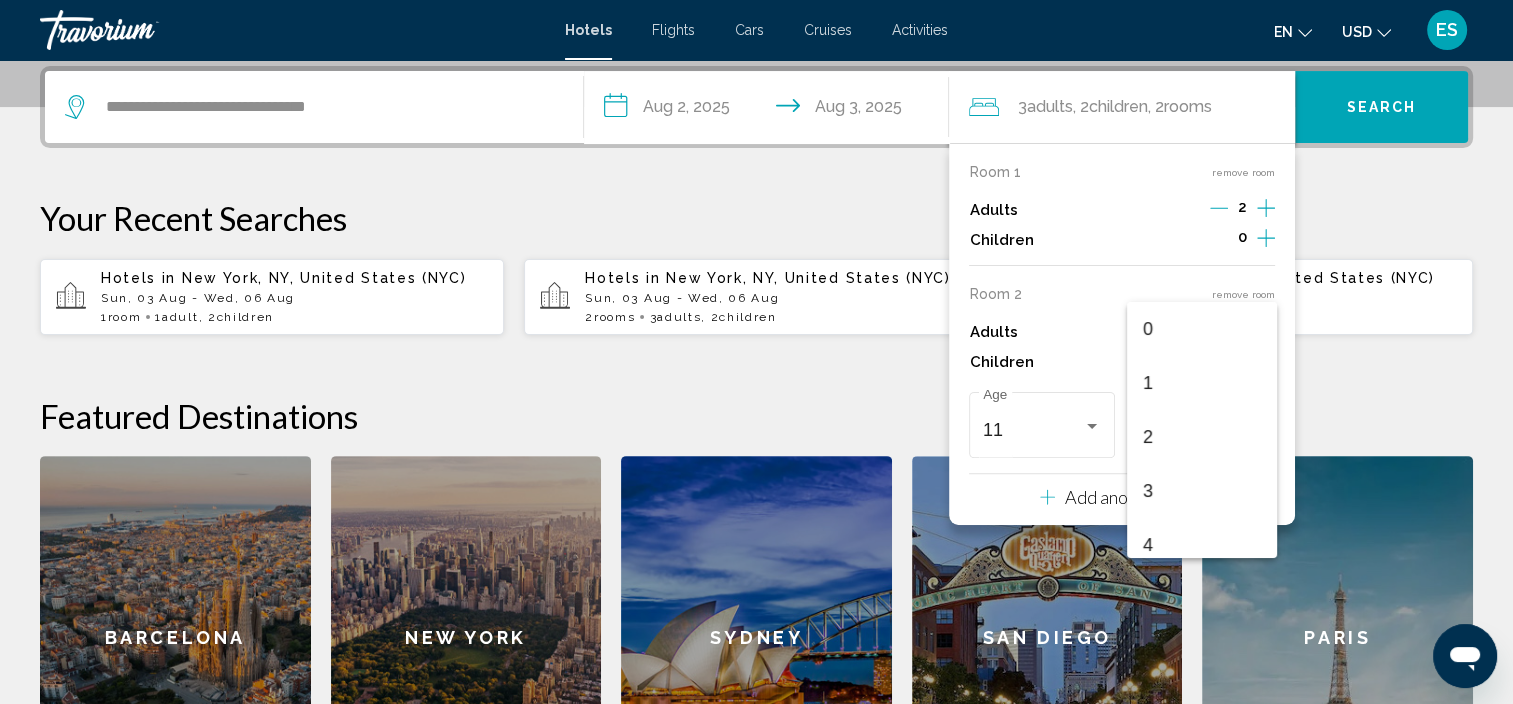 scroll, scrollTop: 492, scrollLeft: 0, axis: vertical 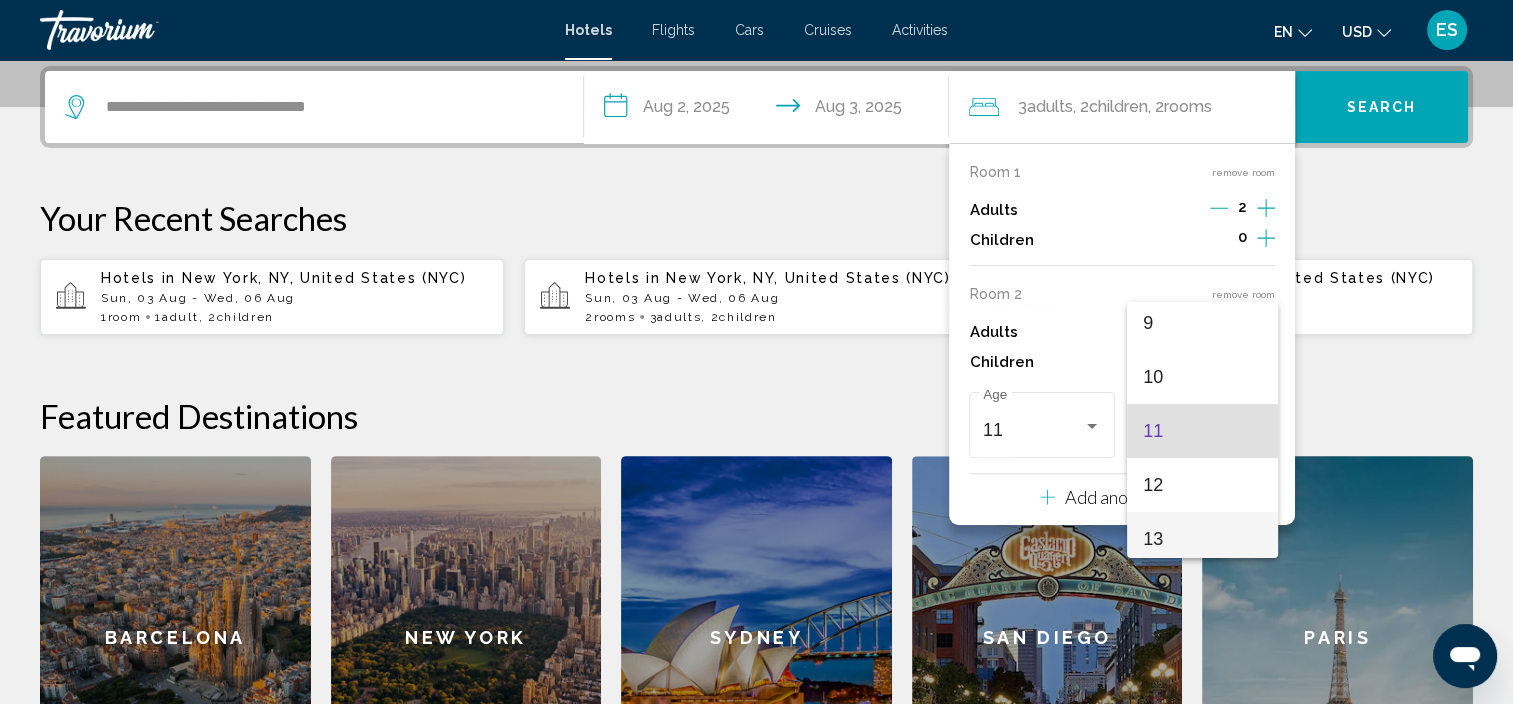 click on "13" at bounding box center [1202, 539] 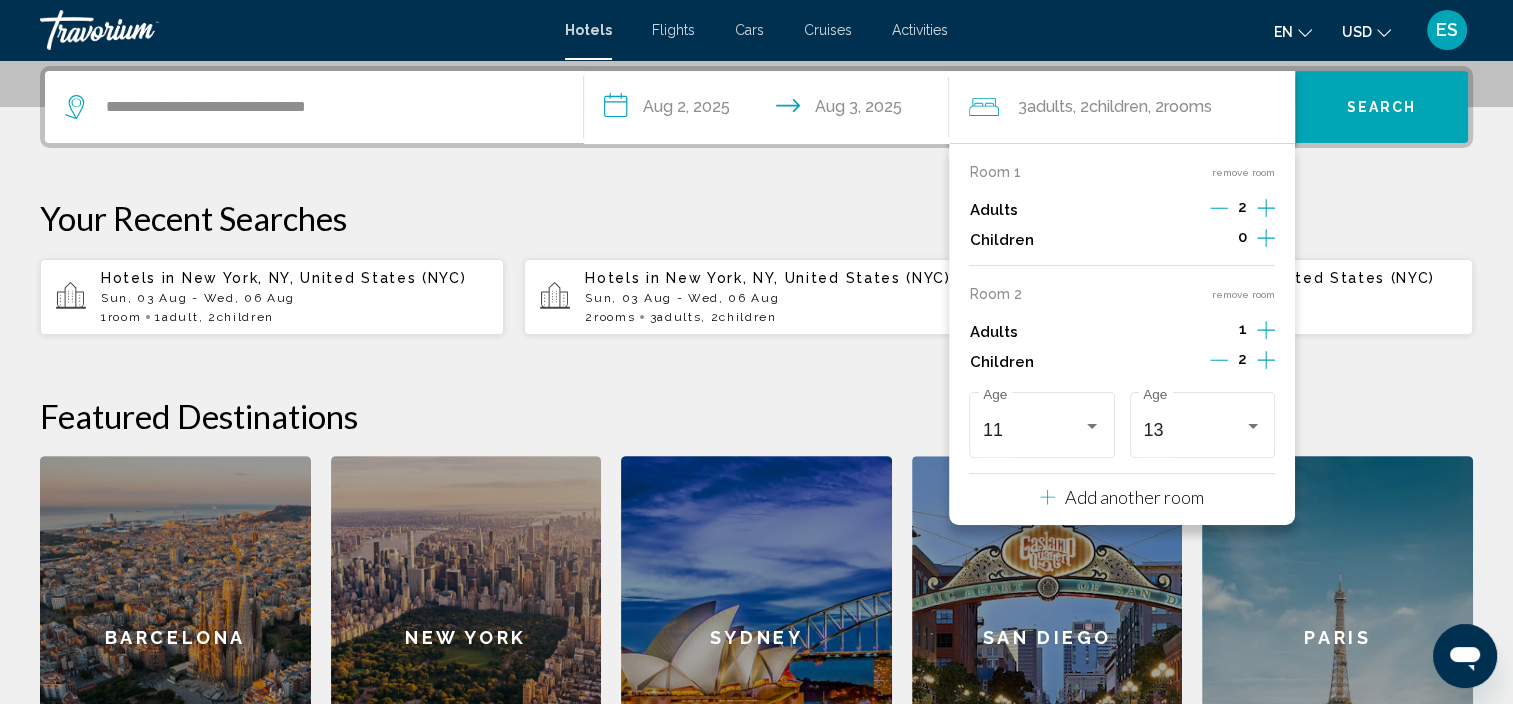 click on "**********" at bounding box center (756, 443) 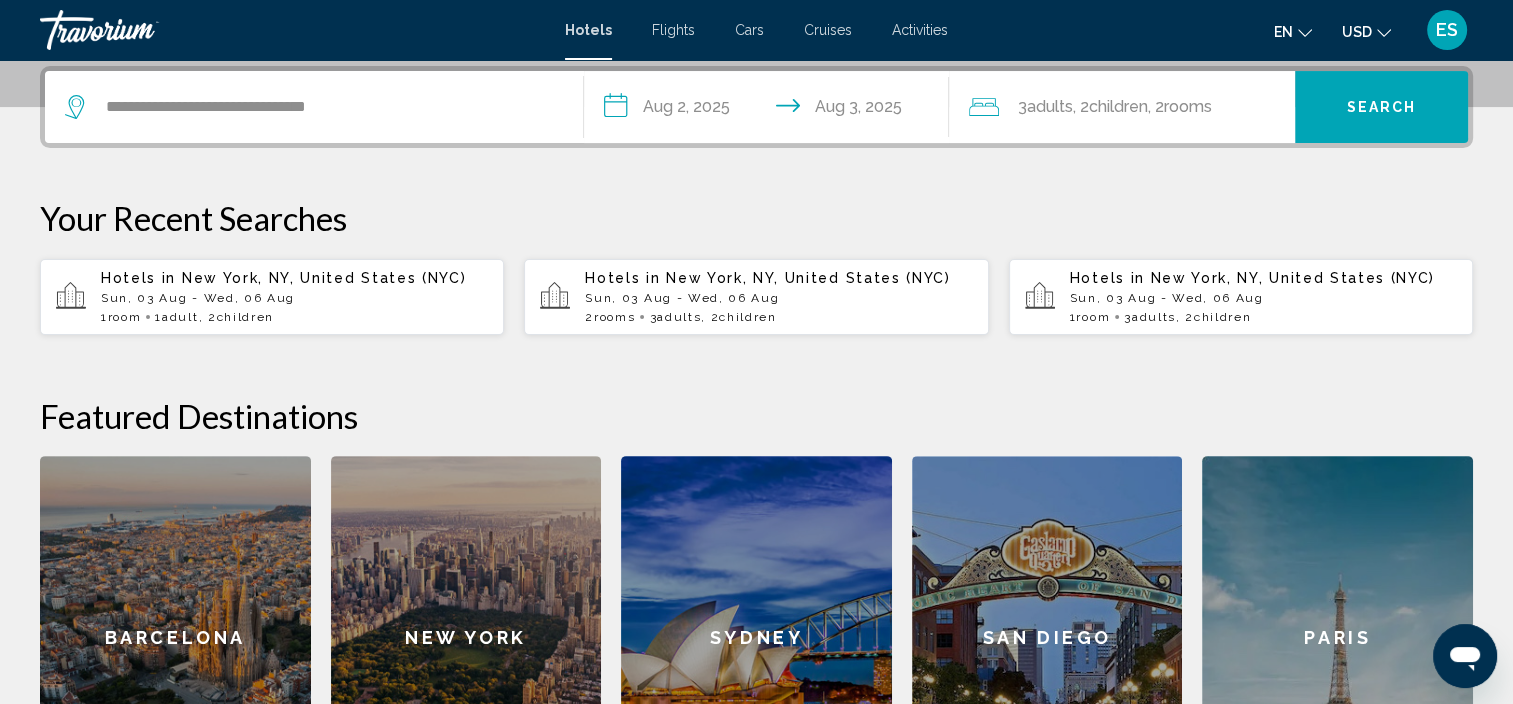 click on "Search" at bounding box center (1382, 108) 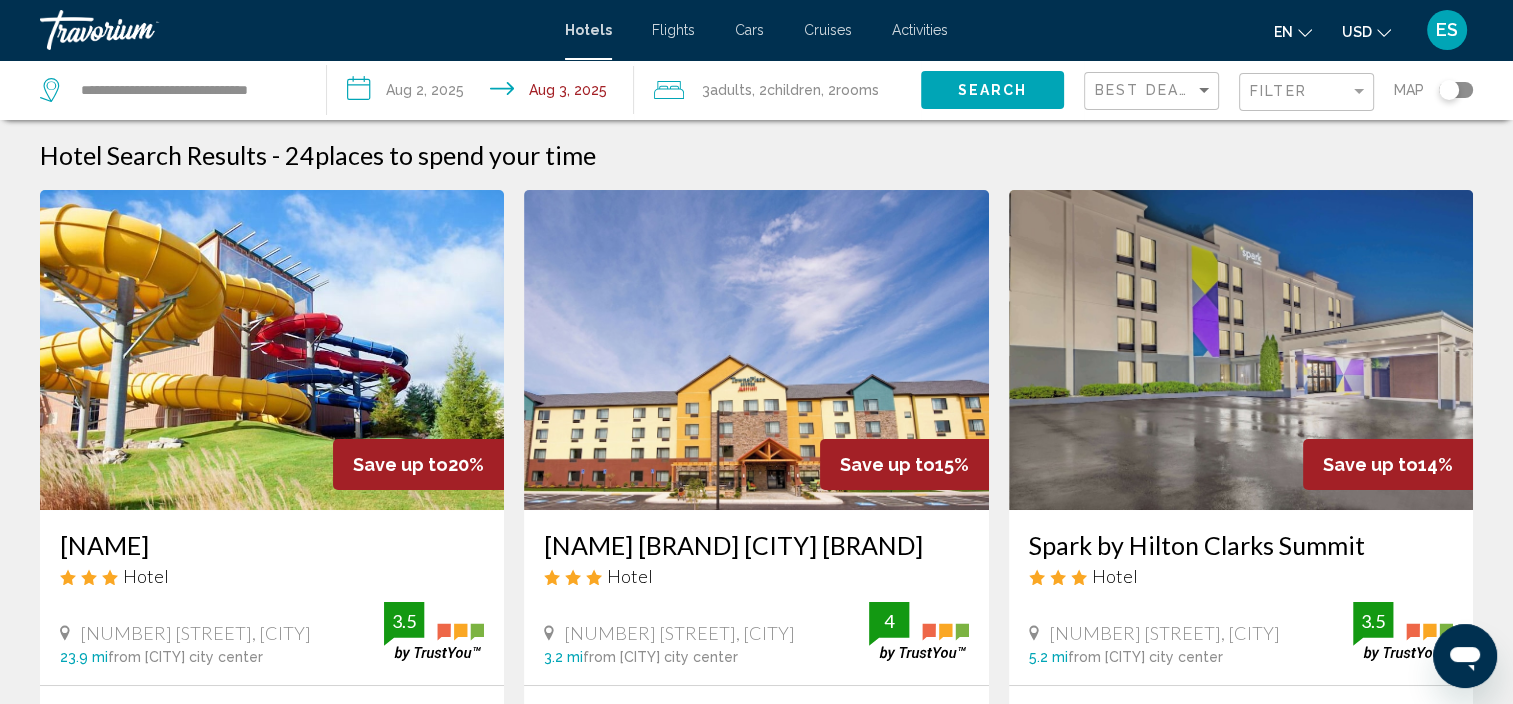 scroll, scrollTop: 100, scrollLeft: 0, axis: vertical 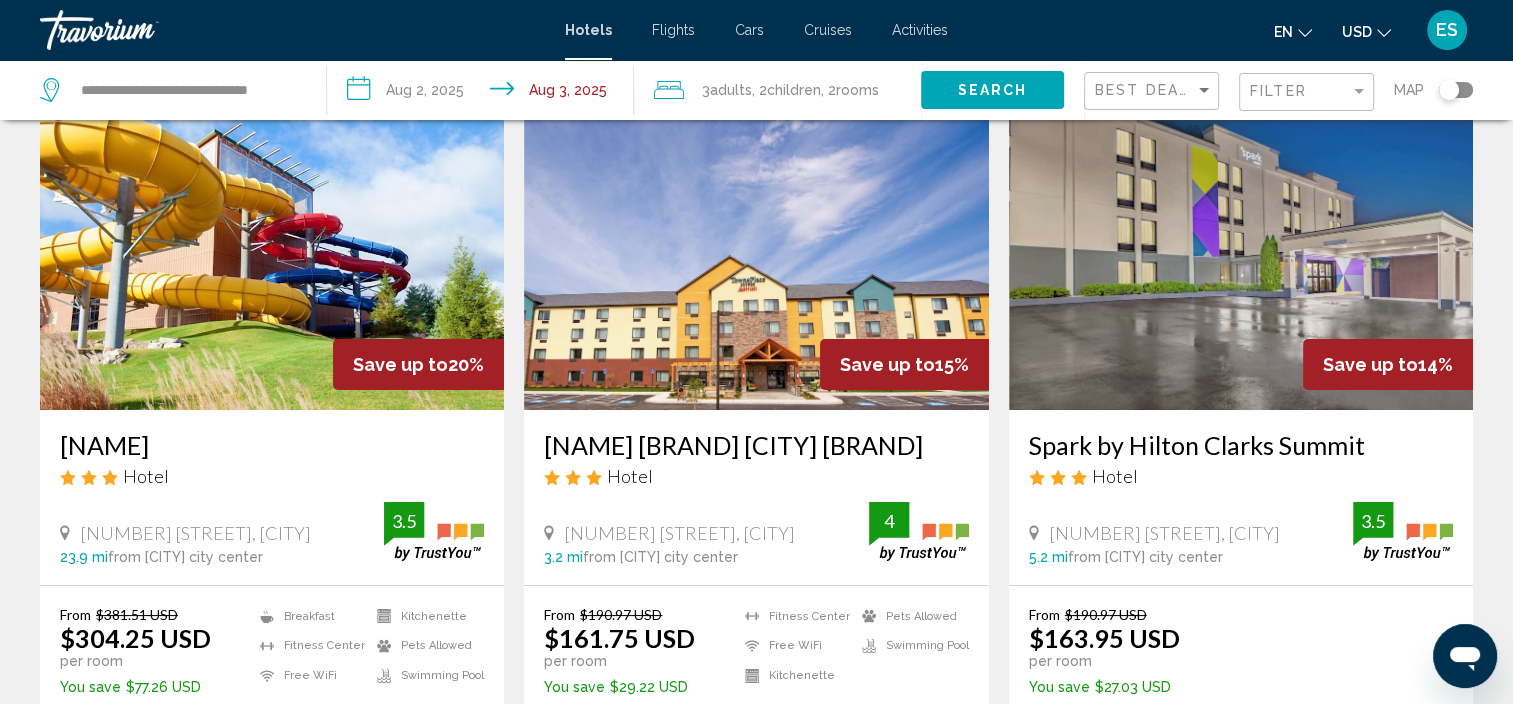 click 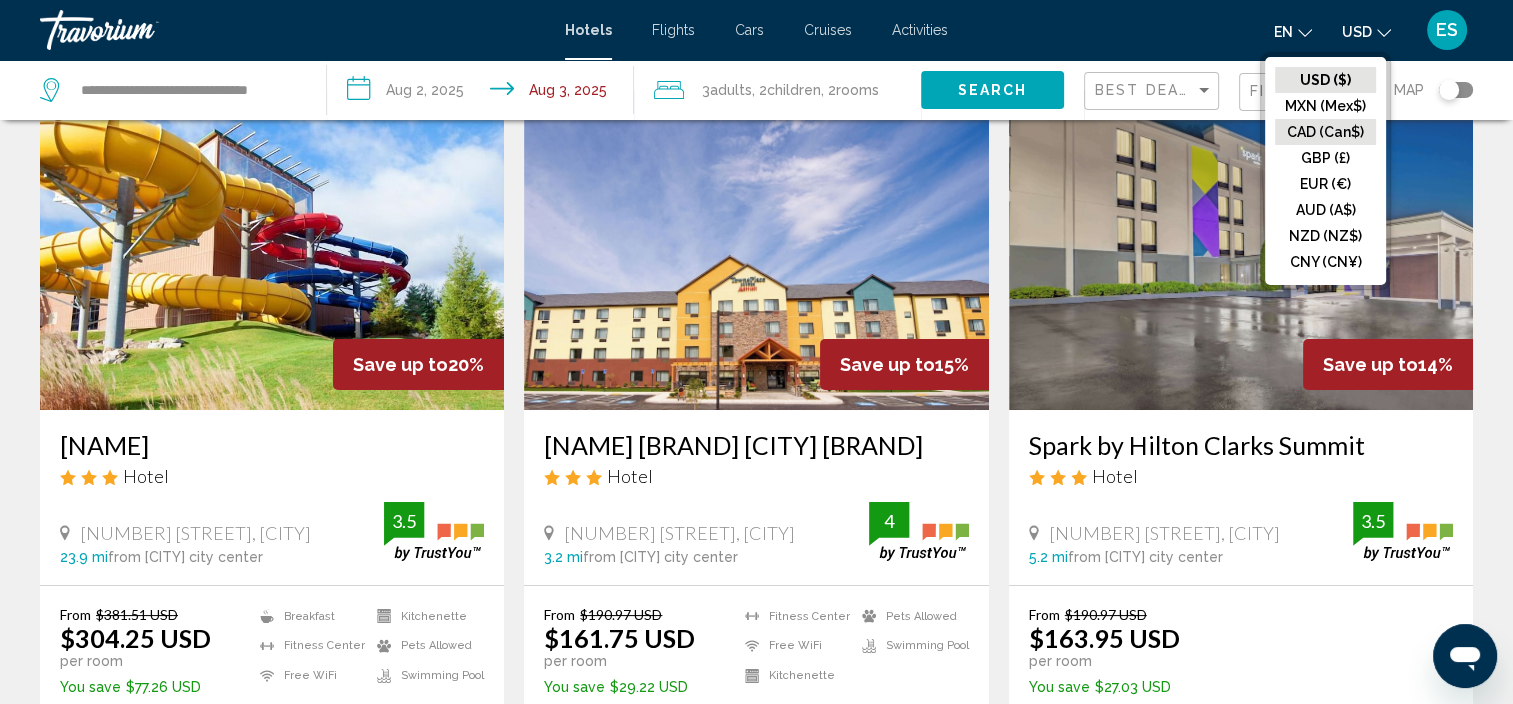 click on "CAD (Can$)" 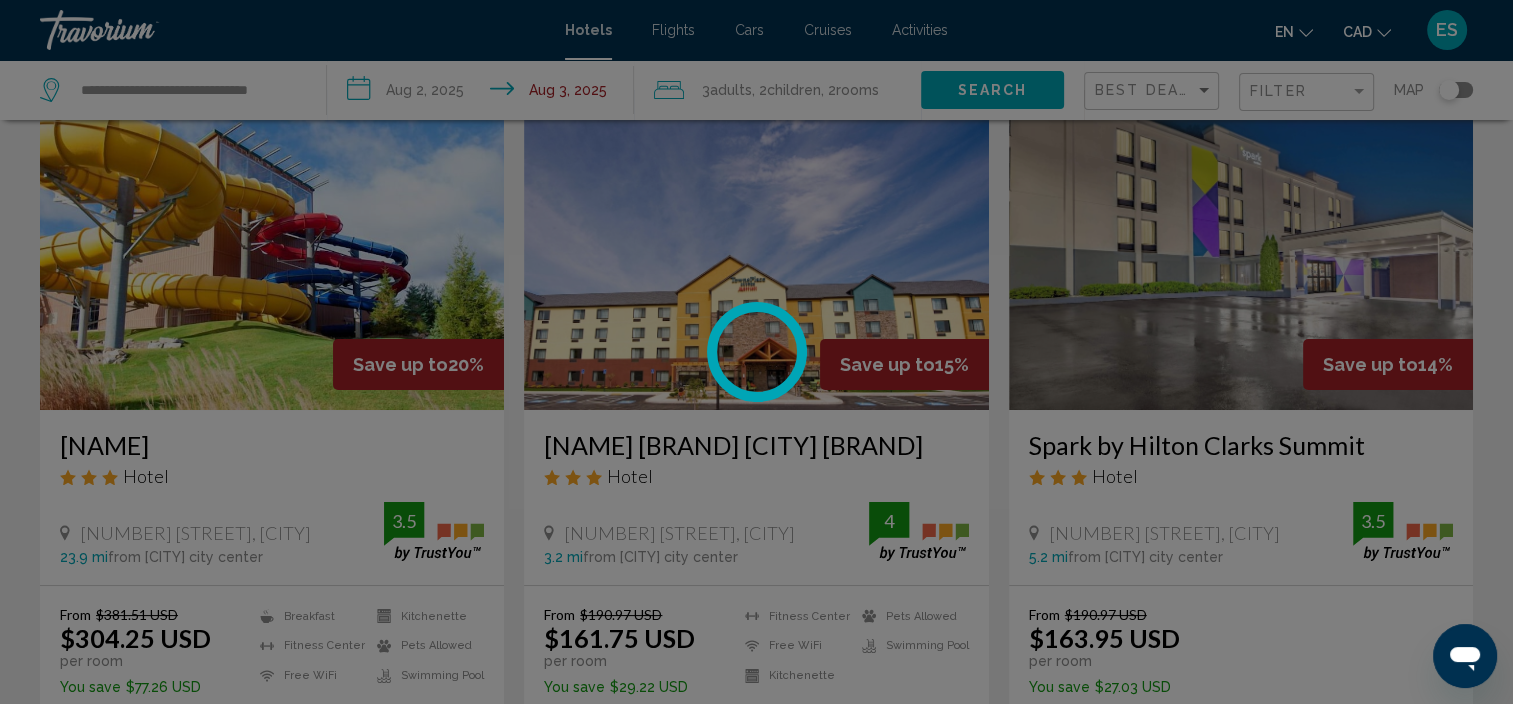 scroll, scrollTop: 0, scrollLeft: 0, axis: both 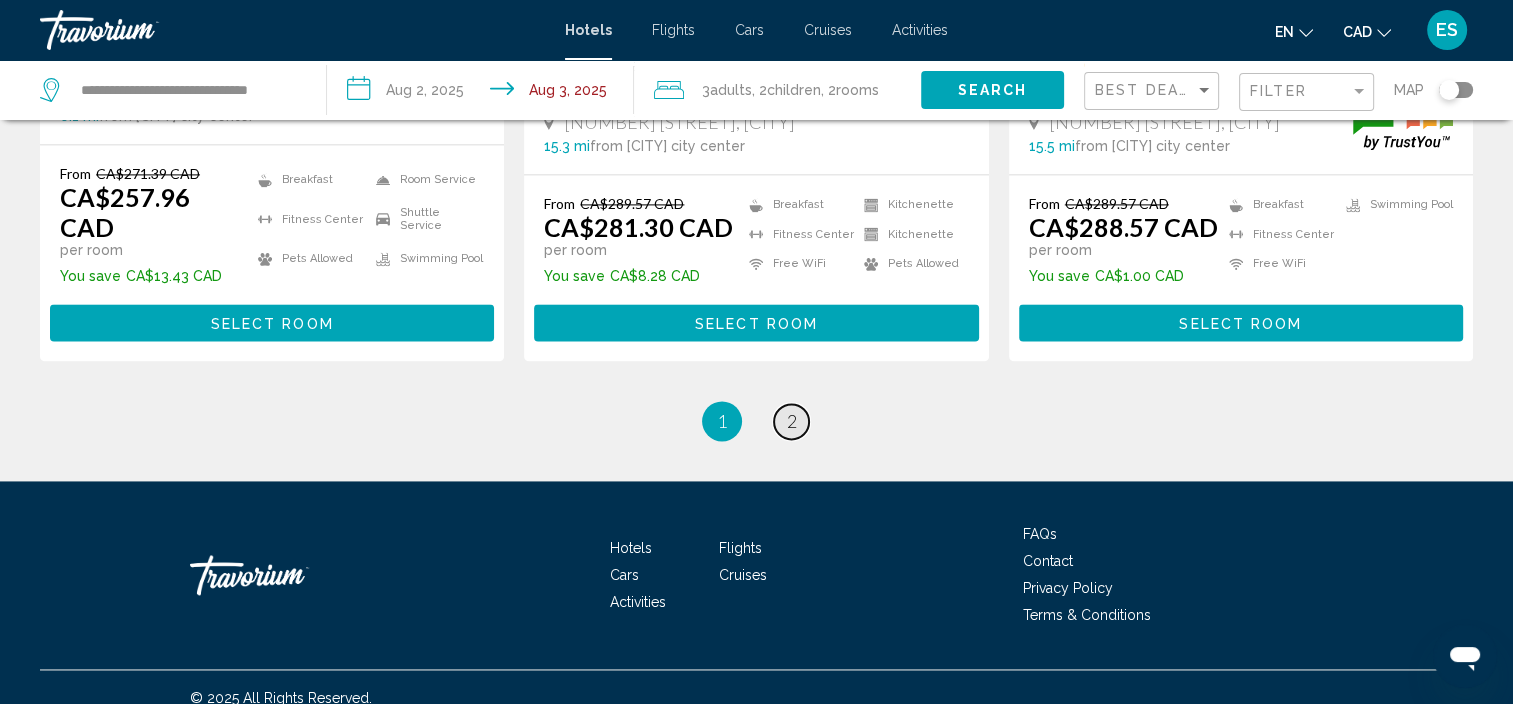 click on "2" at bounding box center (792, 421) 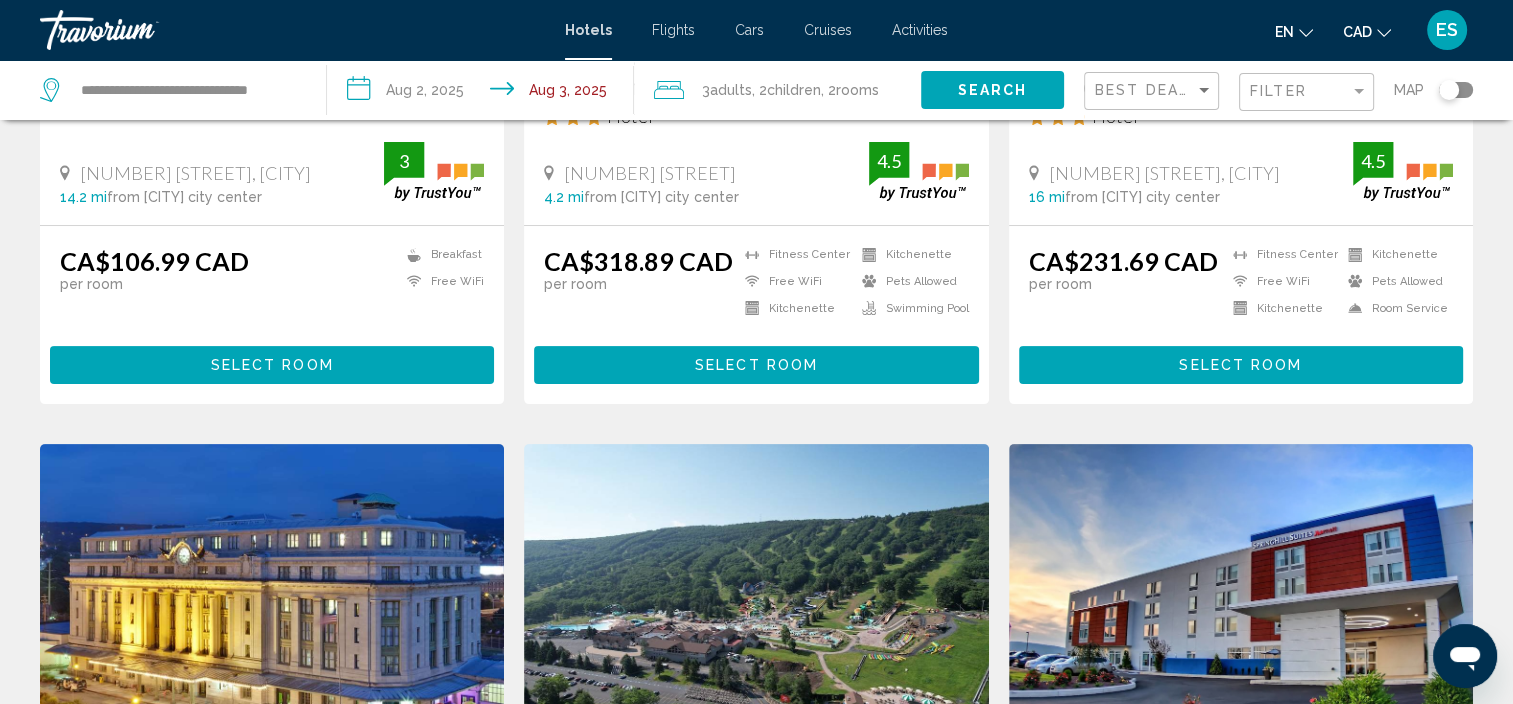 scroll, scrollTop: 185, scrollLeft: 0, axis: vertical 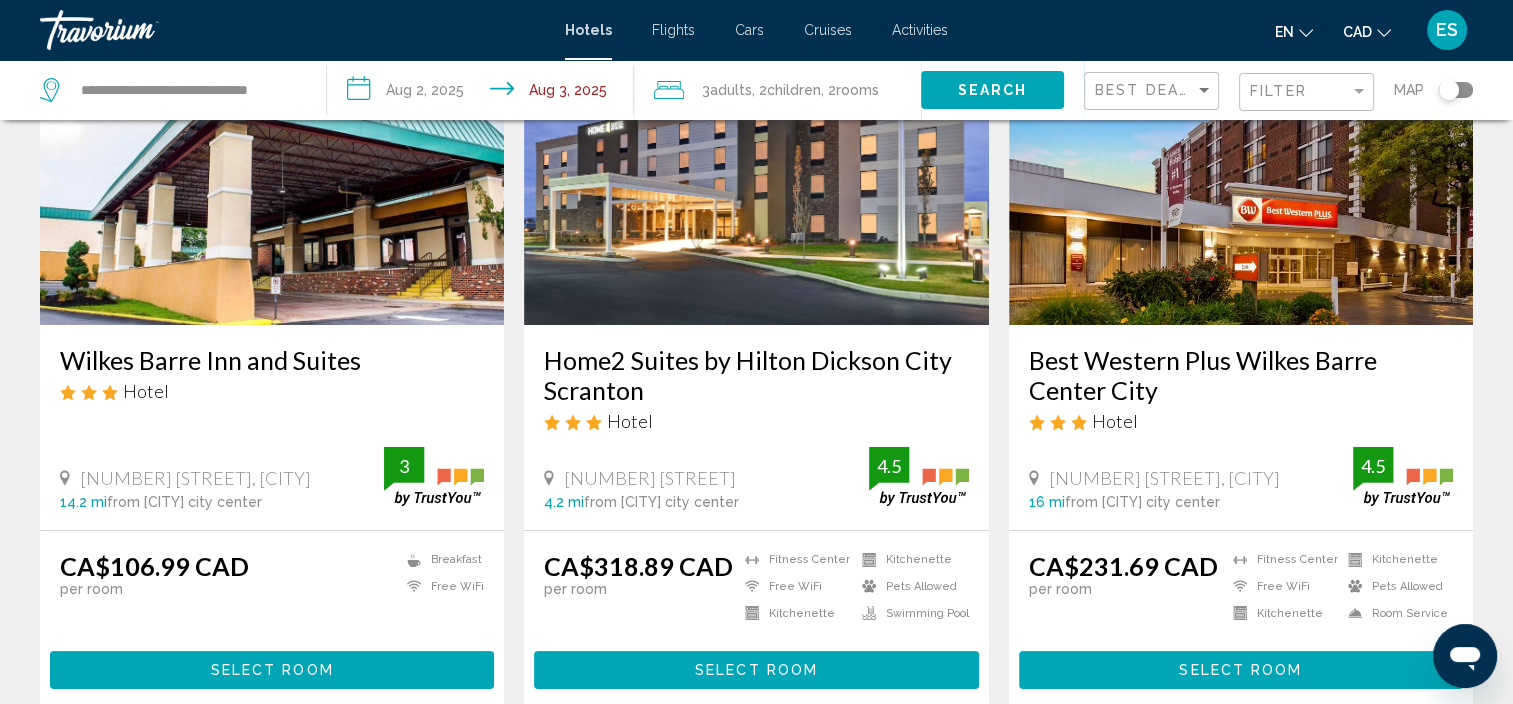 click at bounding box center (272, 165) 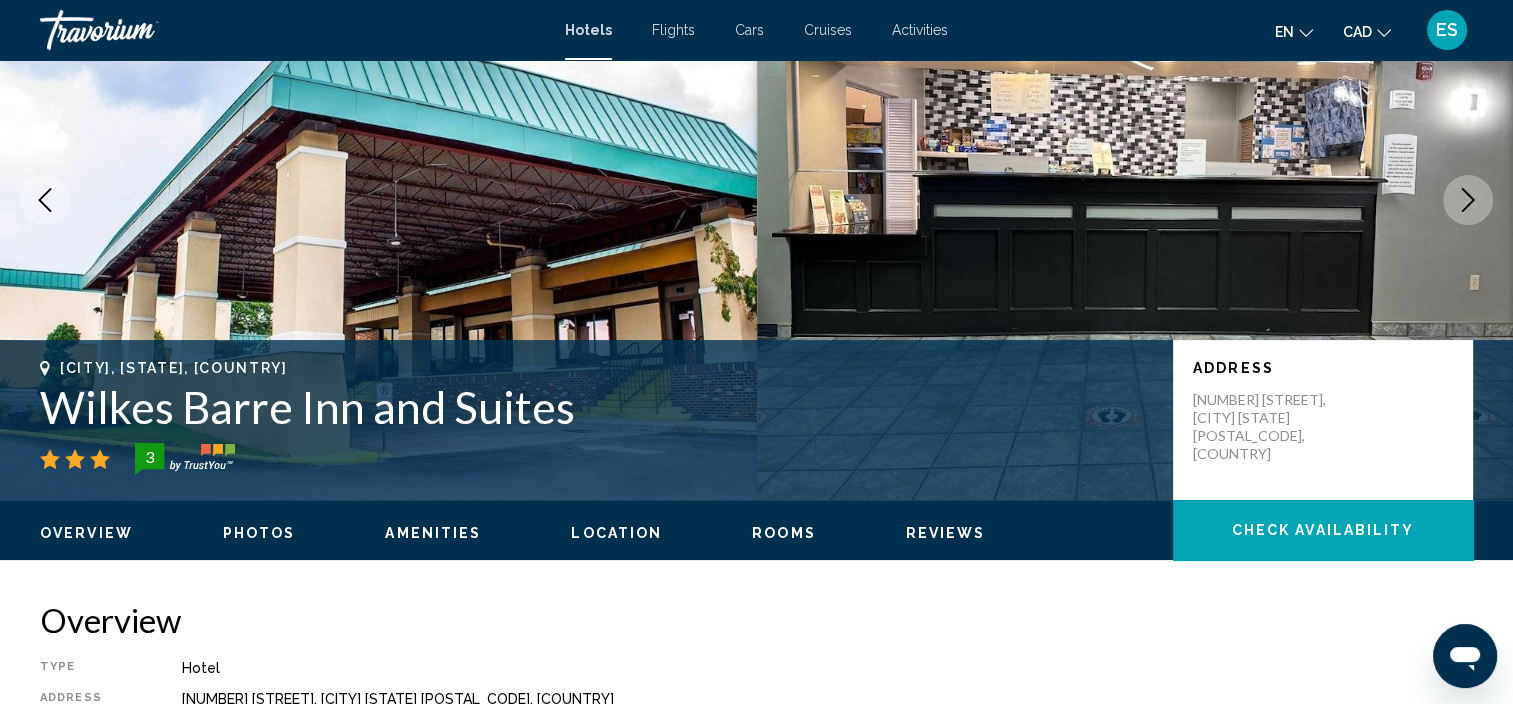 scroll, scrollTop: 208, scrollLeft: 0, axis: vertical 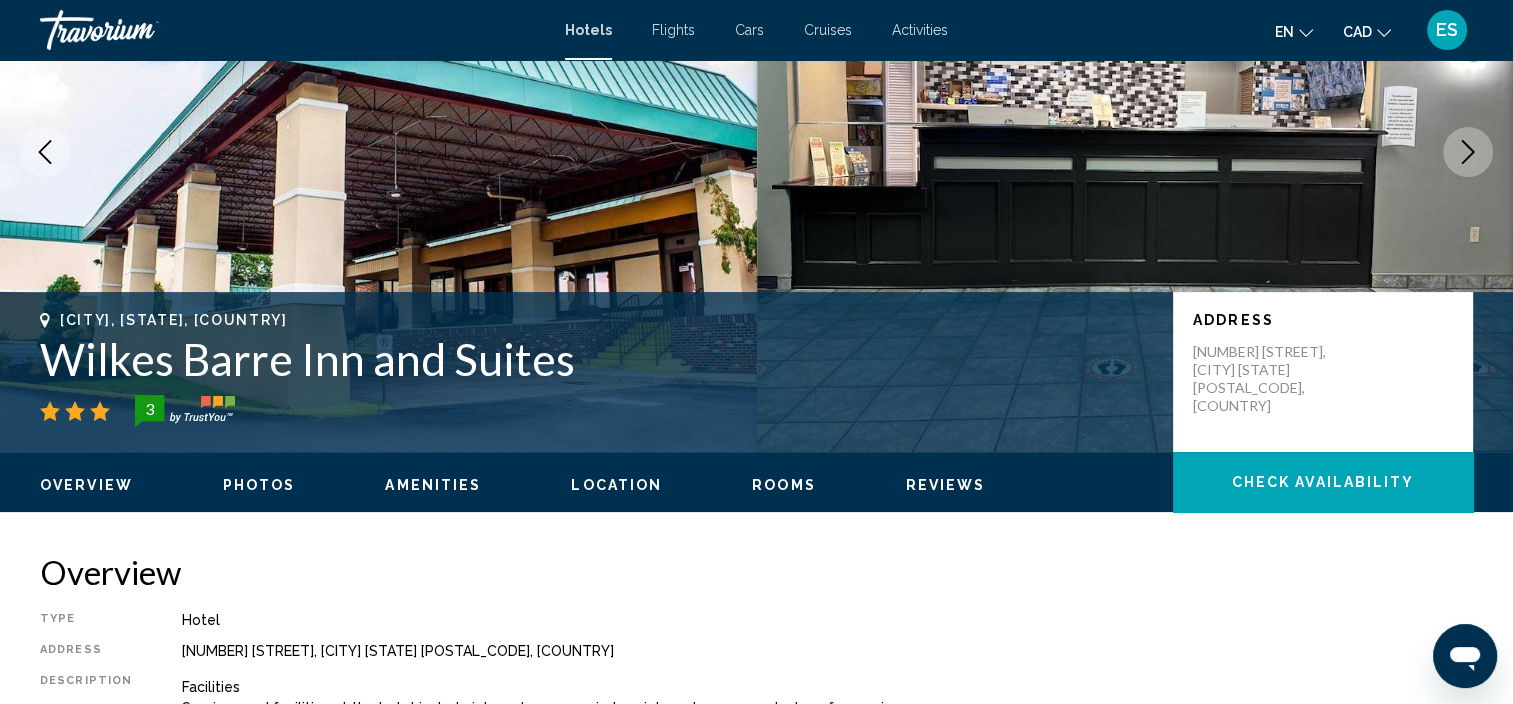 click on "Location" at bounding box center [616, 485] 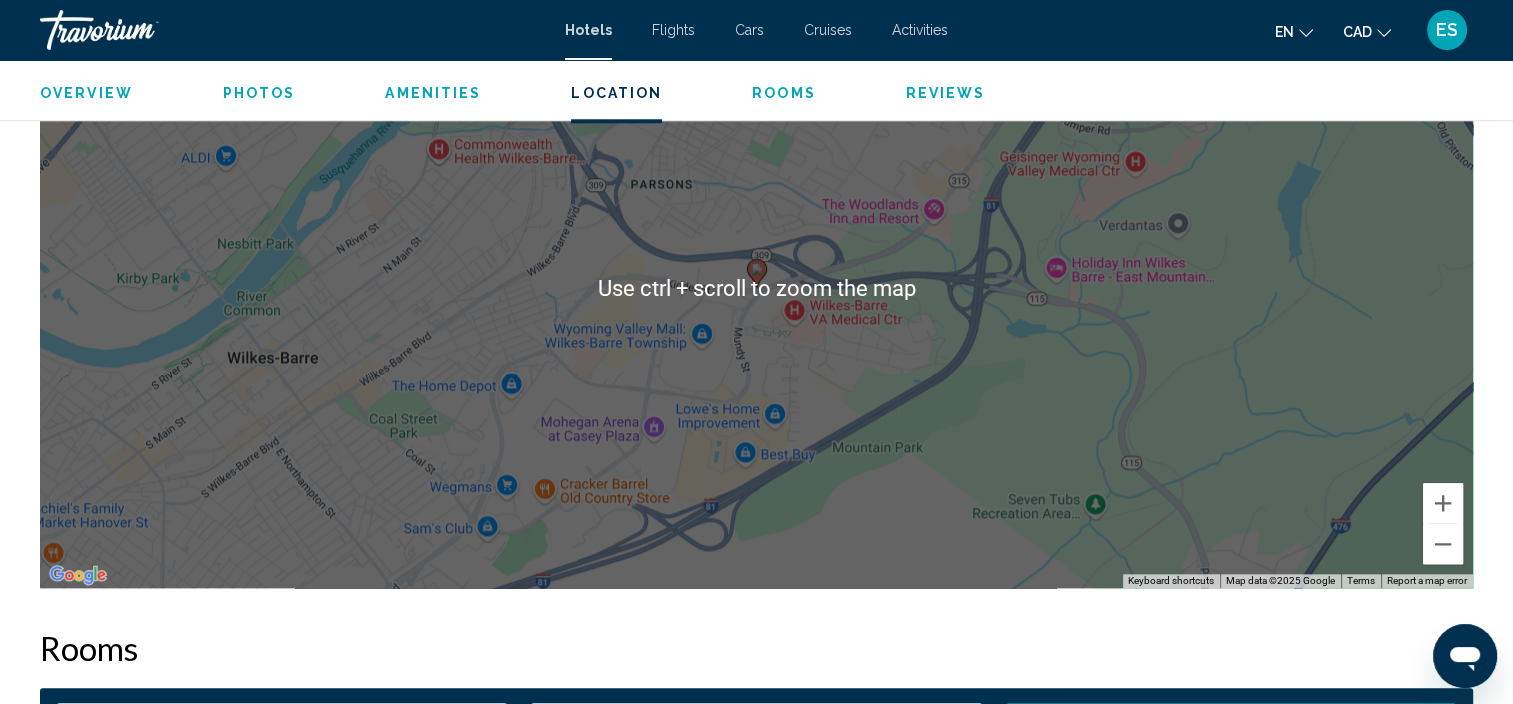 scroll, scrollTop: 2031, scrollLeft: 0, axis: vertical 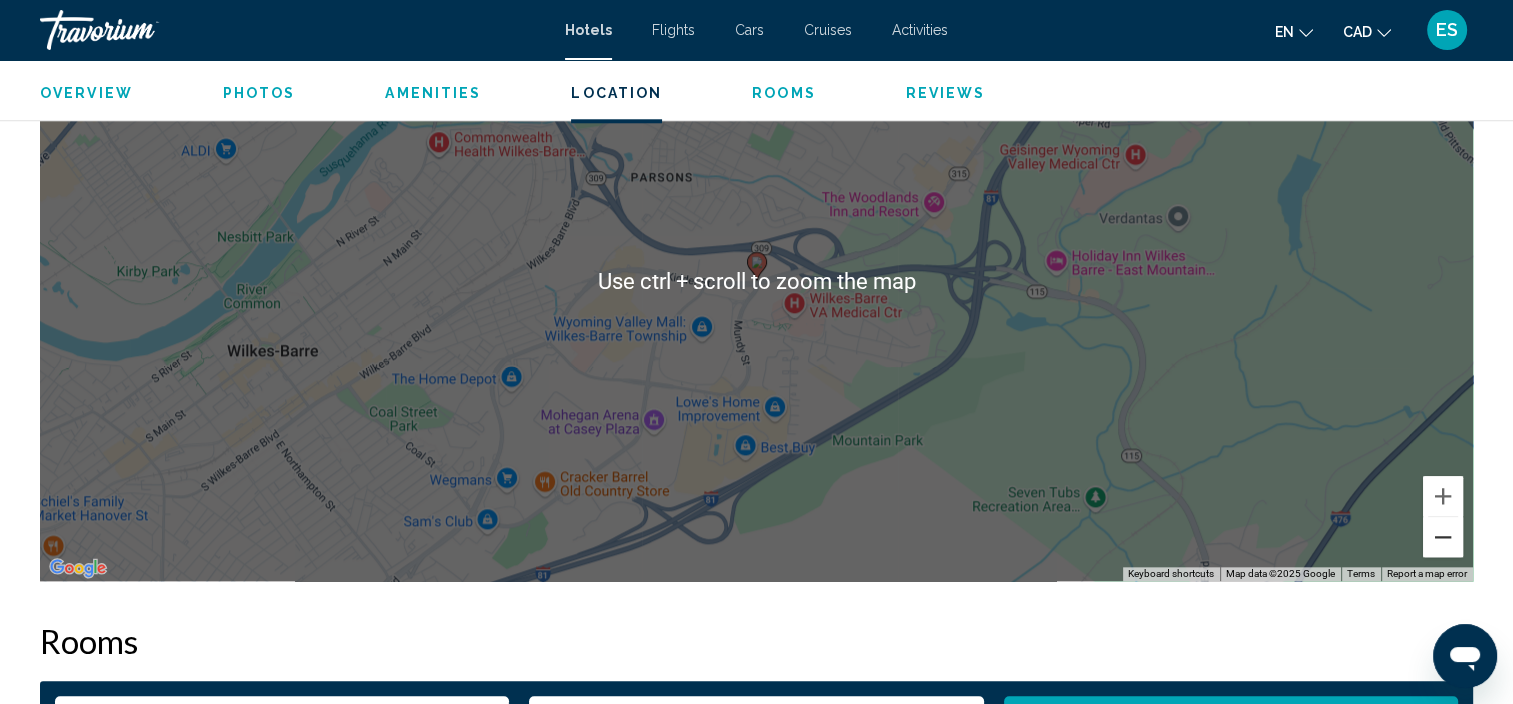 click at bounding box center [1443, 537] 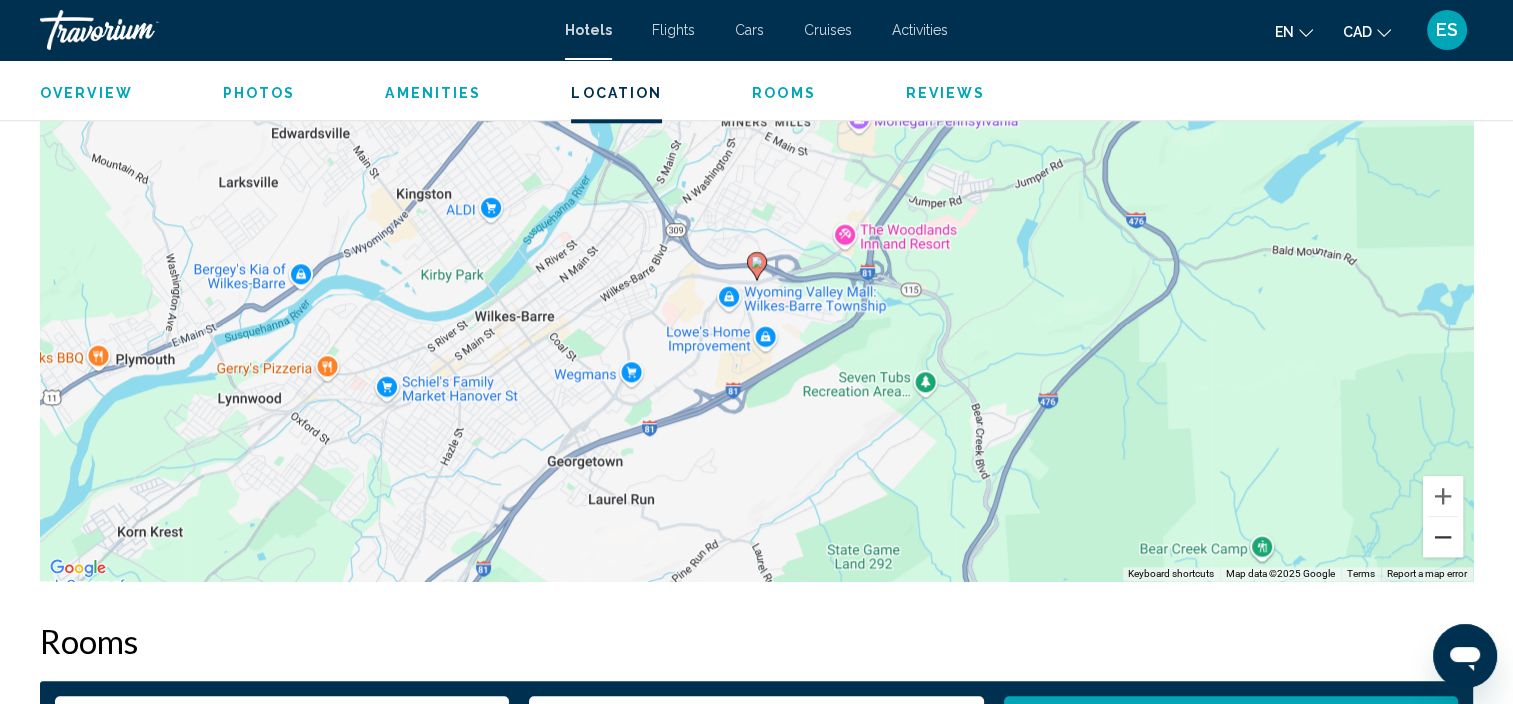 click at bounding box center [1443, 537] 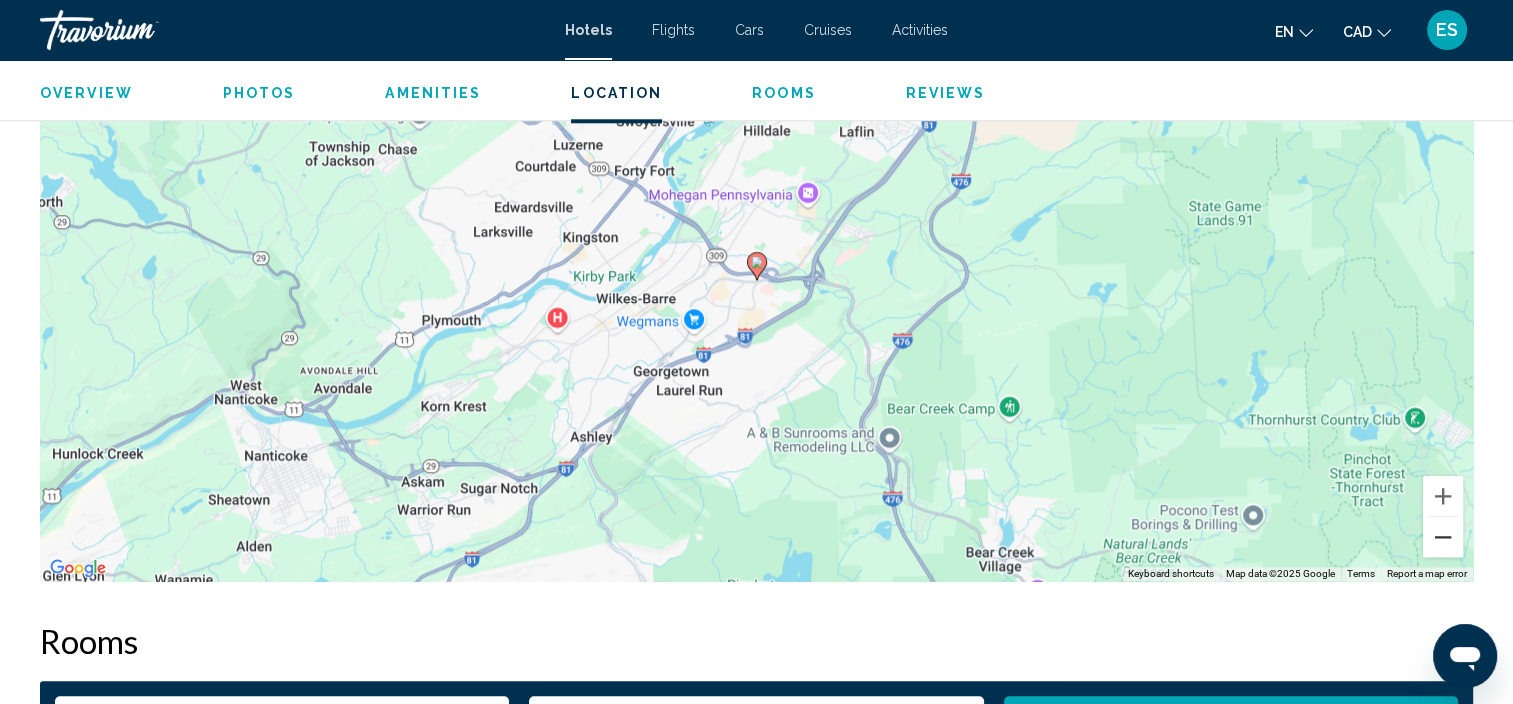 click at bounding box center [1443, 537] 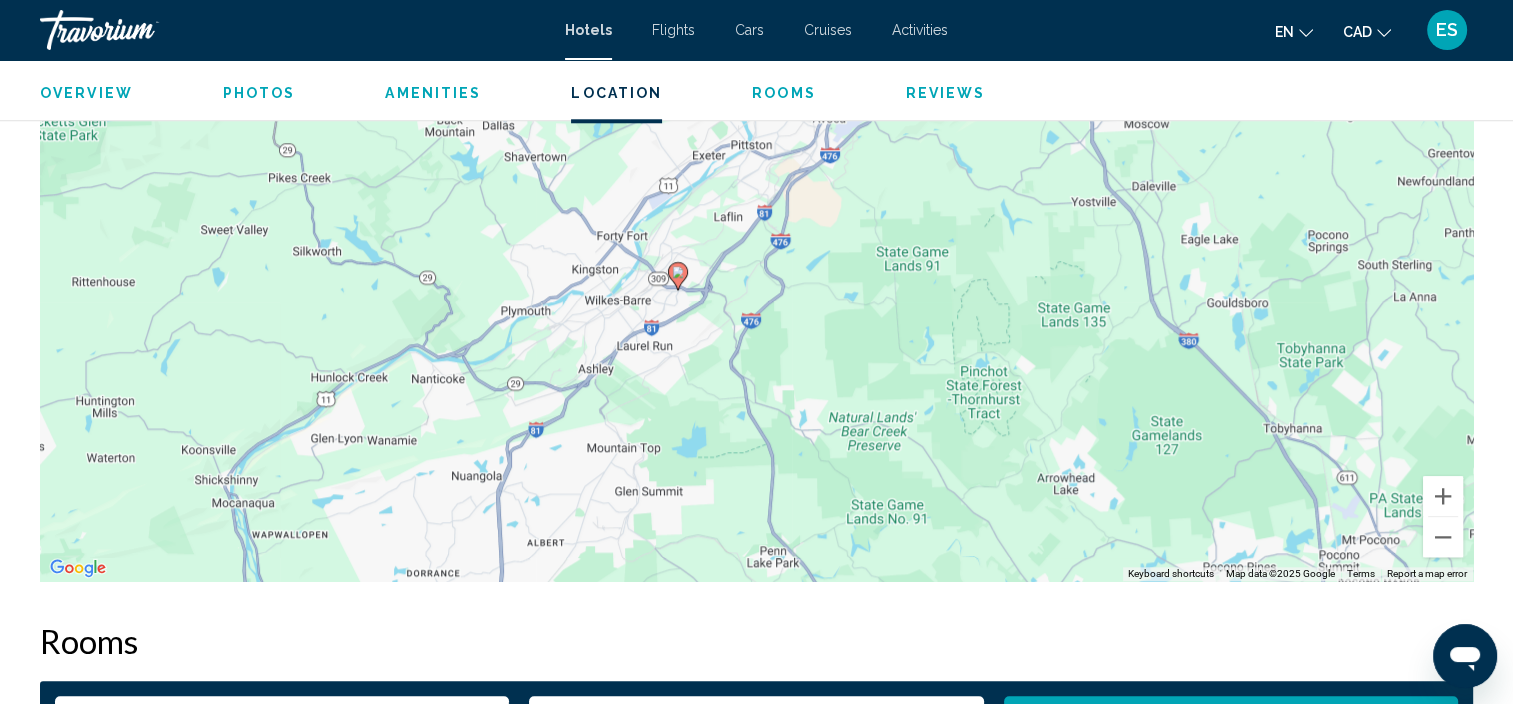 drag, startPoint x: 996, startPoint y: 254, endPoint x: 916, endPoint y: 274, distance: 82.46211 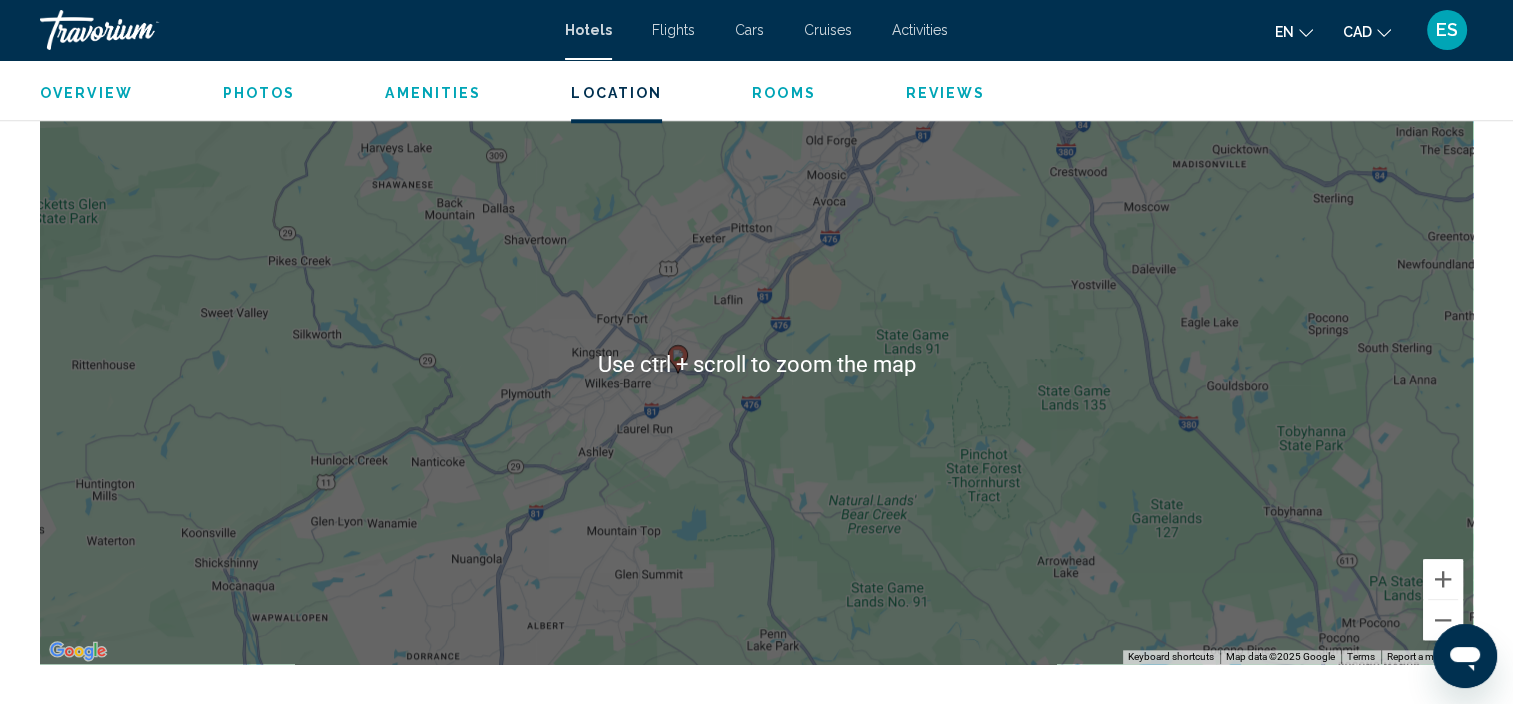 scroll, scrollTop: 1931, scrollLeft: 0, axis: vertical 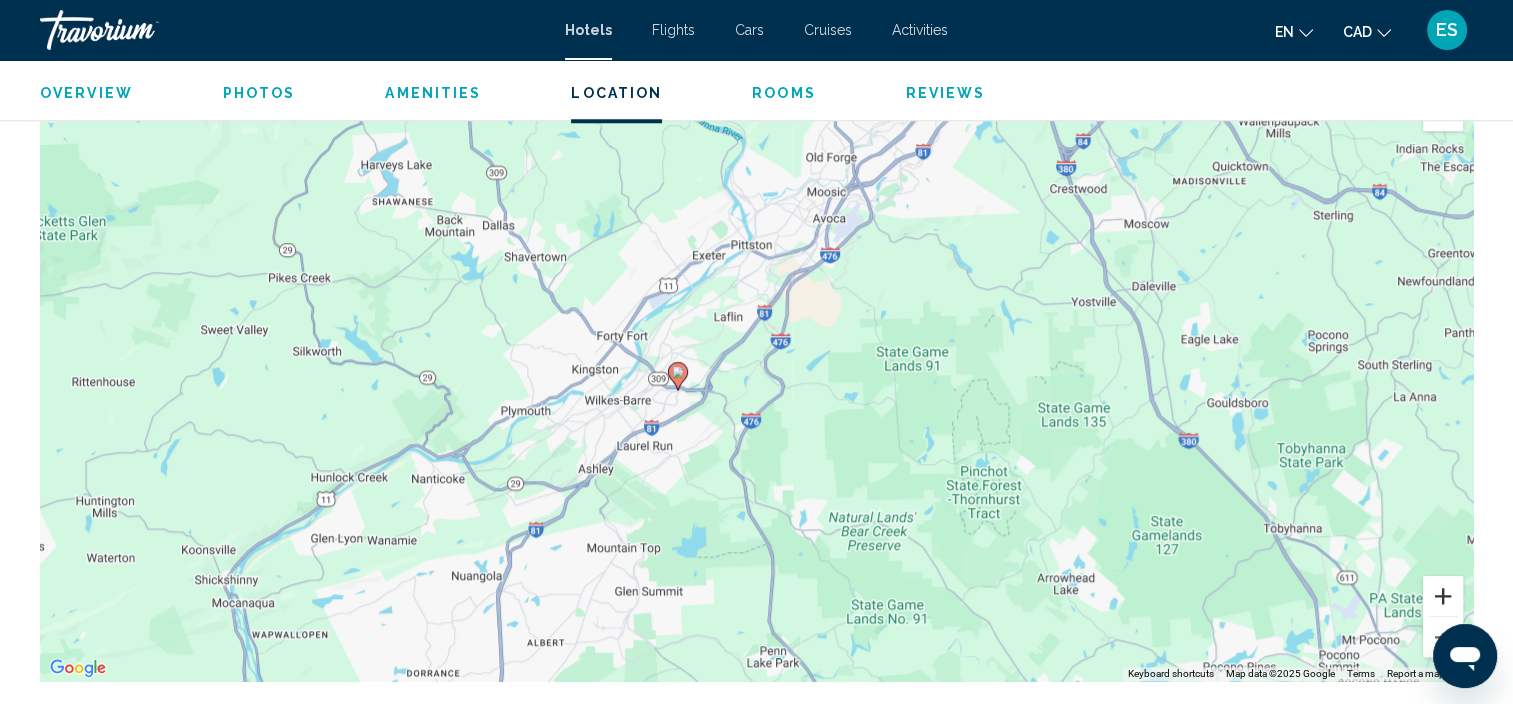 click at bounding box center (1443, 596) 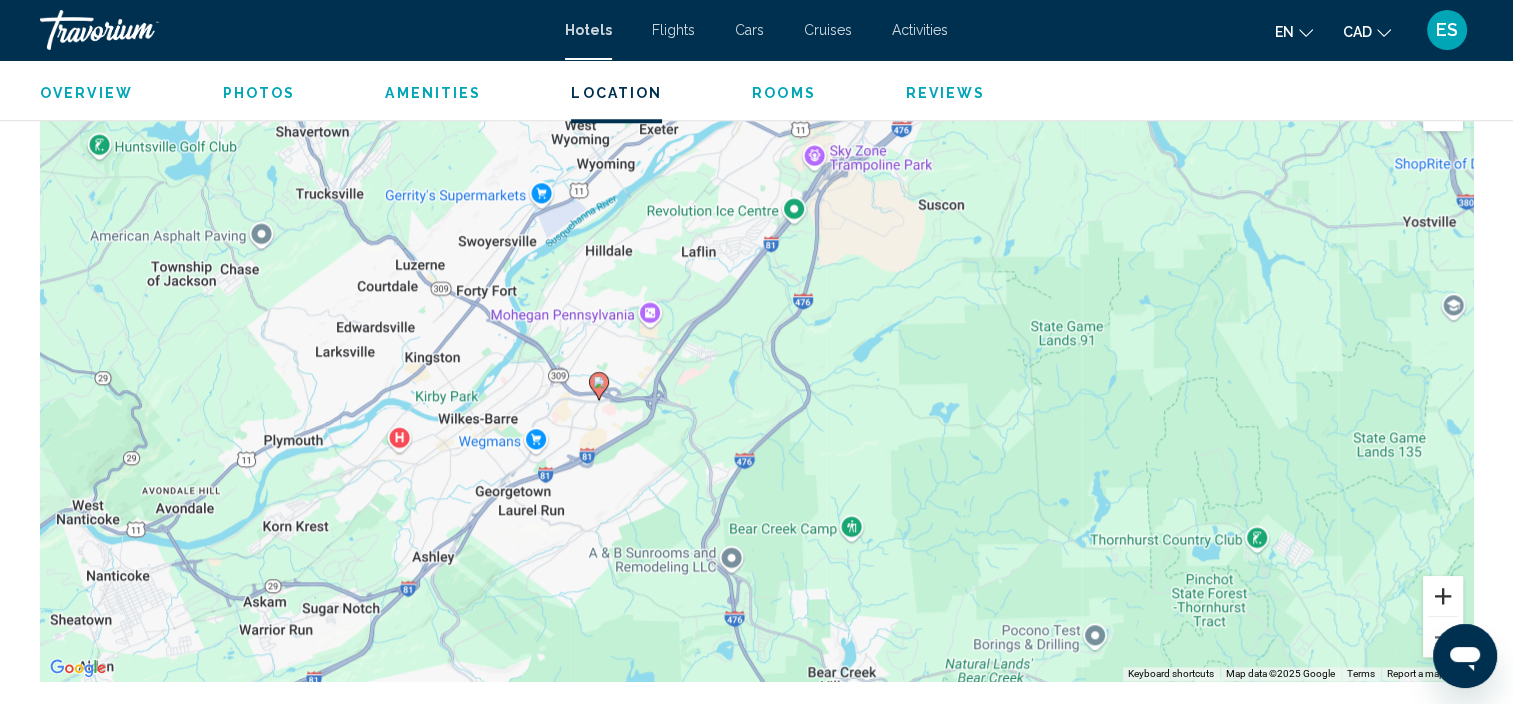 click at bounding box center (1443, 596) 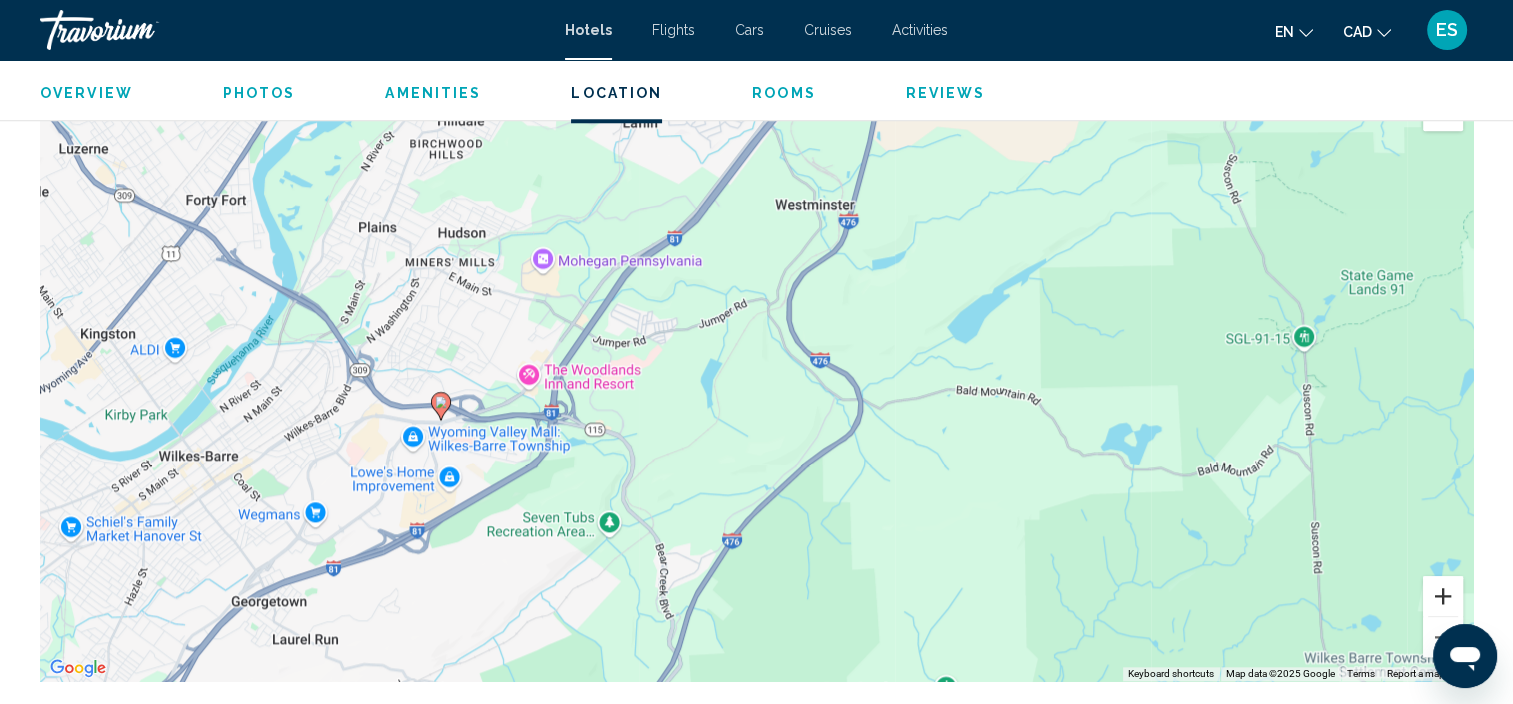 type 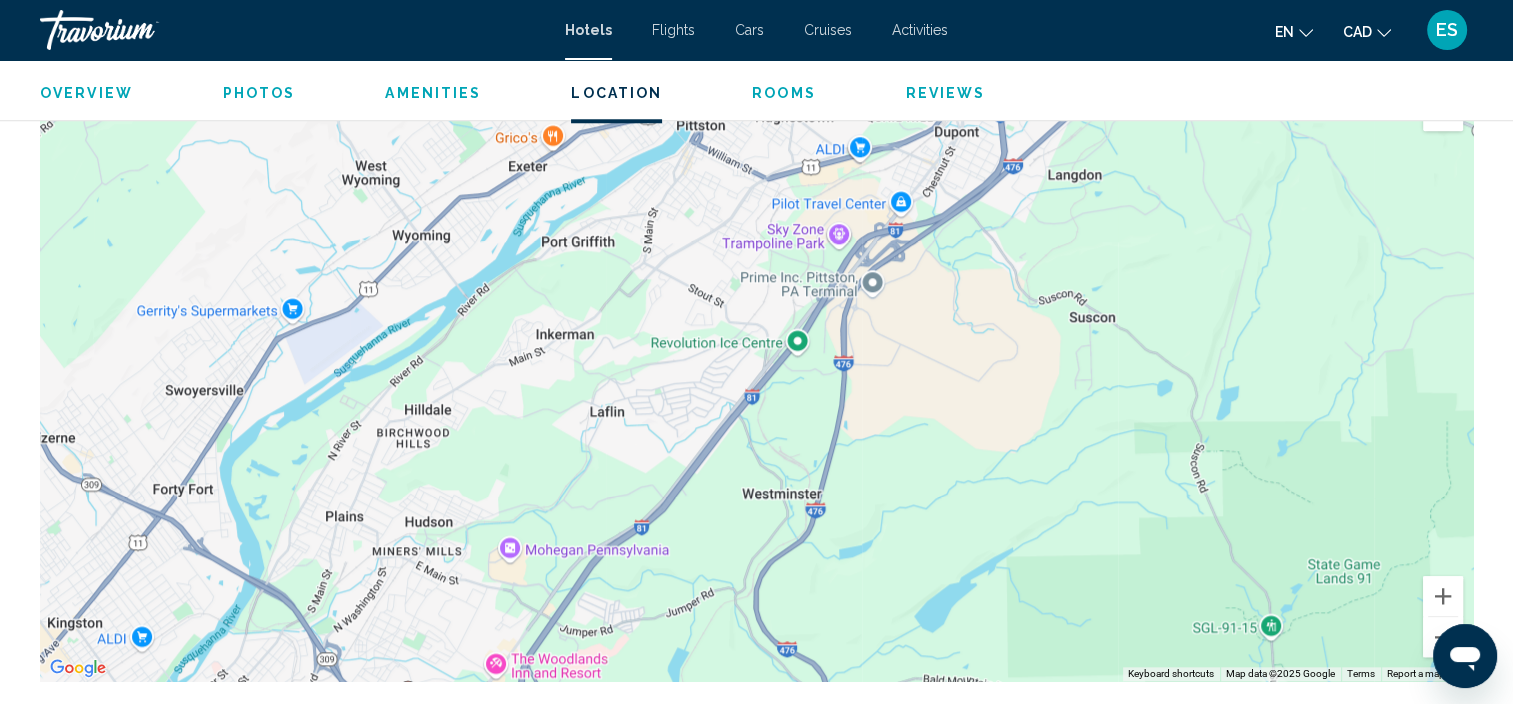 drag, startPoint x: 1163, startPoint y: 467, endPoint x: 1136, endPoint y: 744, distance: 278.31277 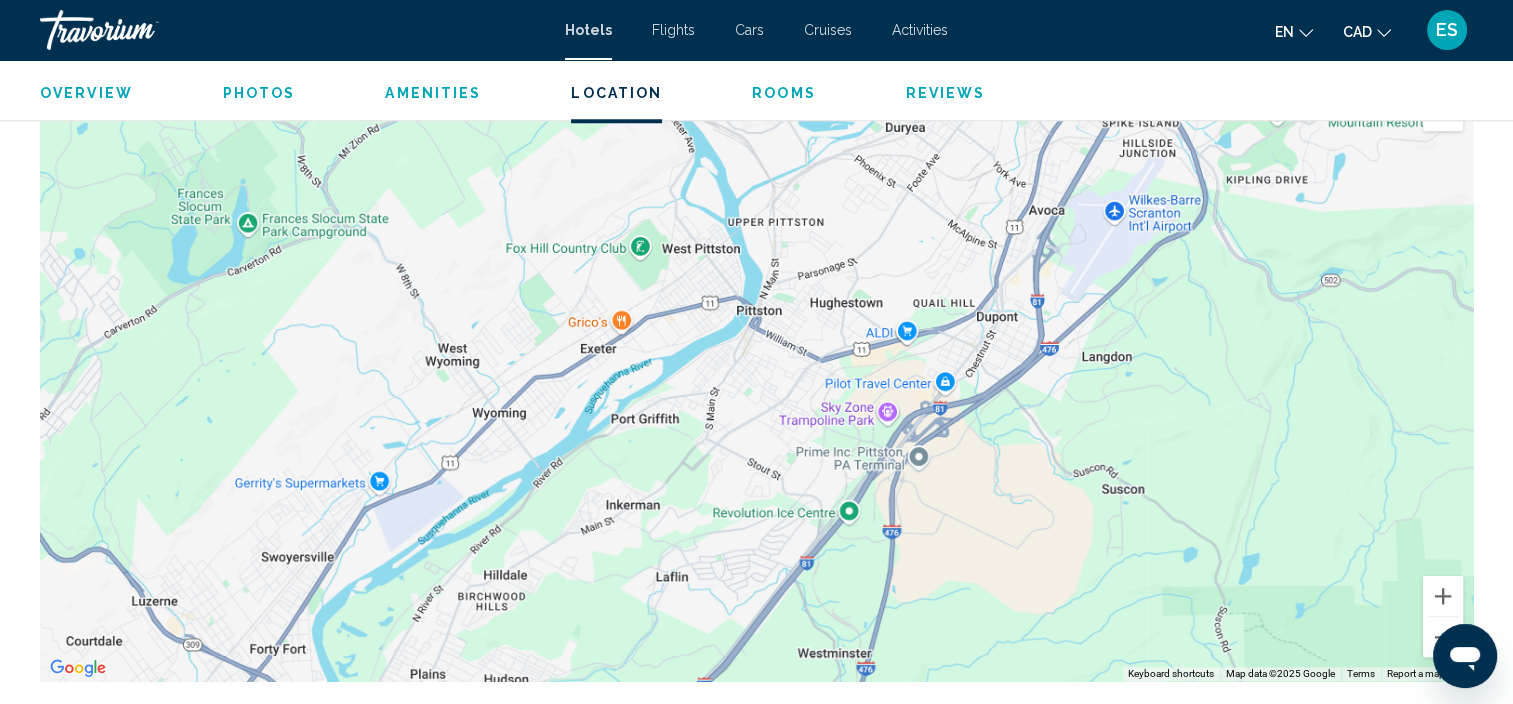 drag, startPoint x: 1016, startPoint y: 453, endPoint x: 1068, endPoint y: 628, distance: 182.56232 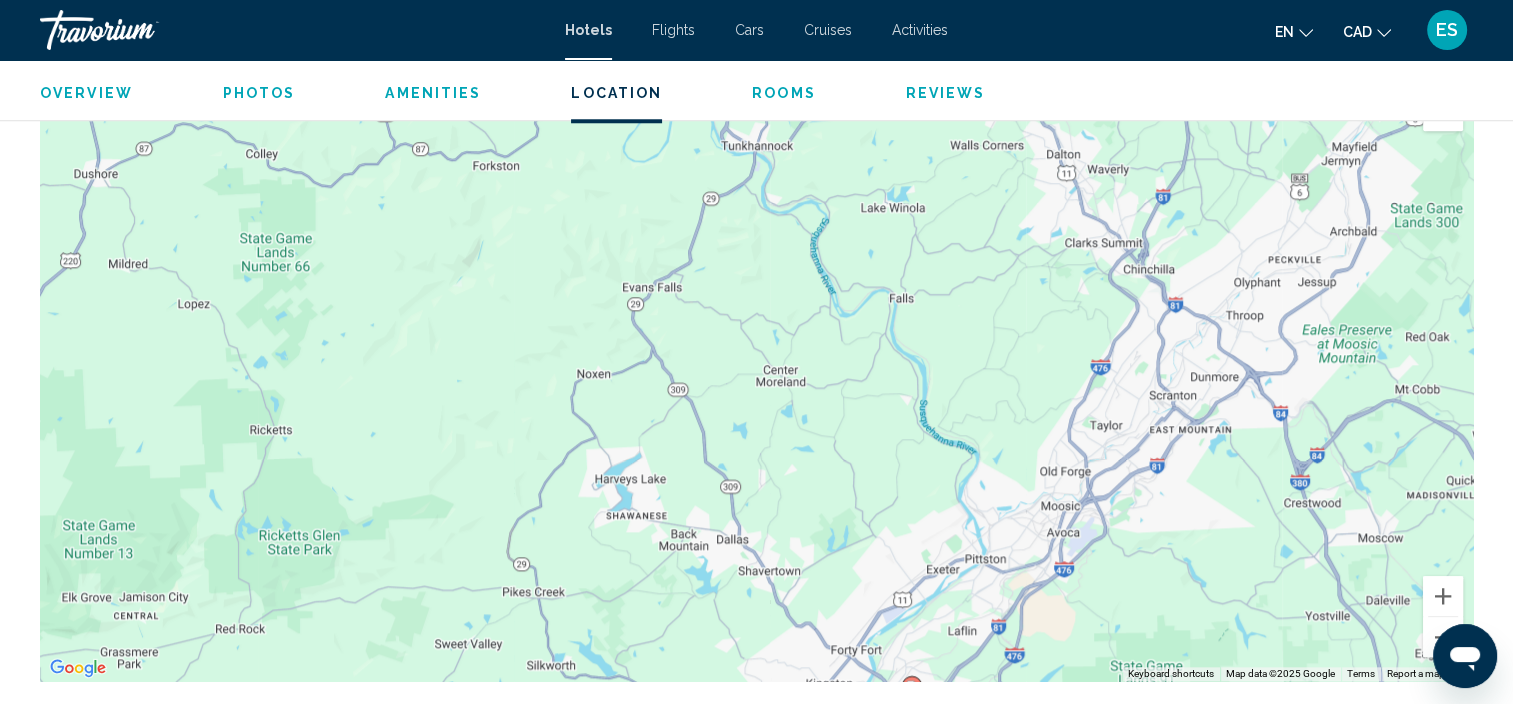 drag, startPoint x: 1067, startPoint y: 652, endPoint x: 1056, endPoint y: 633, distance: 21.954498 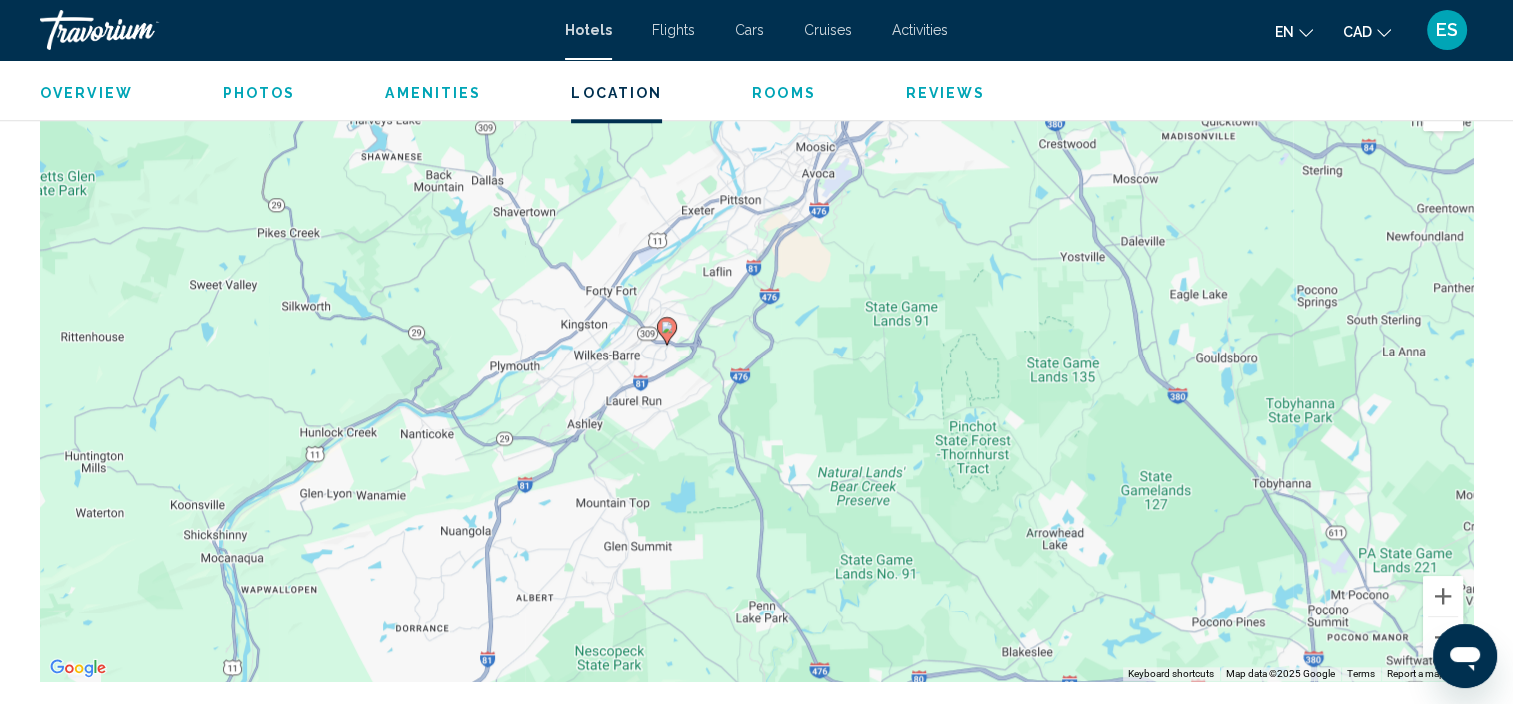 drag, startPoint x: 1187, startPoint y: 587, endPoint x: 940, endPoint y: 233, distance: 431.6538 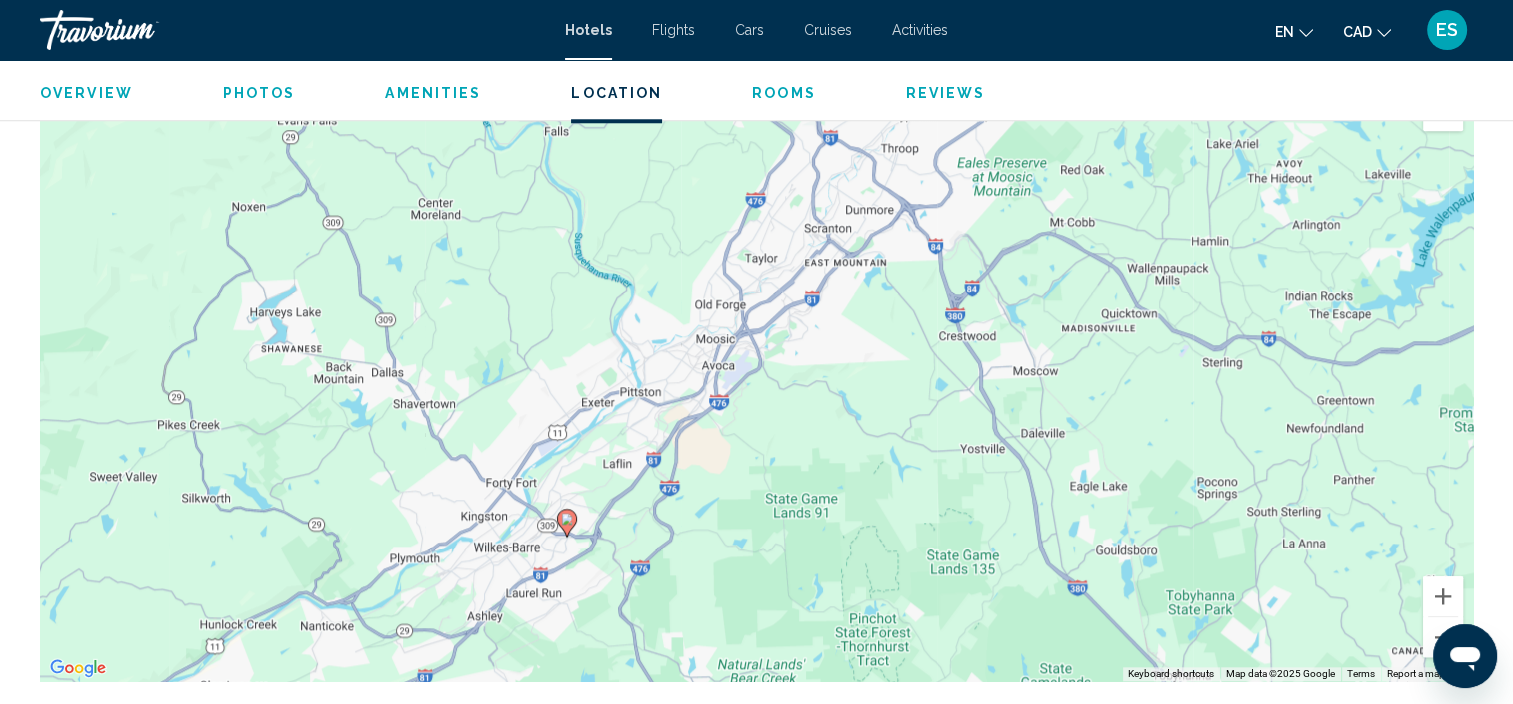 drag, startPoint x: 953, startPoint y: 232, endPoint x: 1171, endPoint y: 420, distance: 287.868 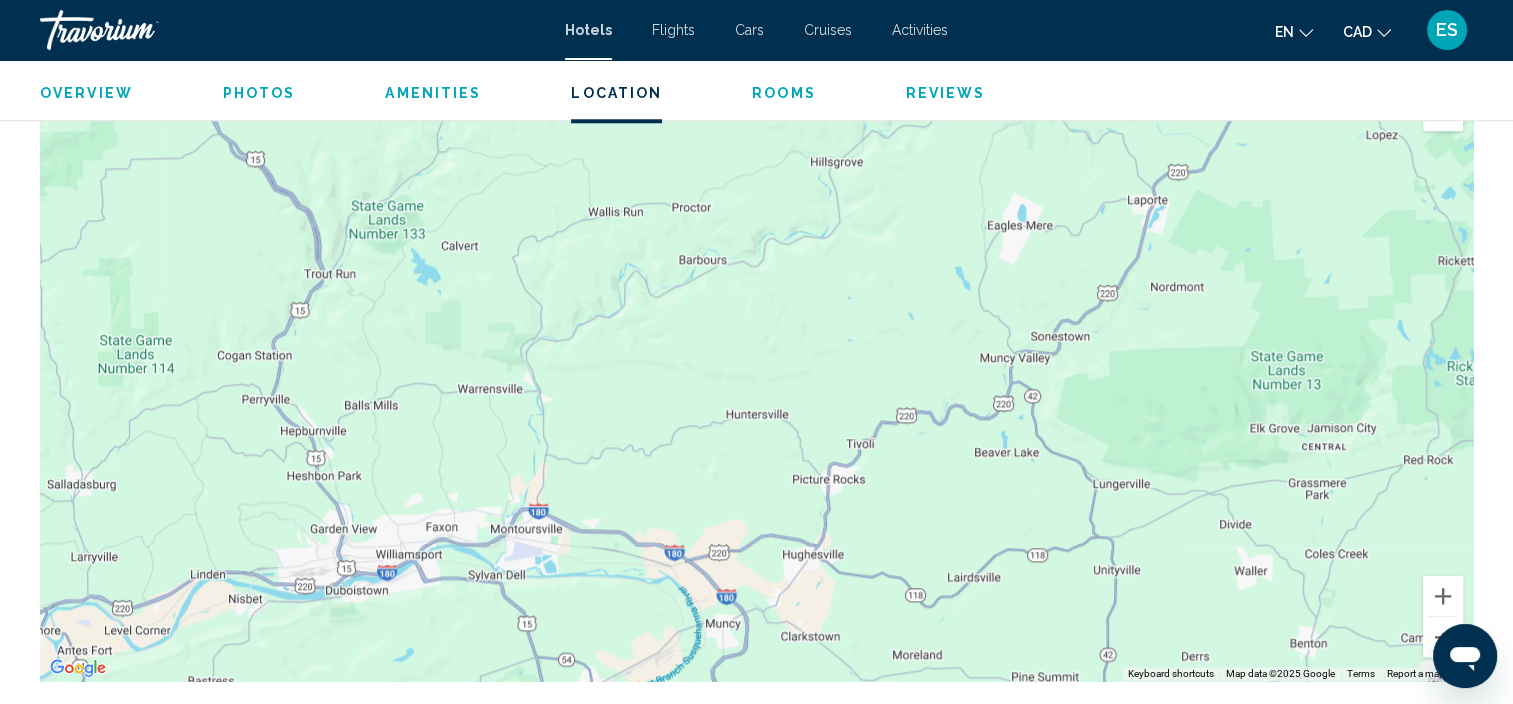 drag, startPoint x: 1413, startPoint y: 427, endPoint x: 354, endPoint y: 426, distance: 1059.0005 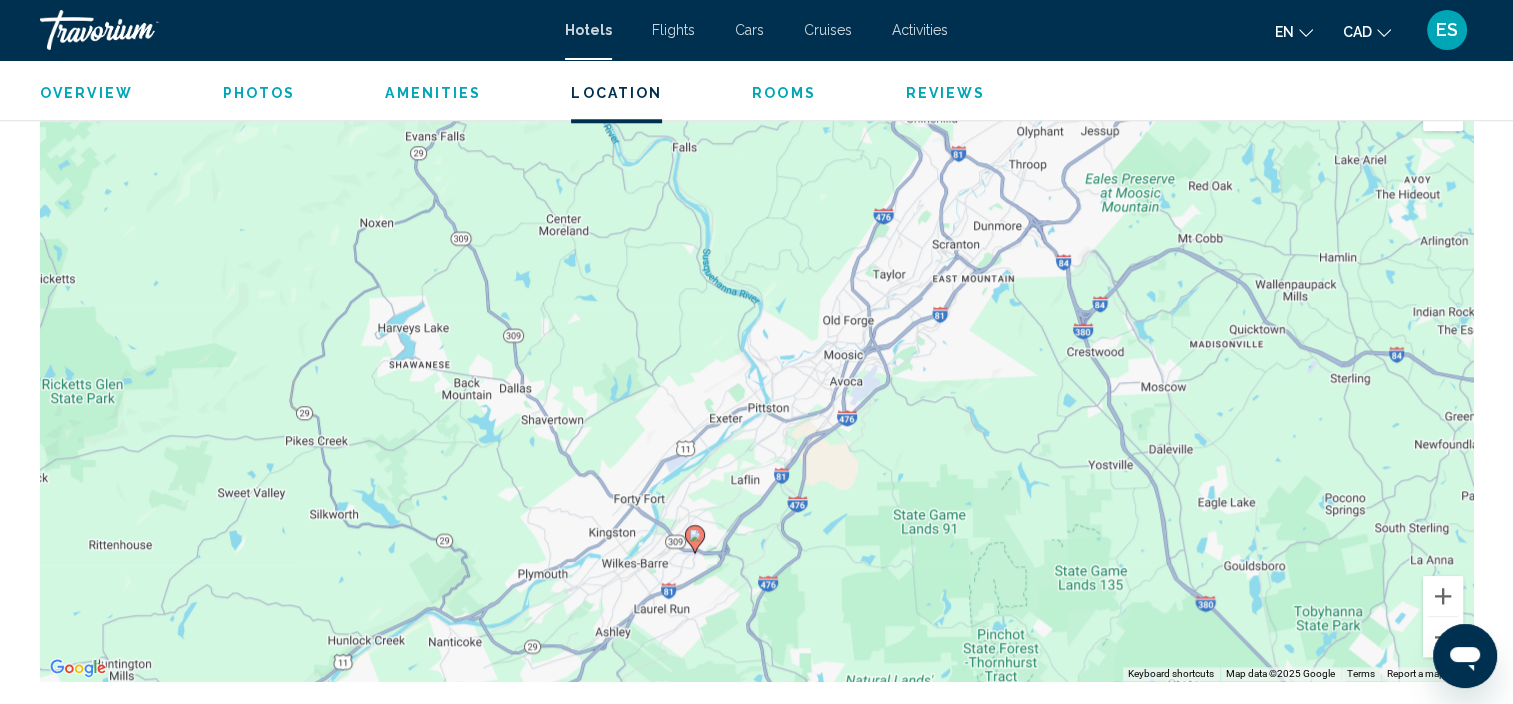 drag, startPoint x: 1128, startPoint y: 548, endPoint x: 920, endPoint y: 566, distance: 208.77739 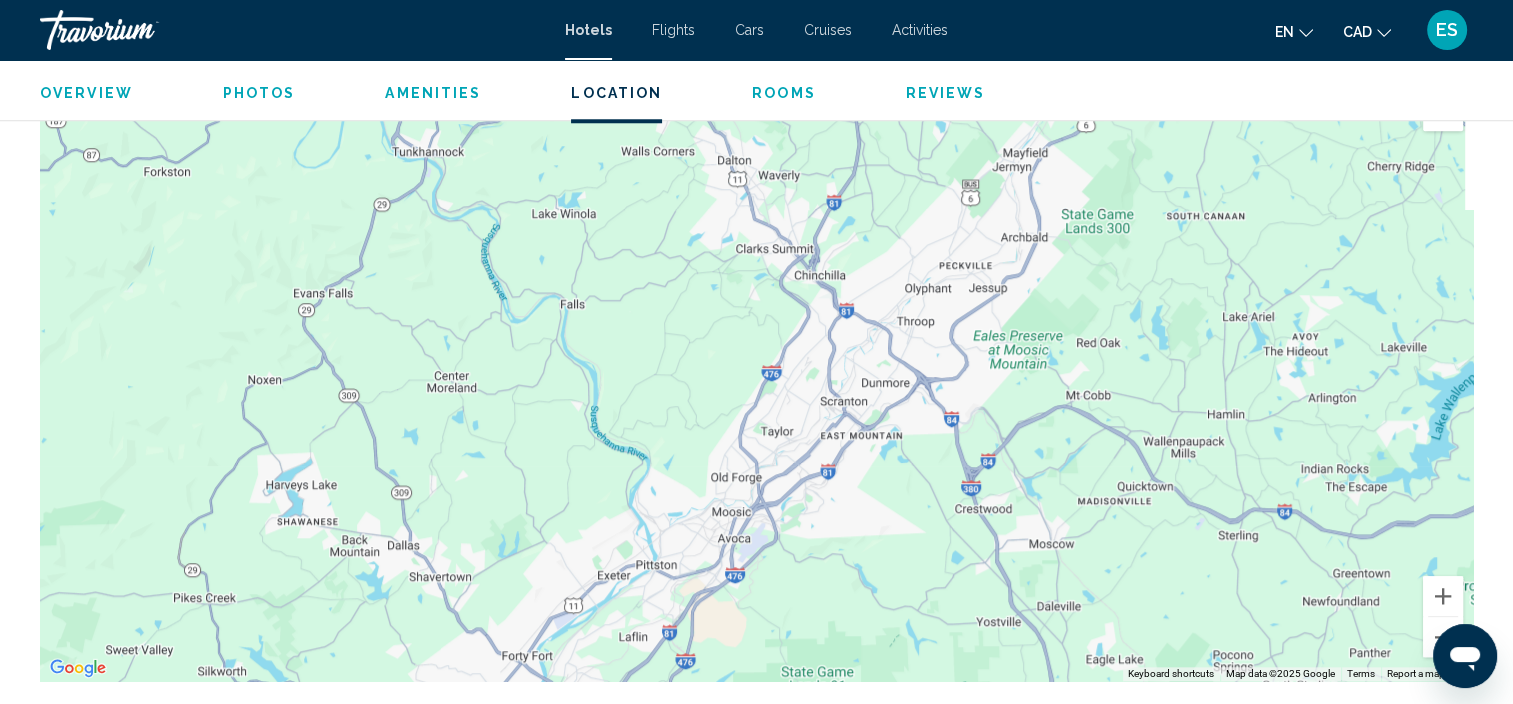 drag, startPoint x: 1245, startPoint y: 392, endPoint x: 1132, endPoint y: 552, distance: 195.88007 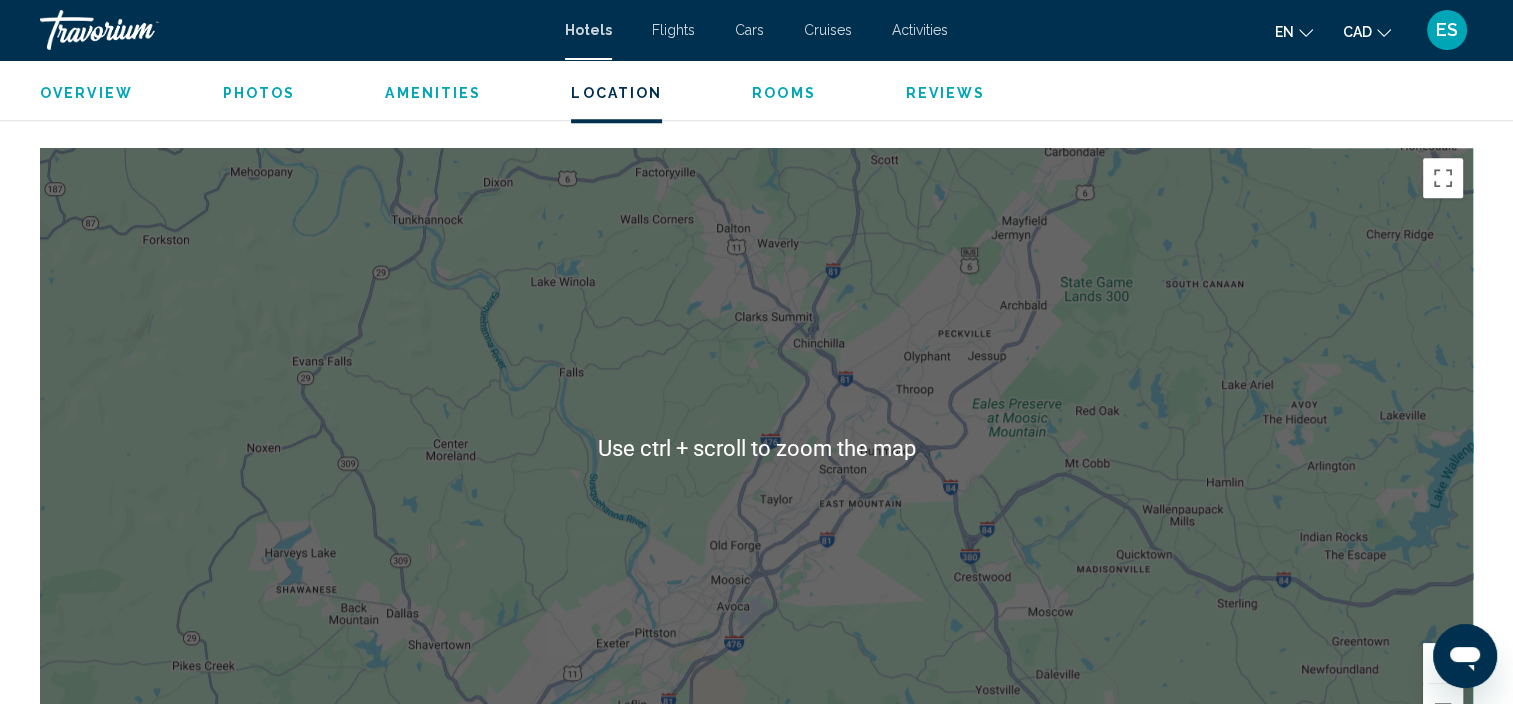 scroll, scrollTop: 1831, scrollLeft: 0, axis: vertical 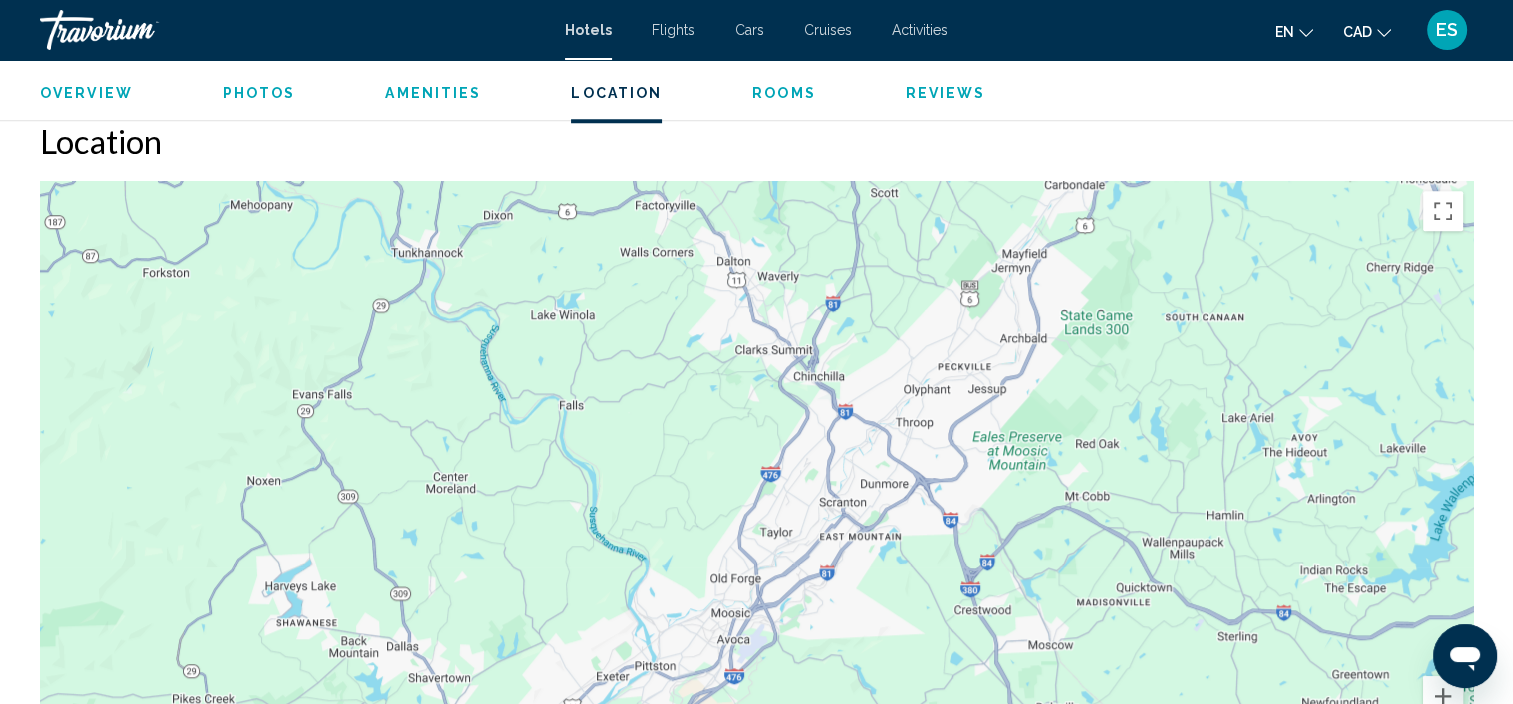 drag, startPoint x: 872, startPoint y: 468, endPoint x: 875, endPoint y: 452, distance: 16.27882 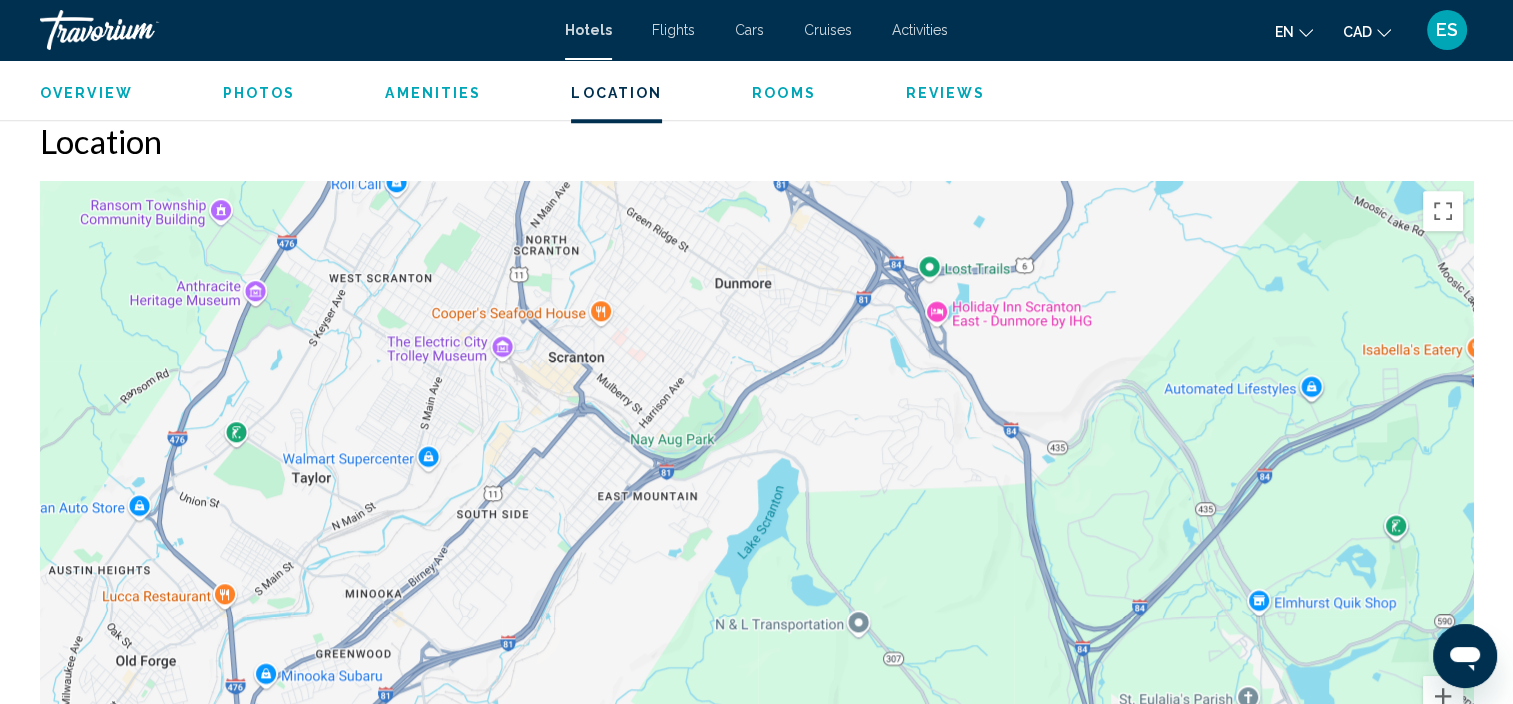 drag, startPoint x: 878, startPoint y: 576, endPoint x: 706, endPoint y: 355, distance: 280.04465 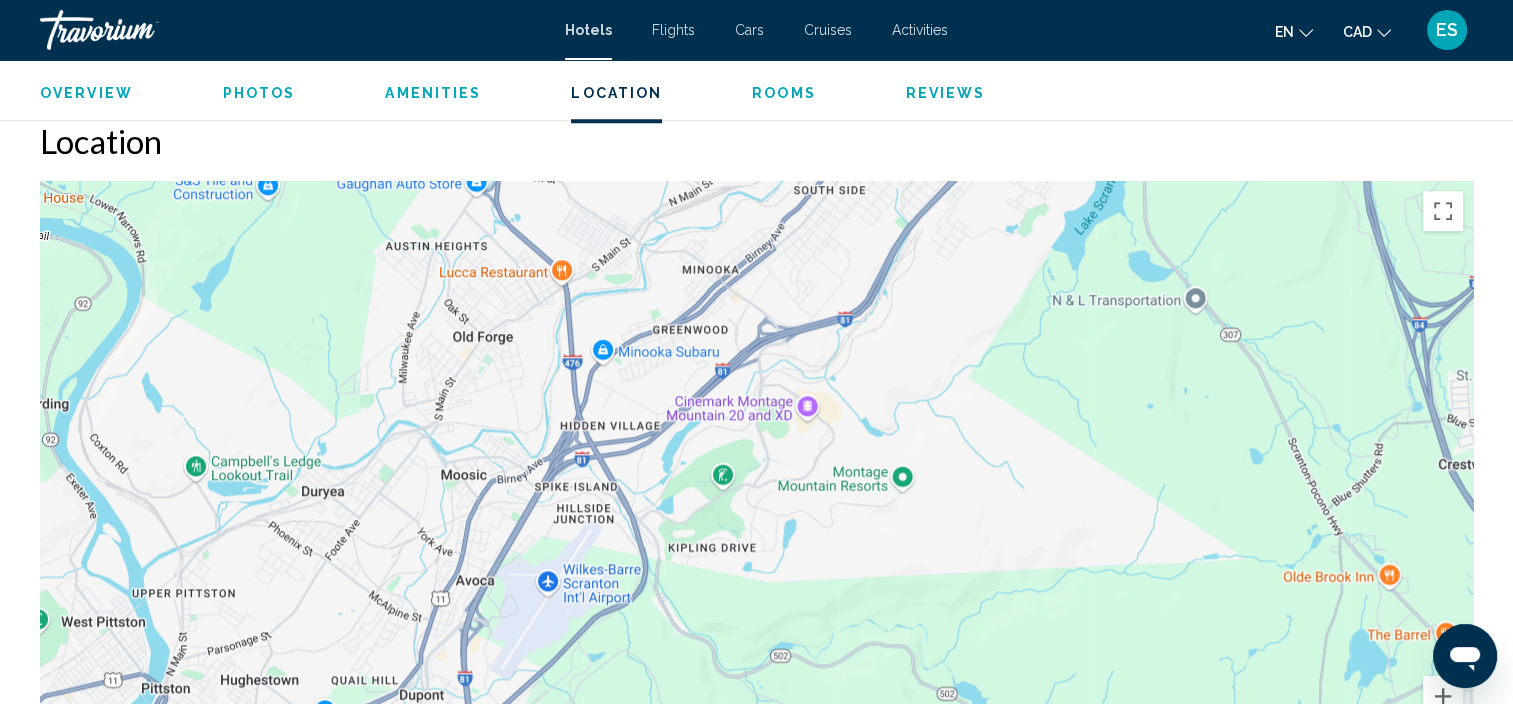 drag, startPoint x: 478, startPoint y: 588, endPoint x: 816, endPoint y: 262, distance: 469.59558 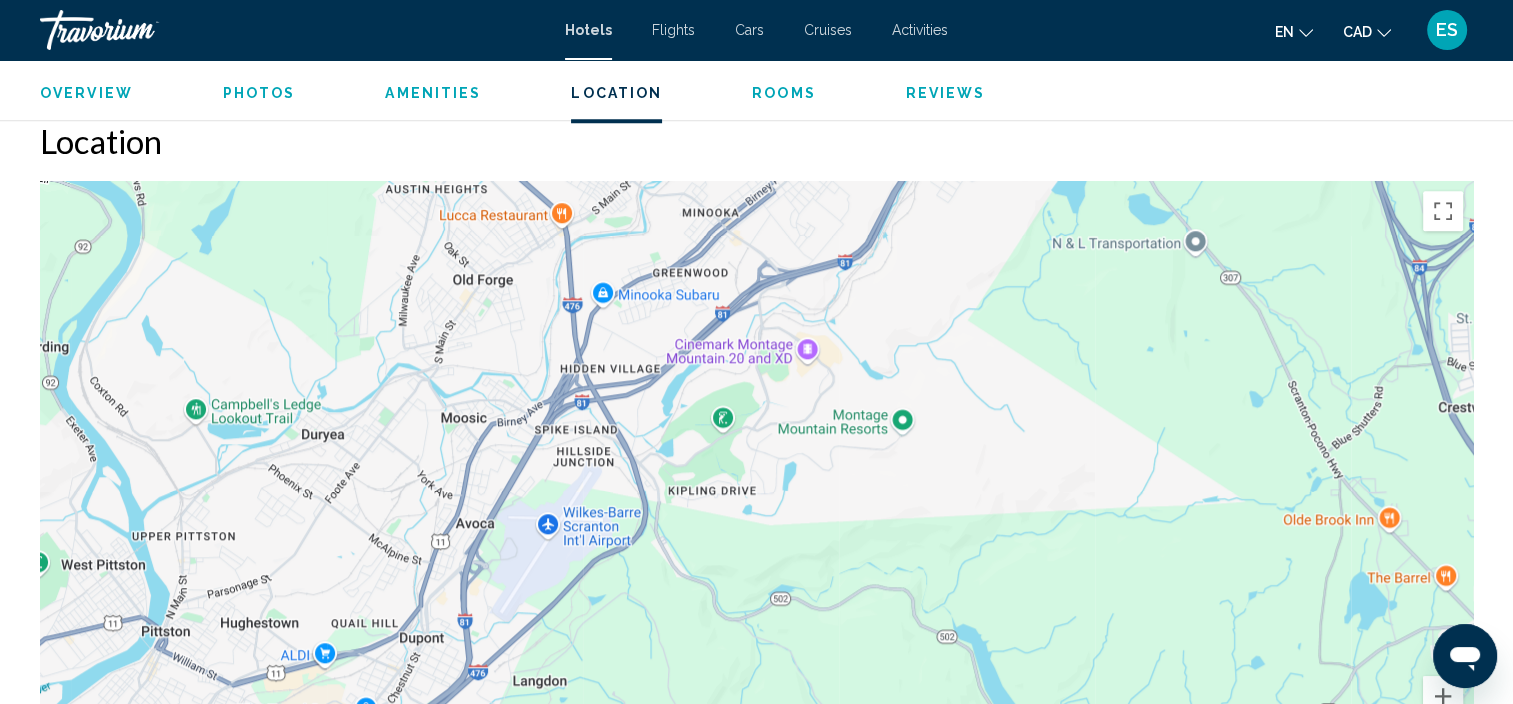 drag, startPoint x: 752, startPoint y: 662, endPoint x: 752, endPoint y: 602, distance: 60 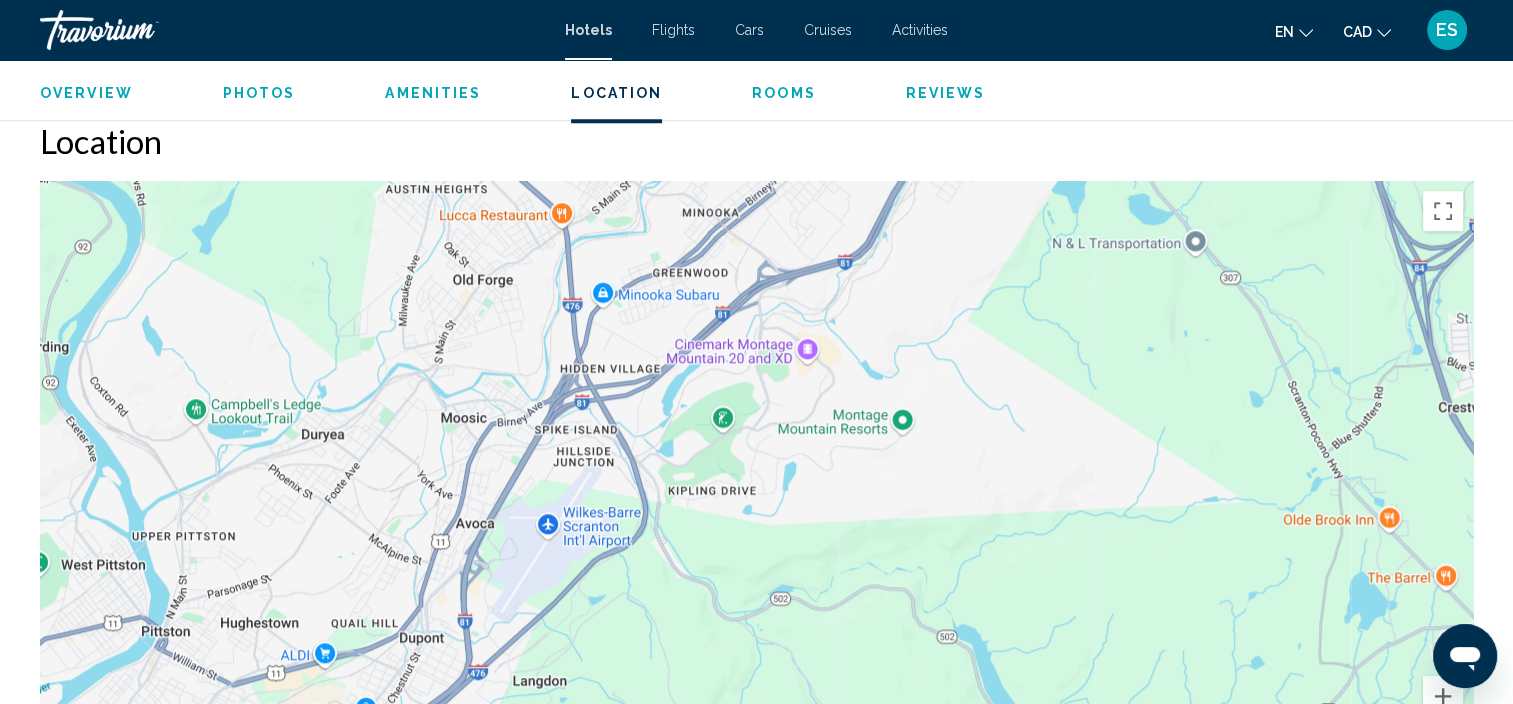 click on "Photos" at bounding box center [259, 93] 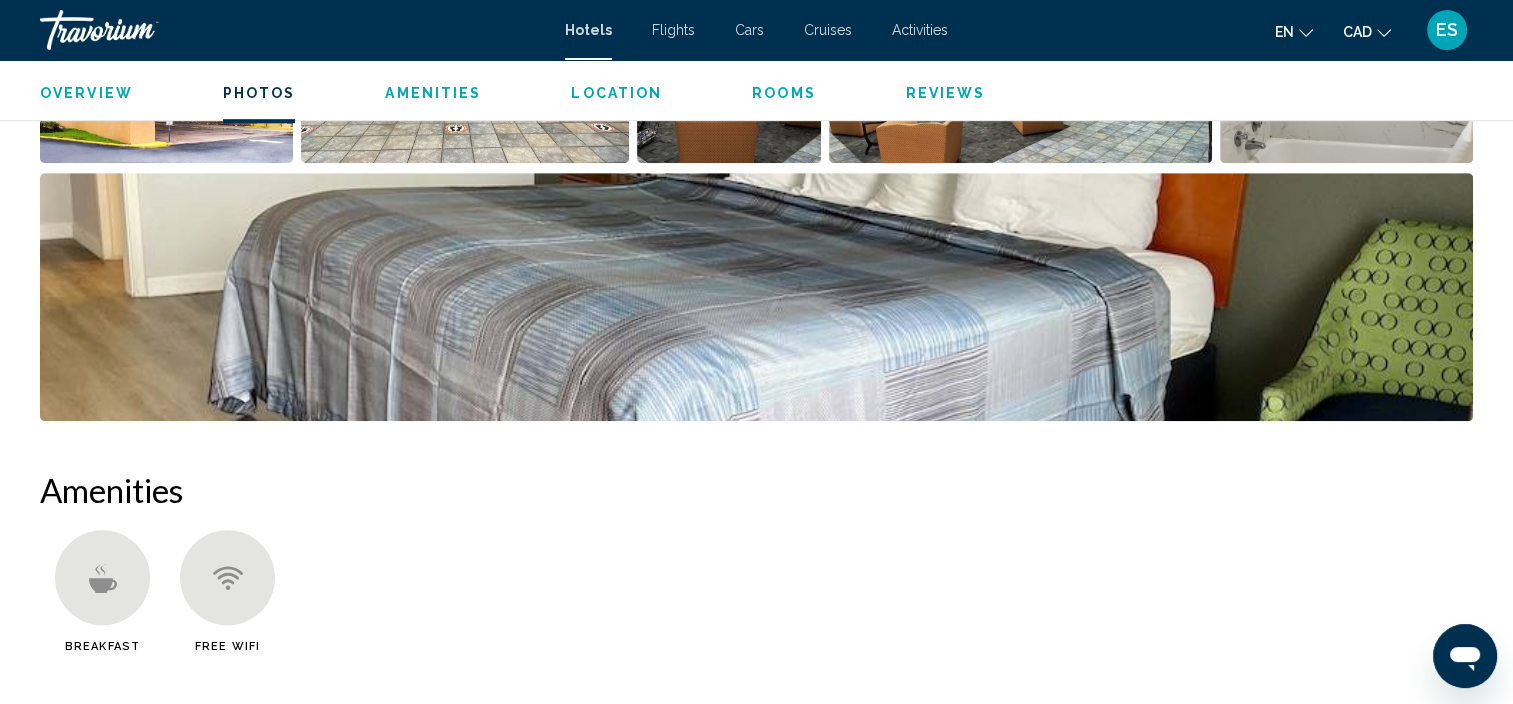 scroll, scrollTop: 977, scrollLeft: 0, axis: vertical 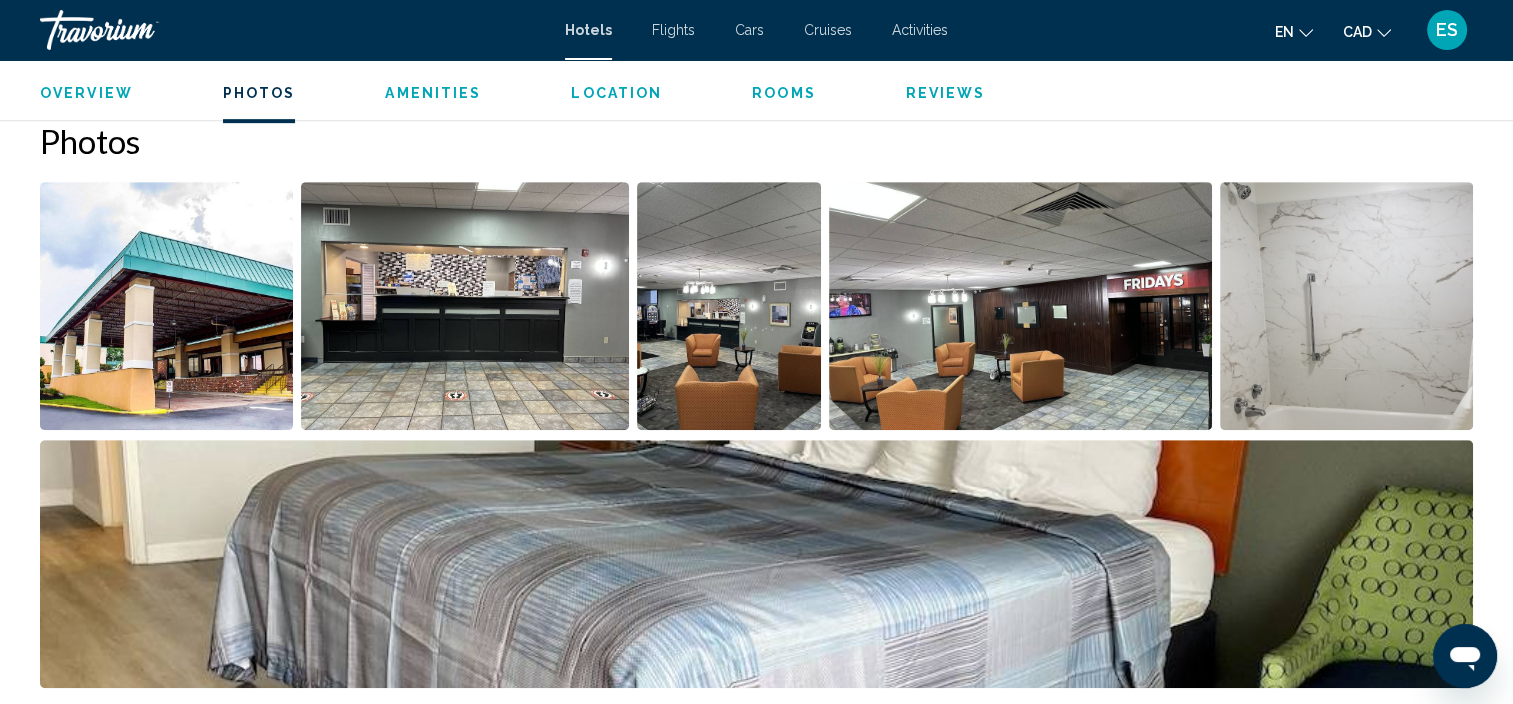 click at bounding box center [166, 306] 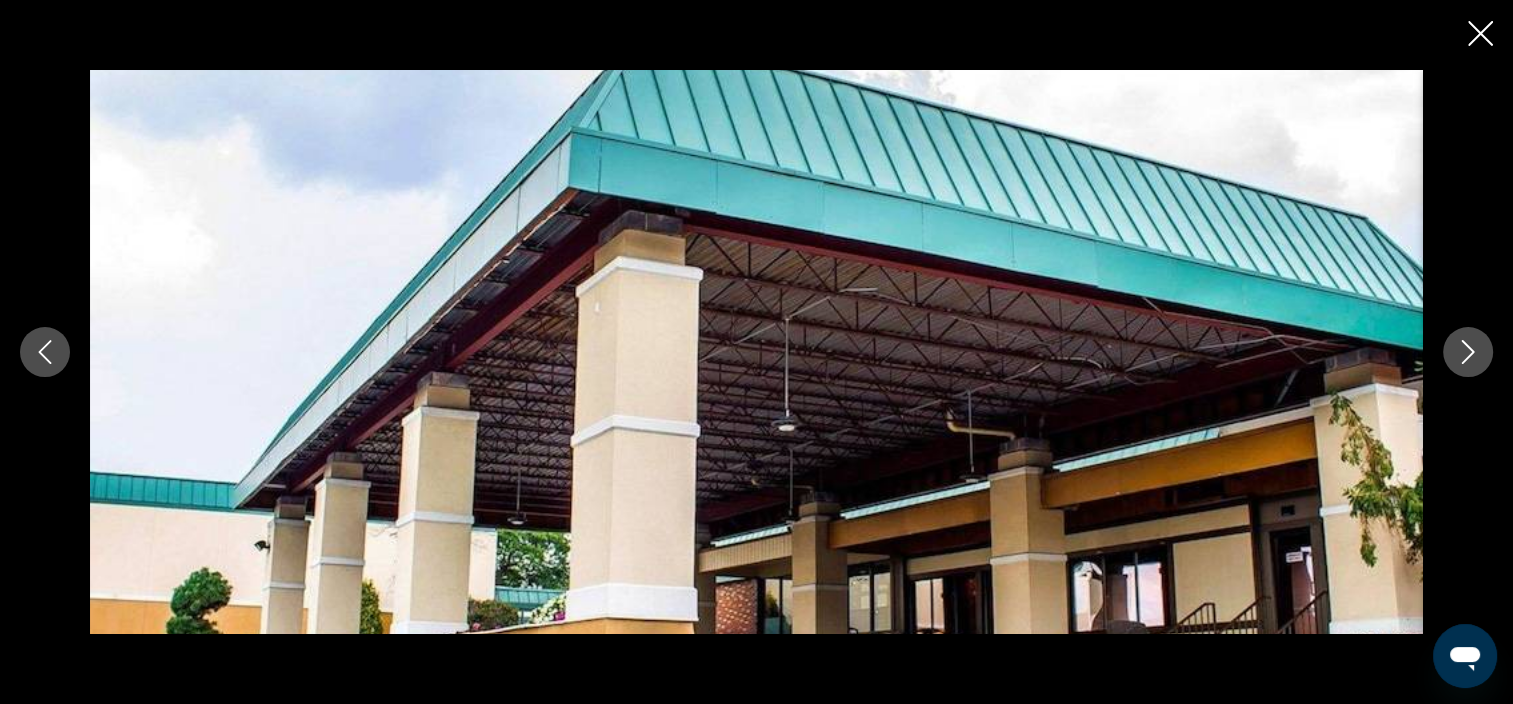click 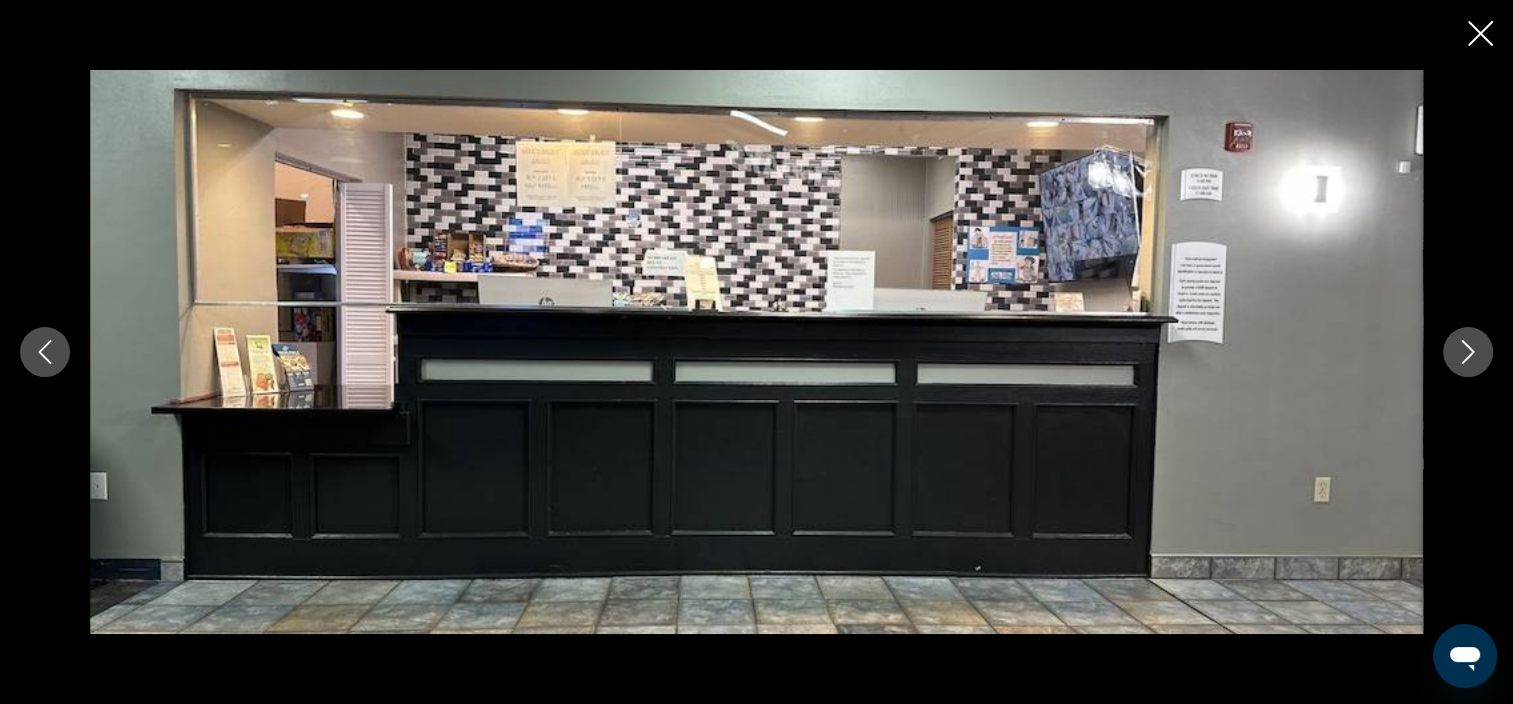 click 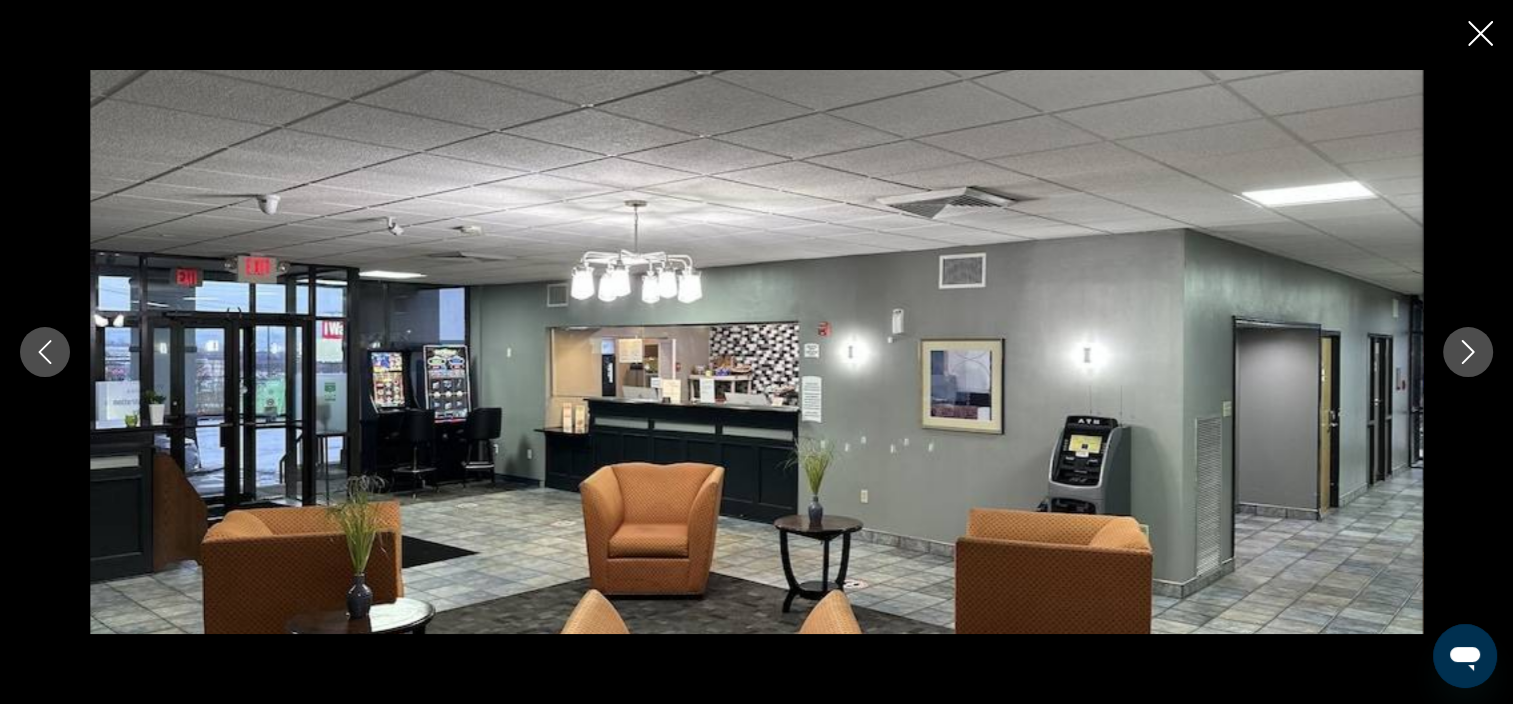 click 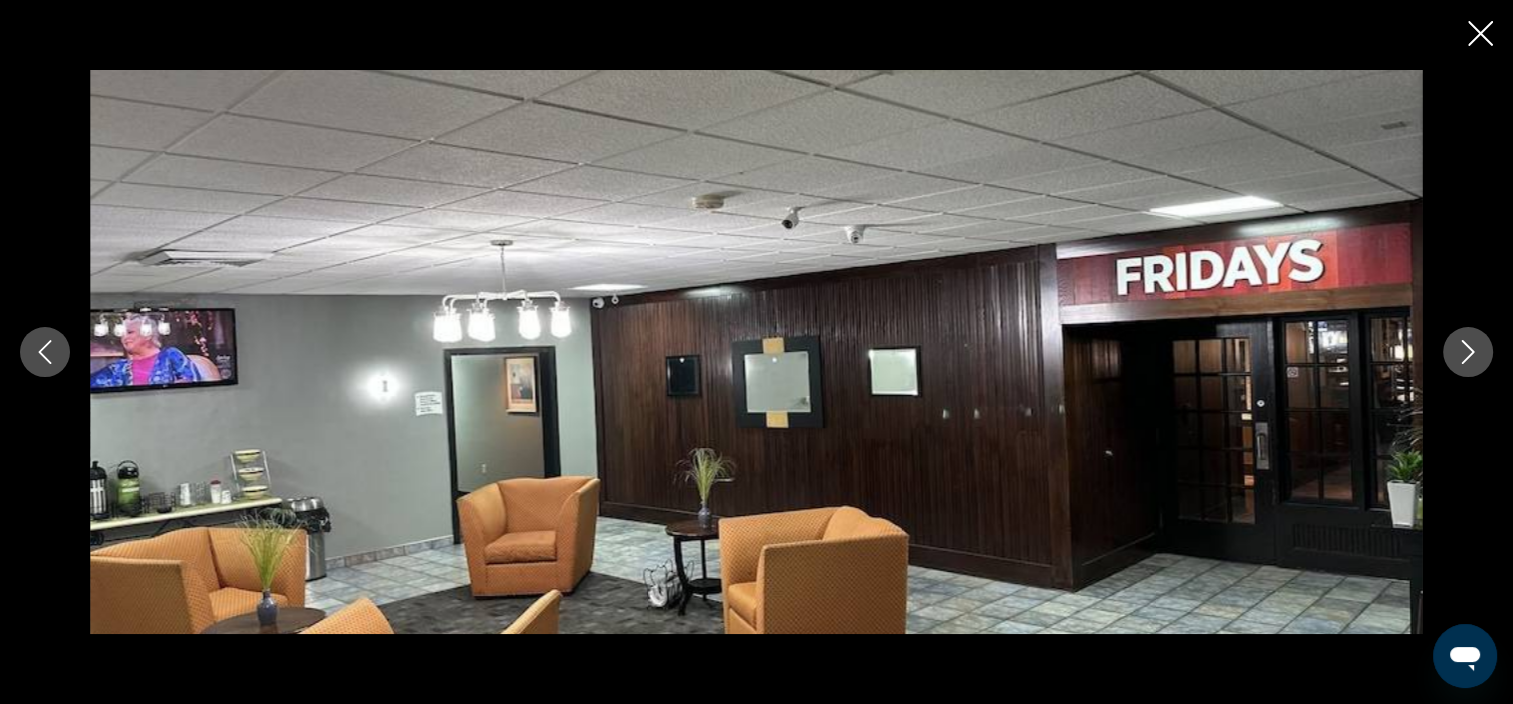 click 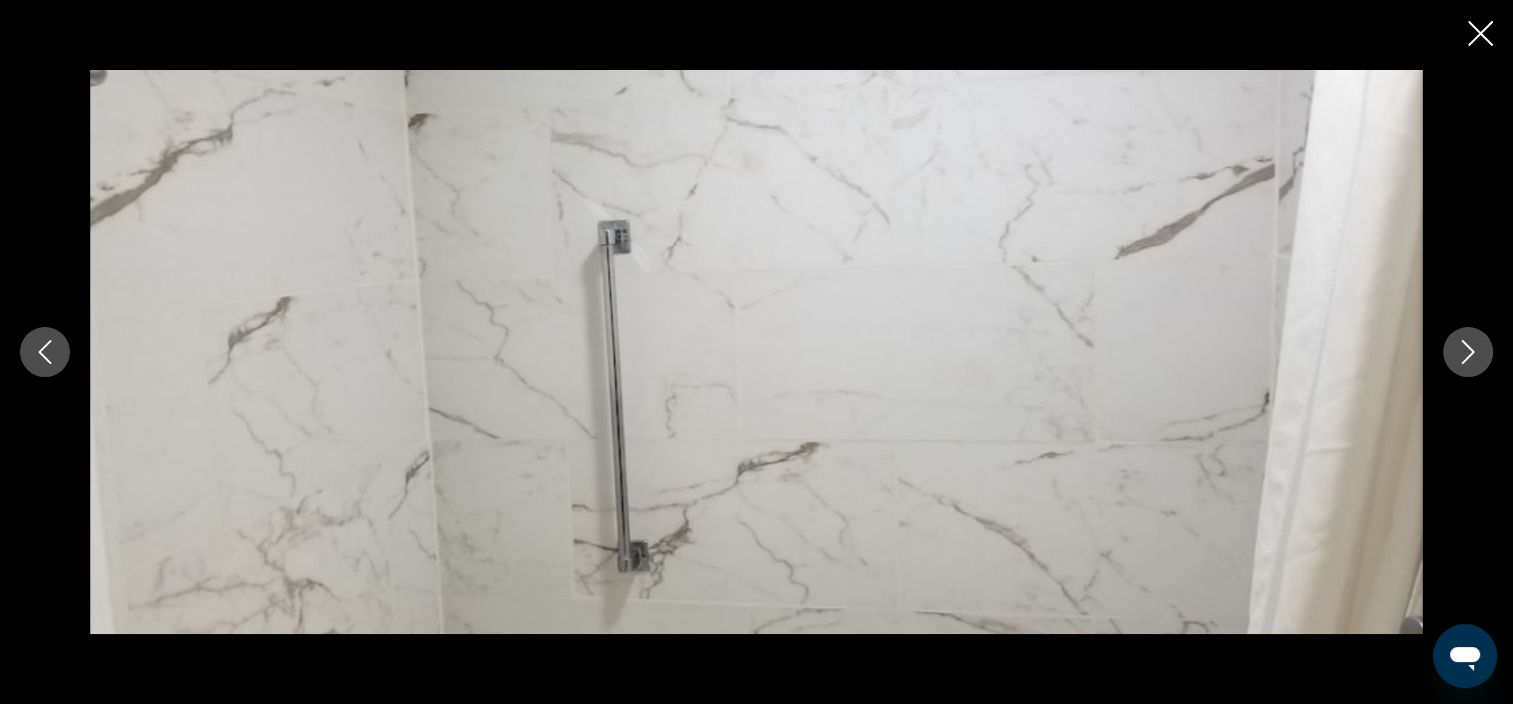 click 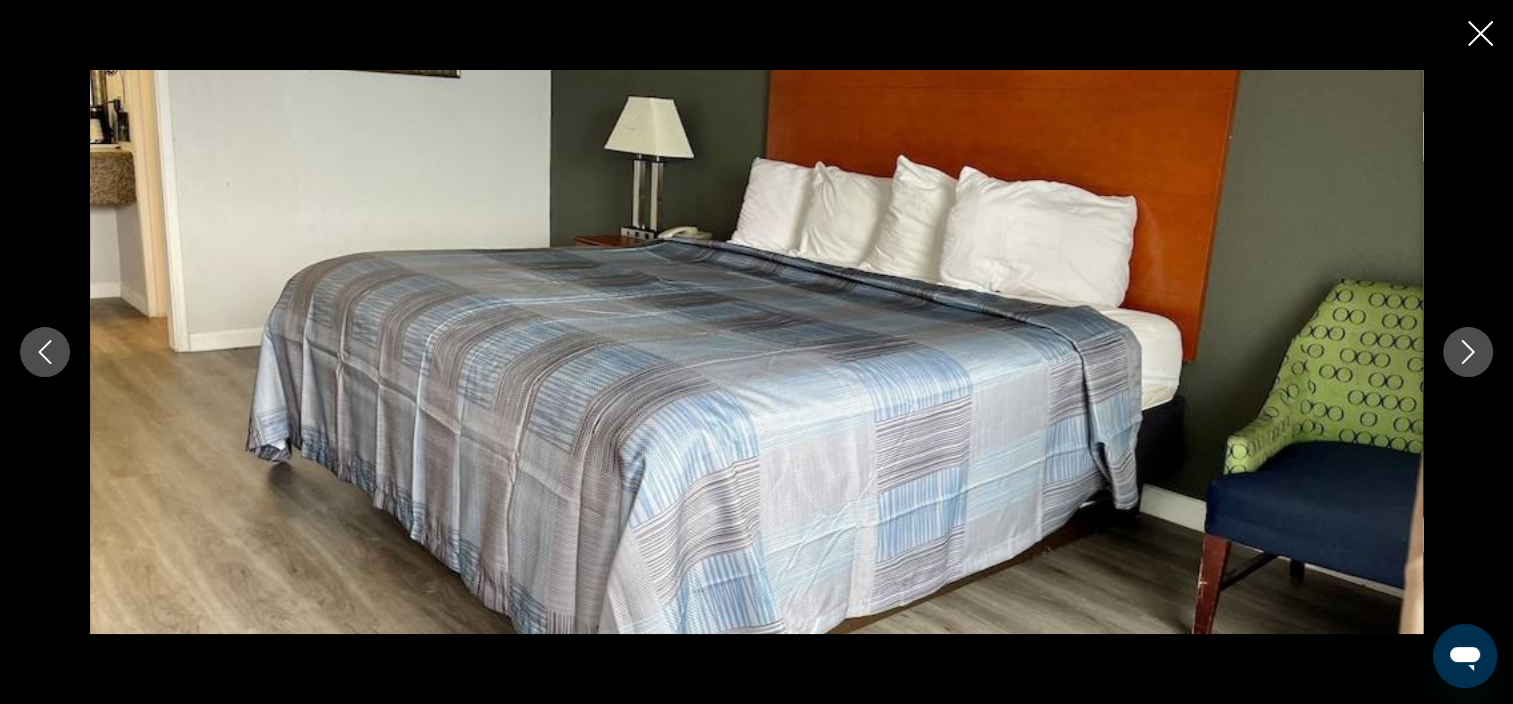 click 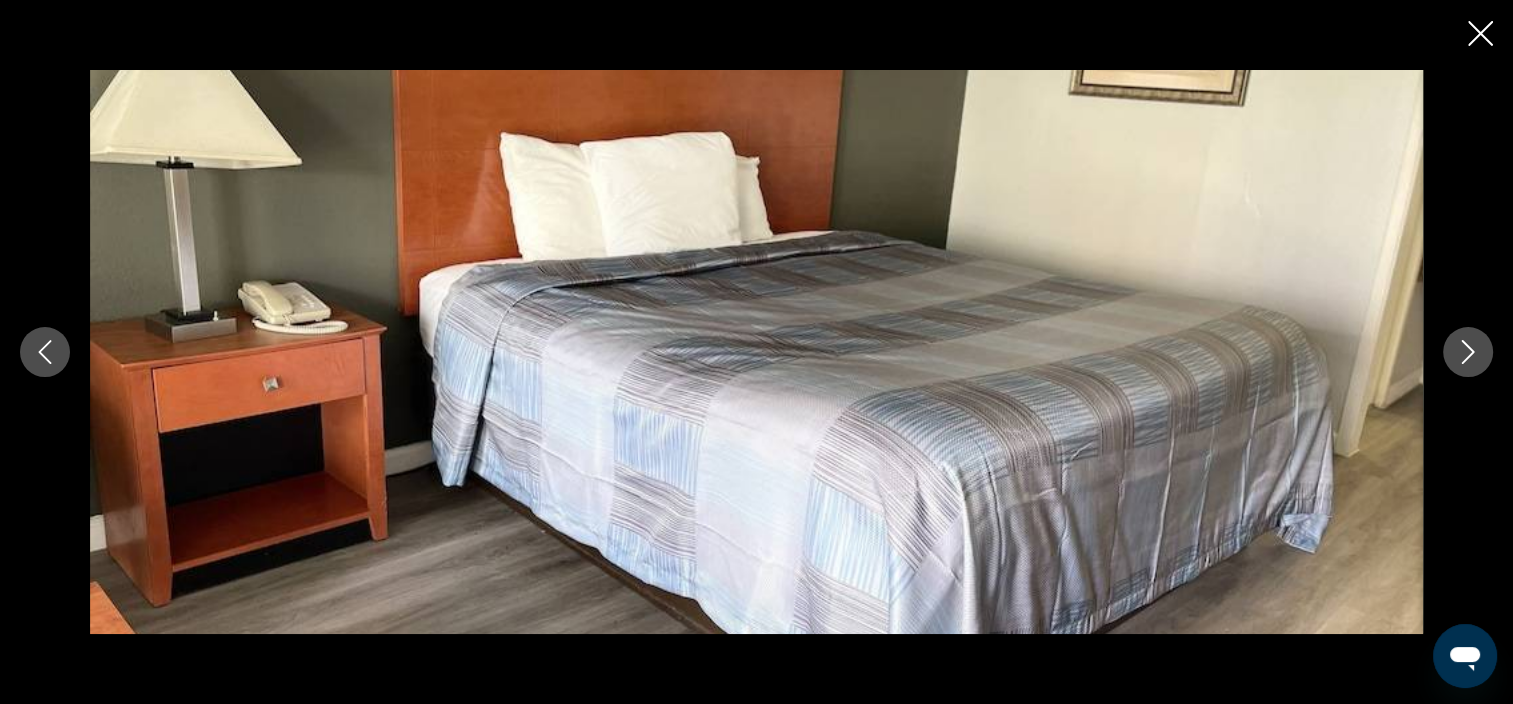 click 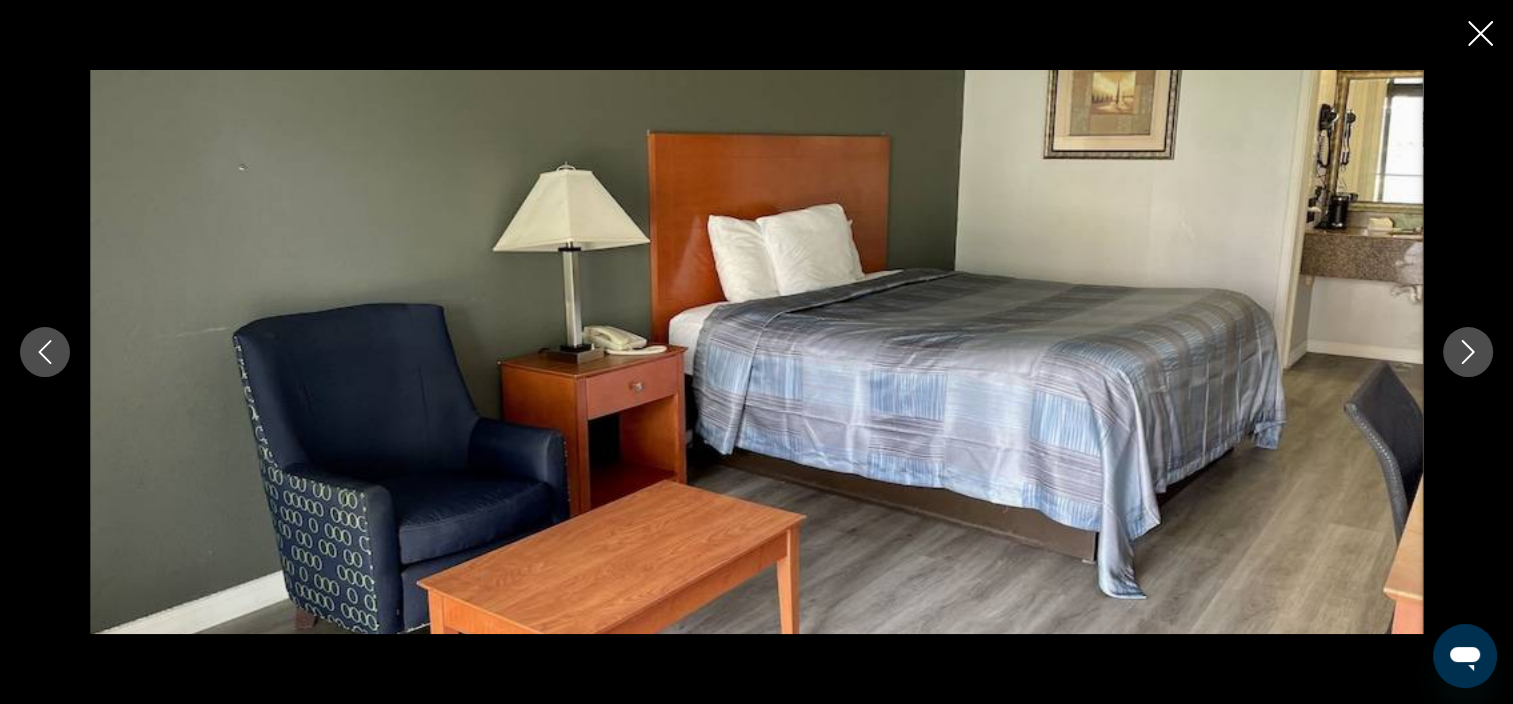 click 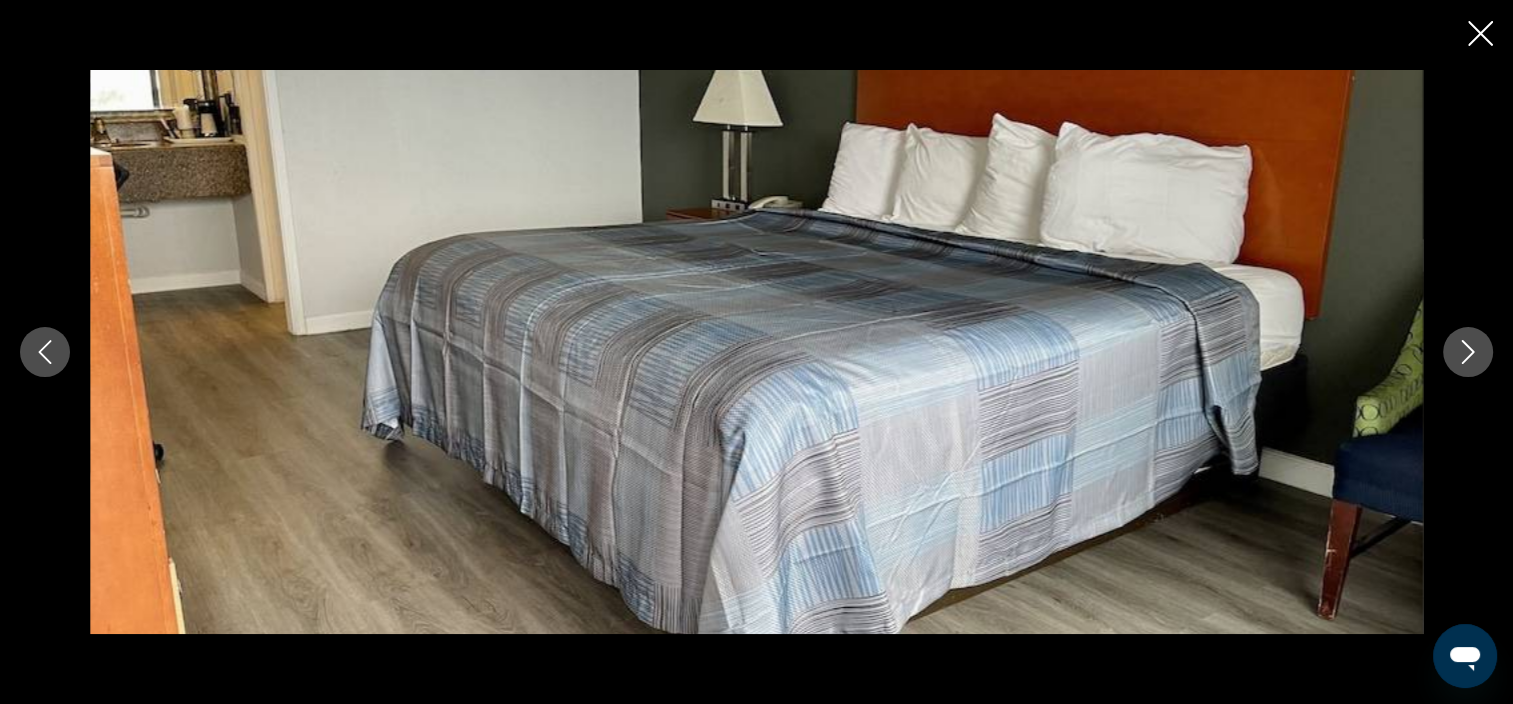 click 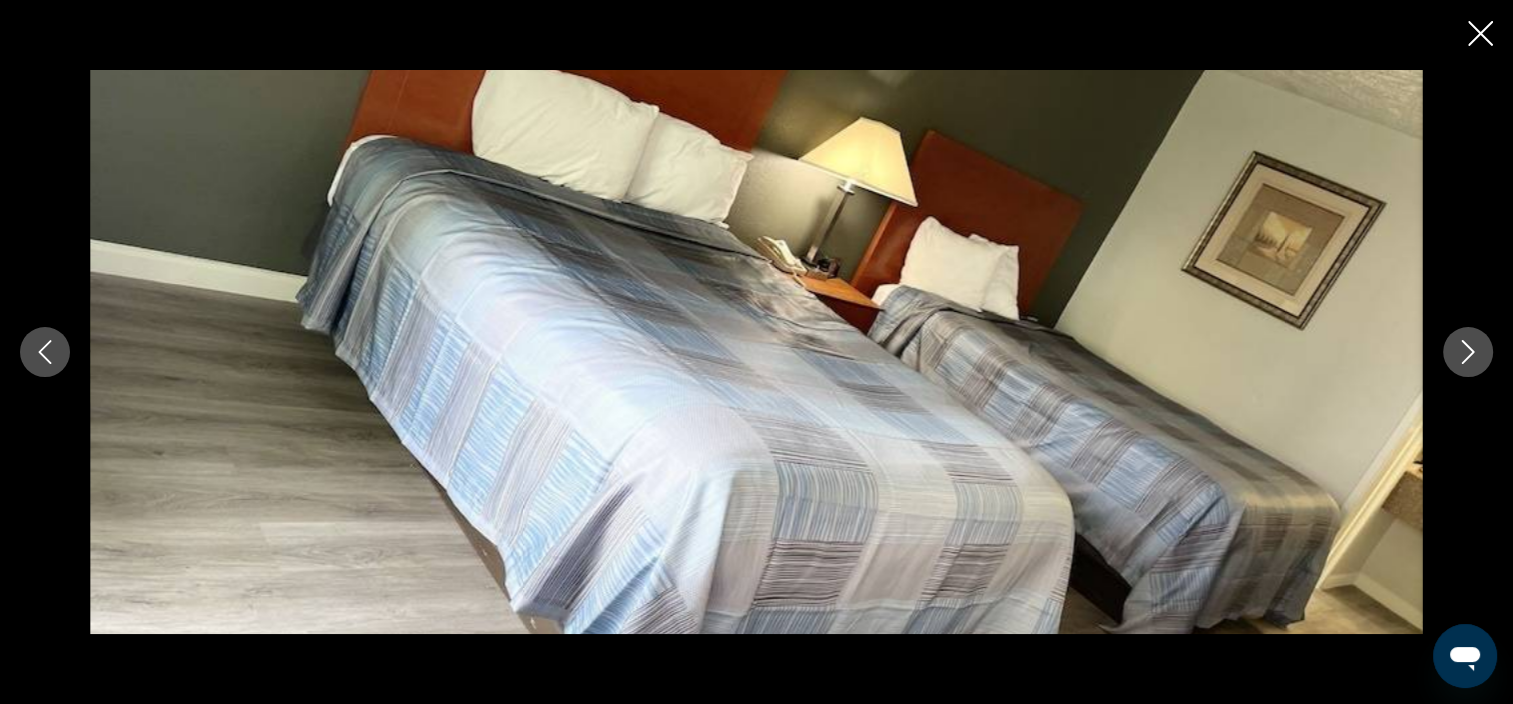 click 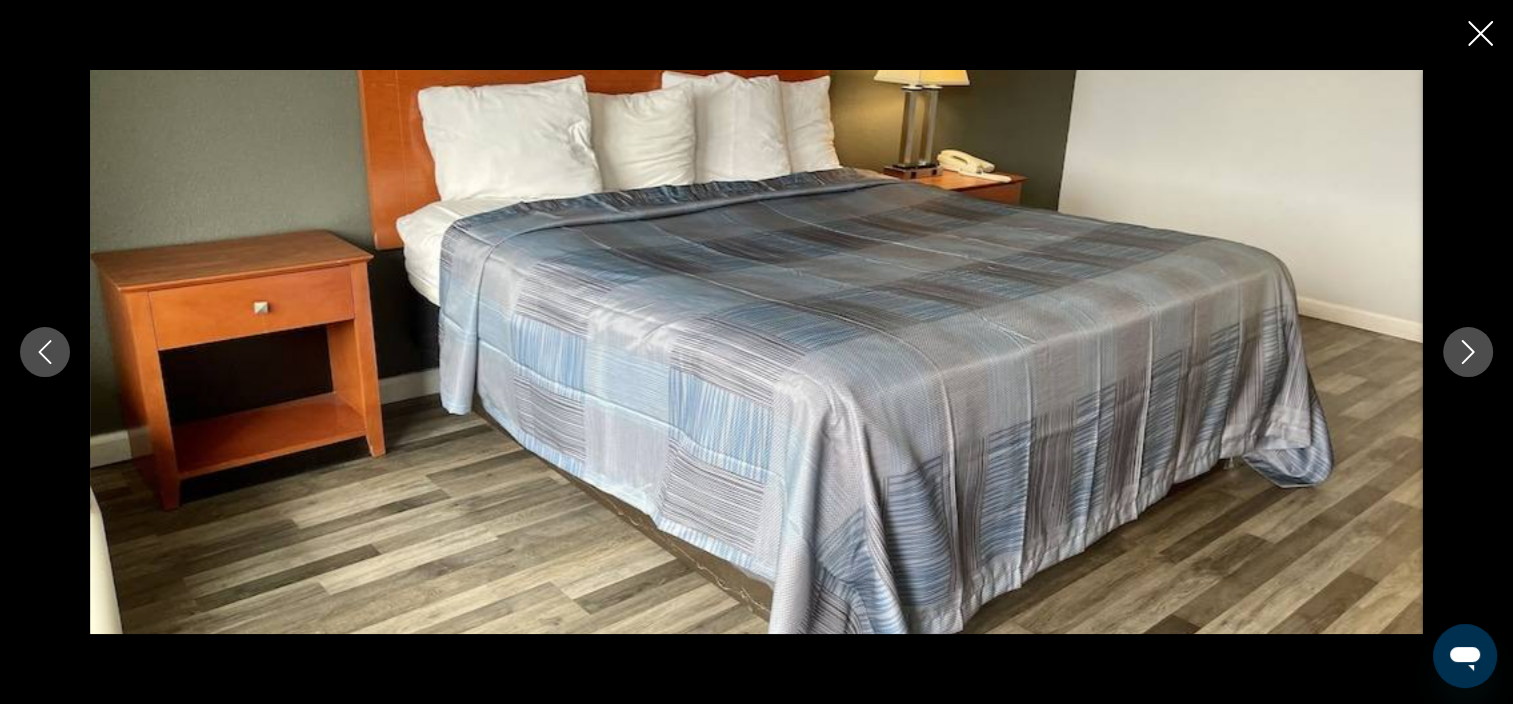 click 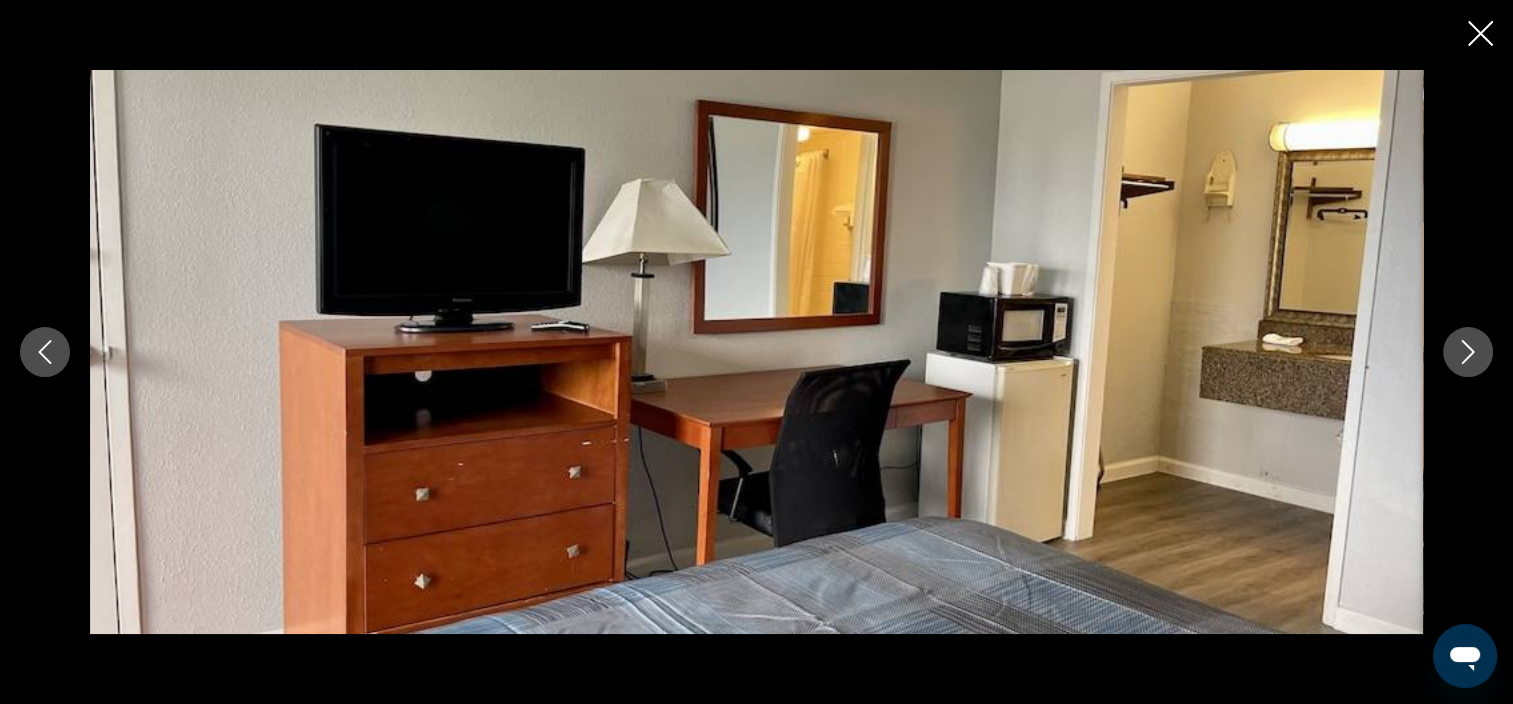 click 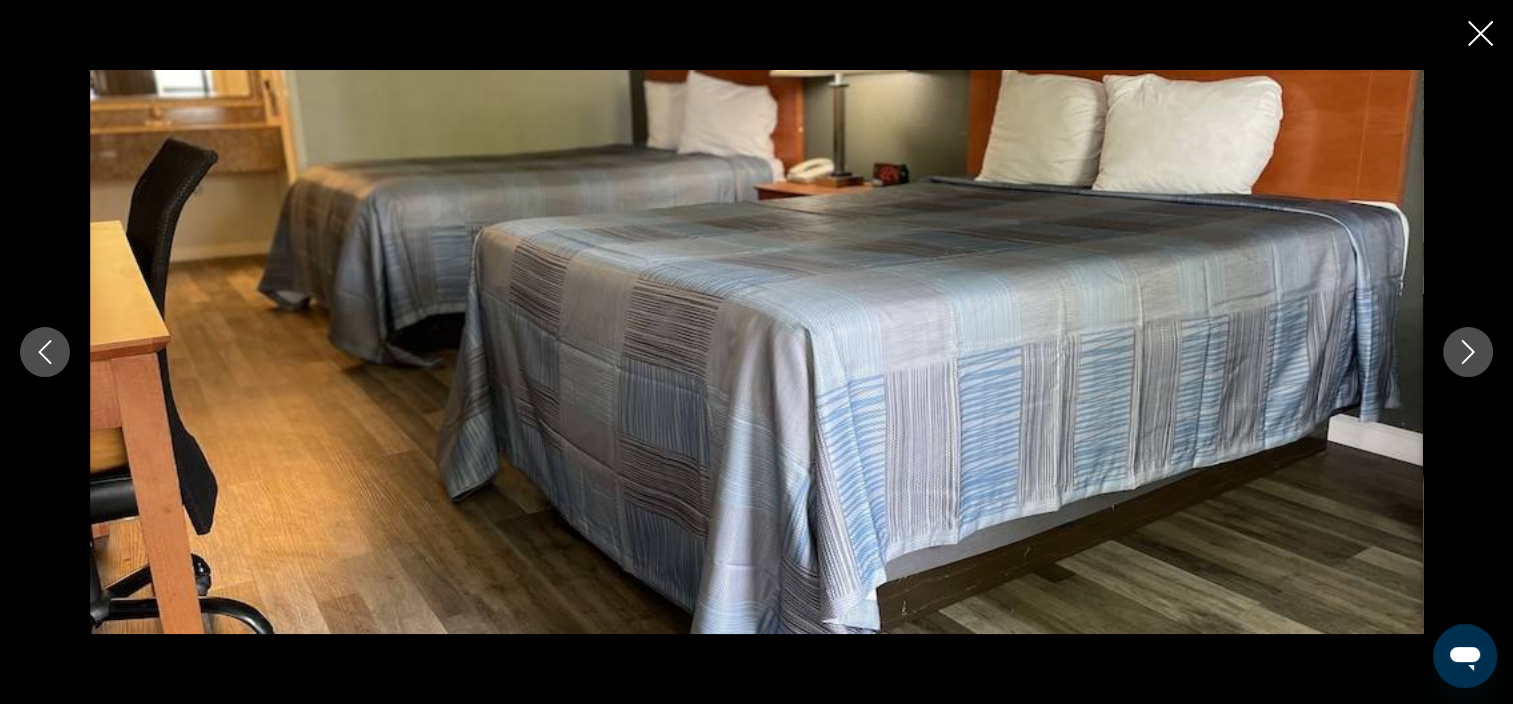 click 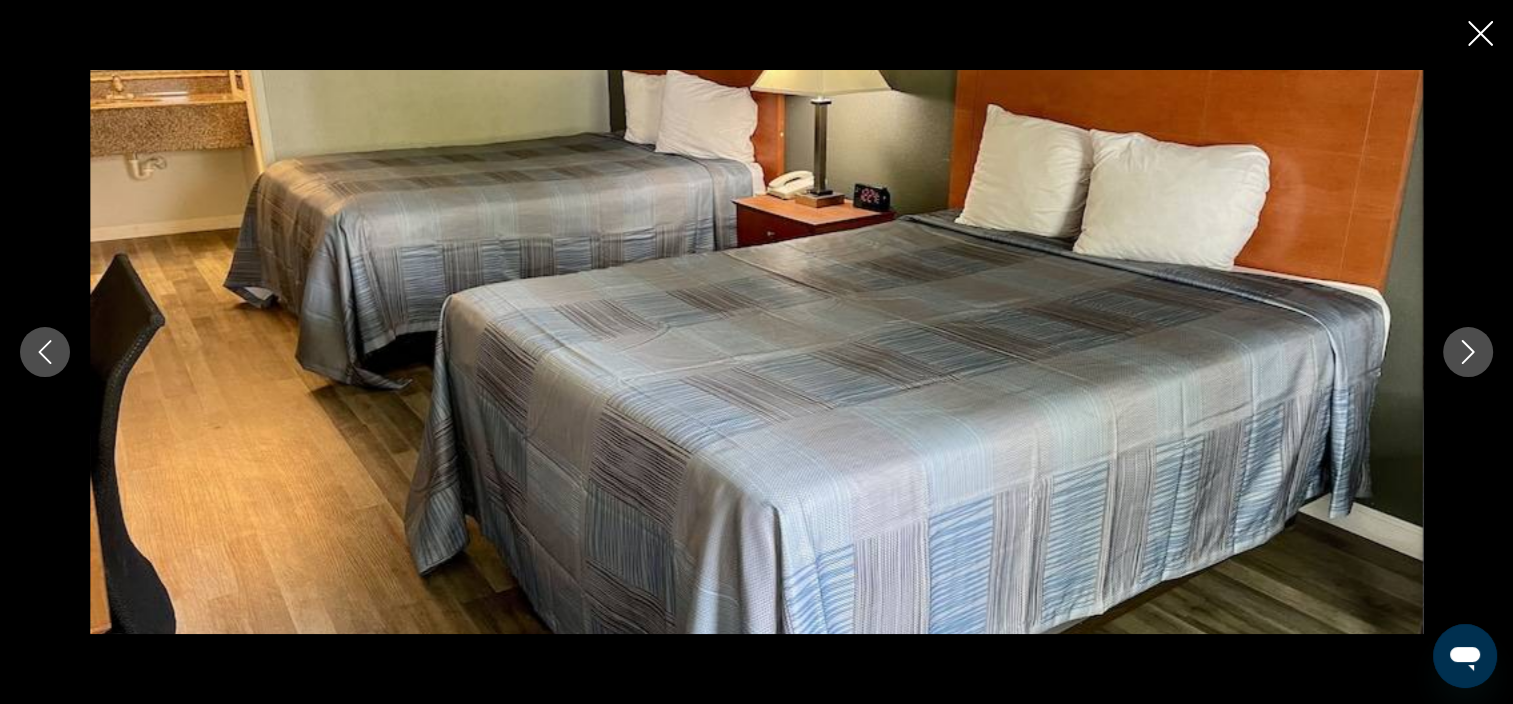click 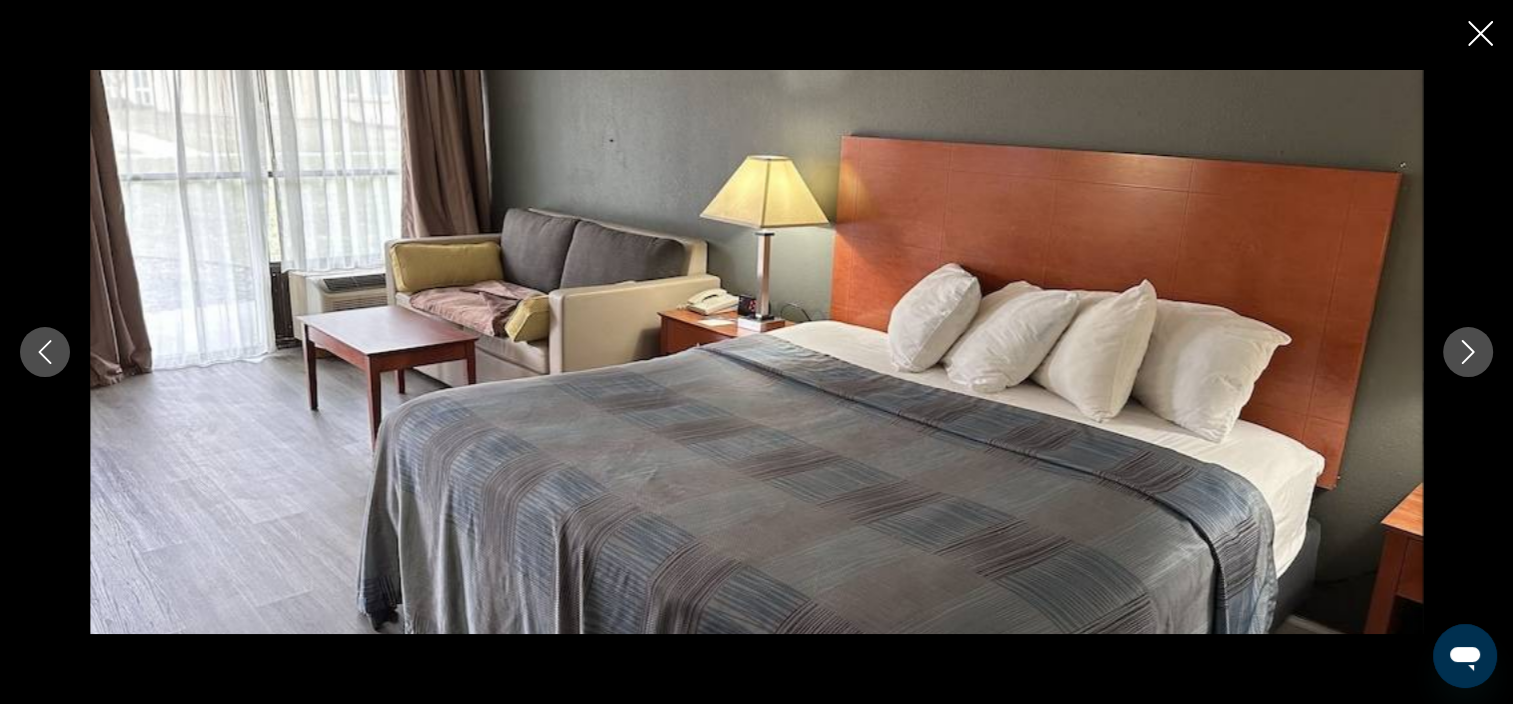 click 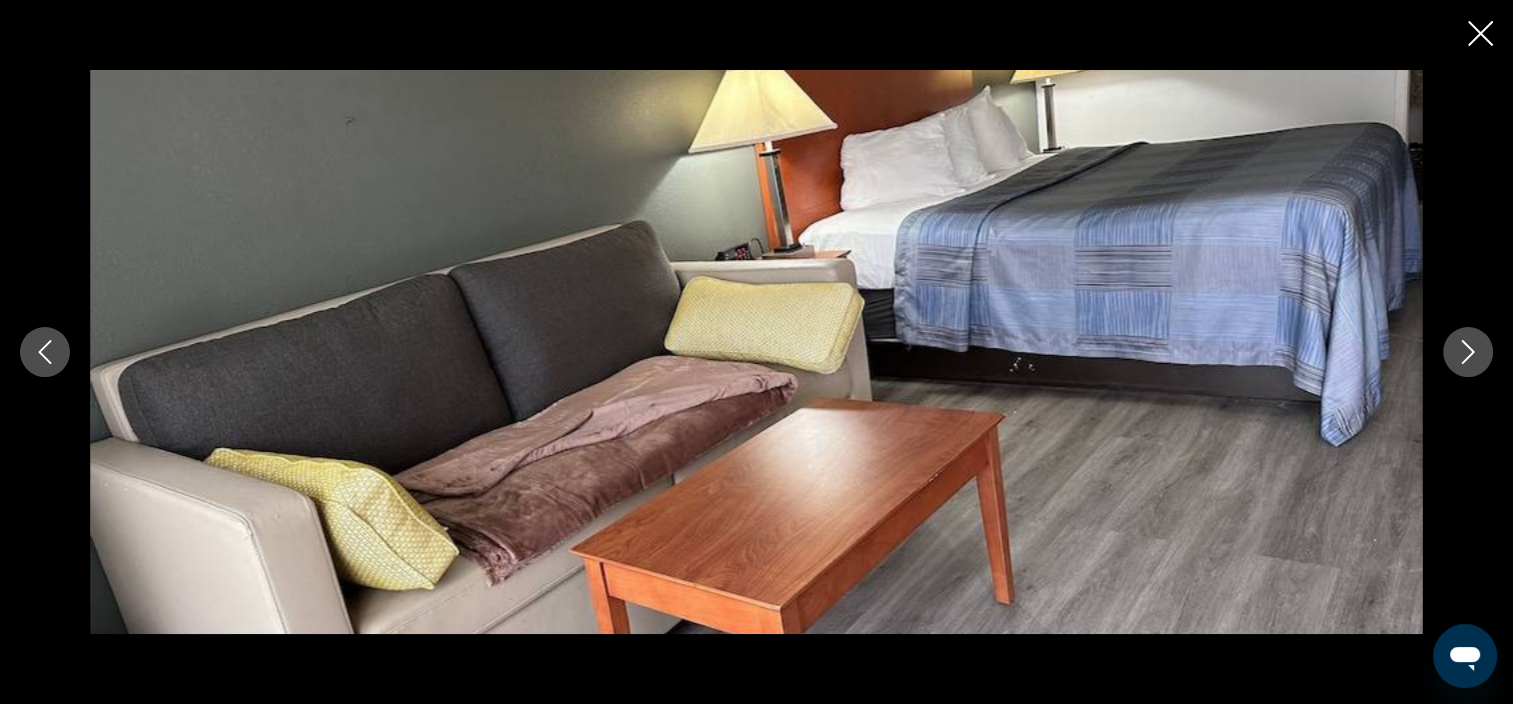 click 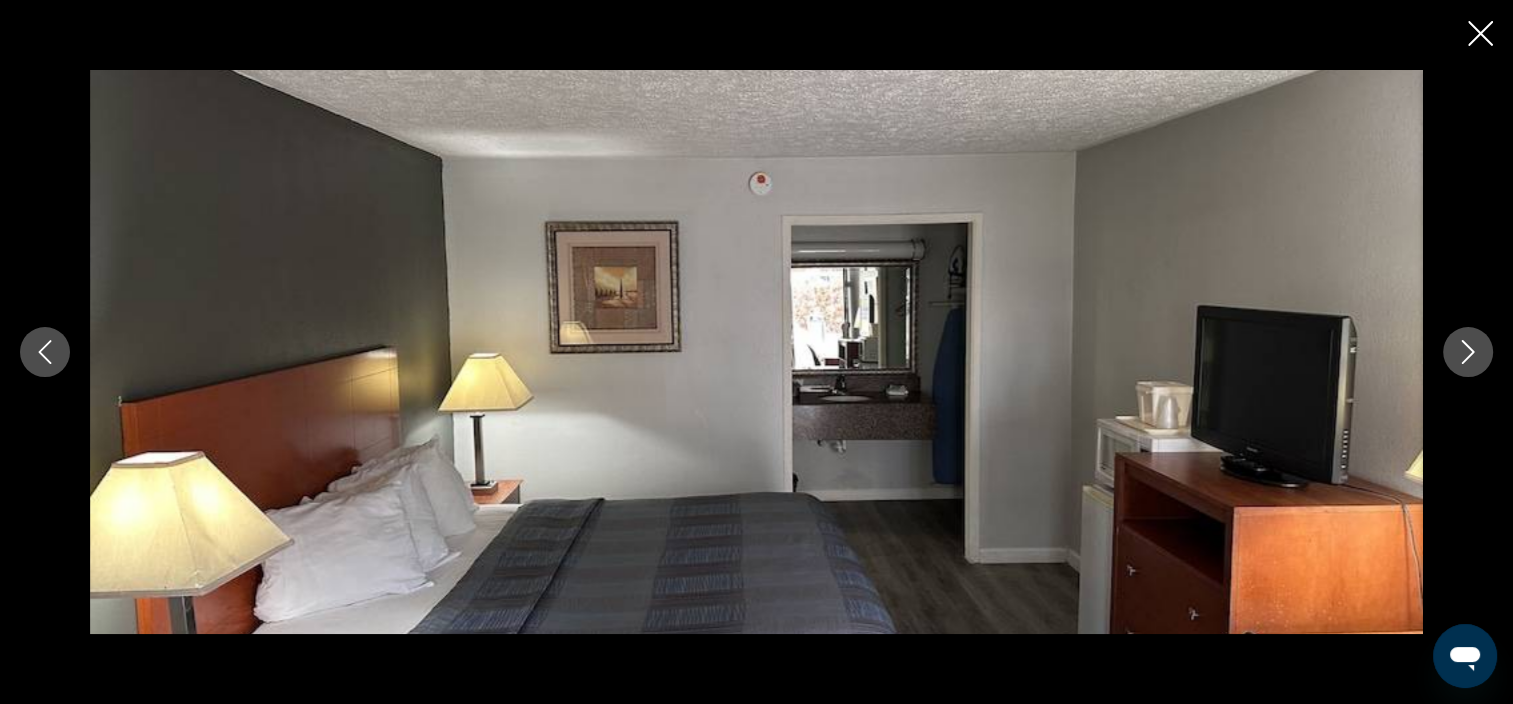 click 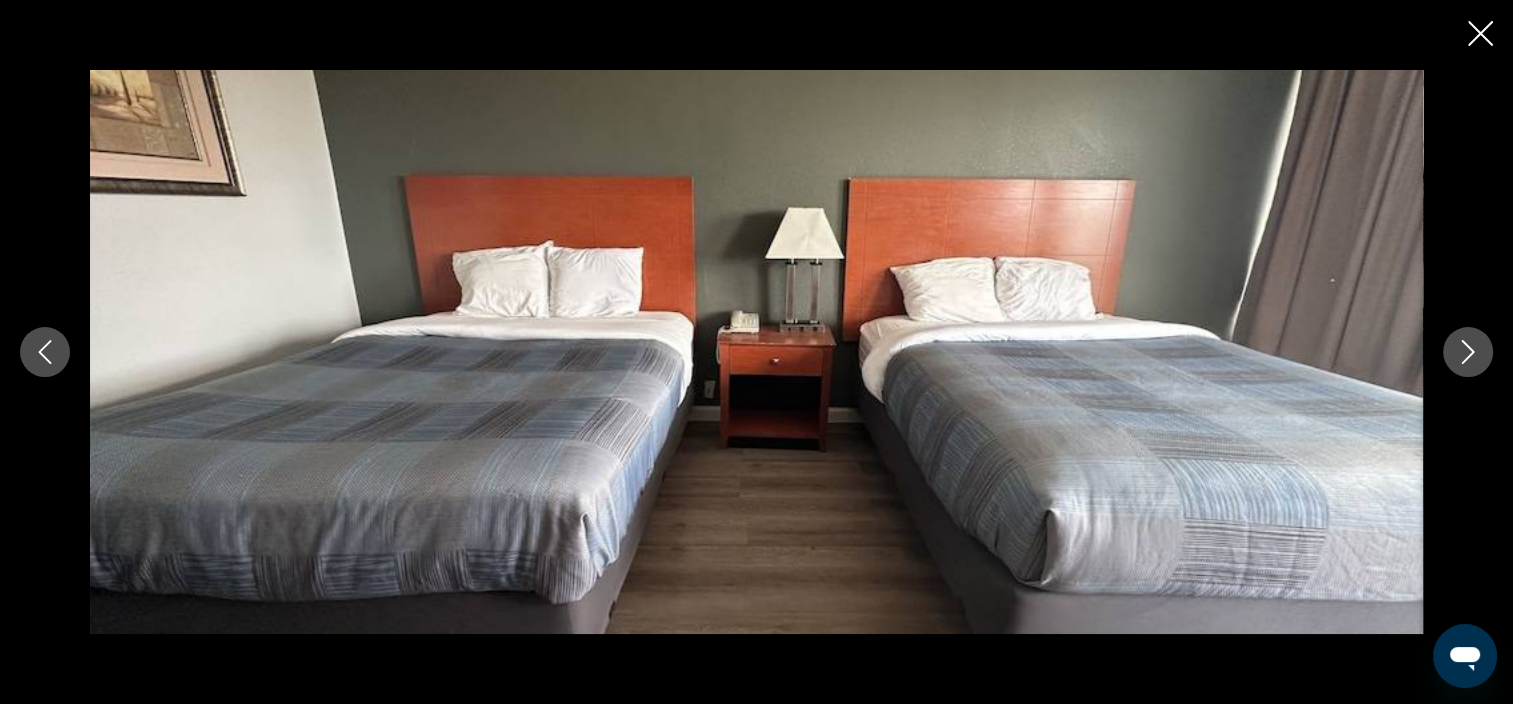 click 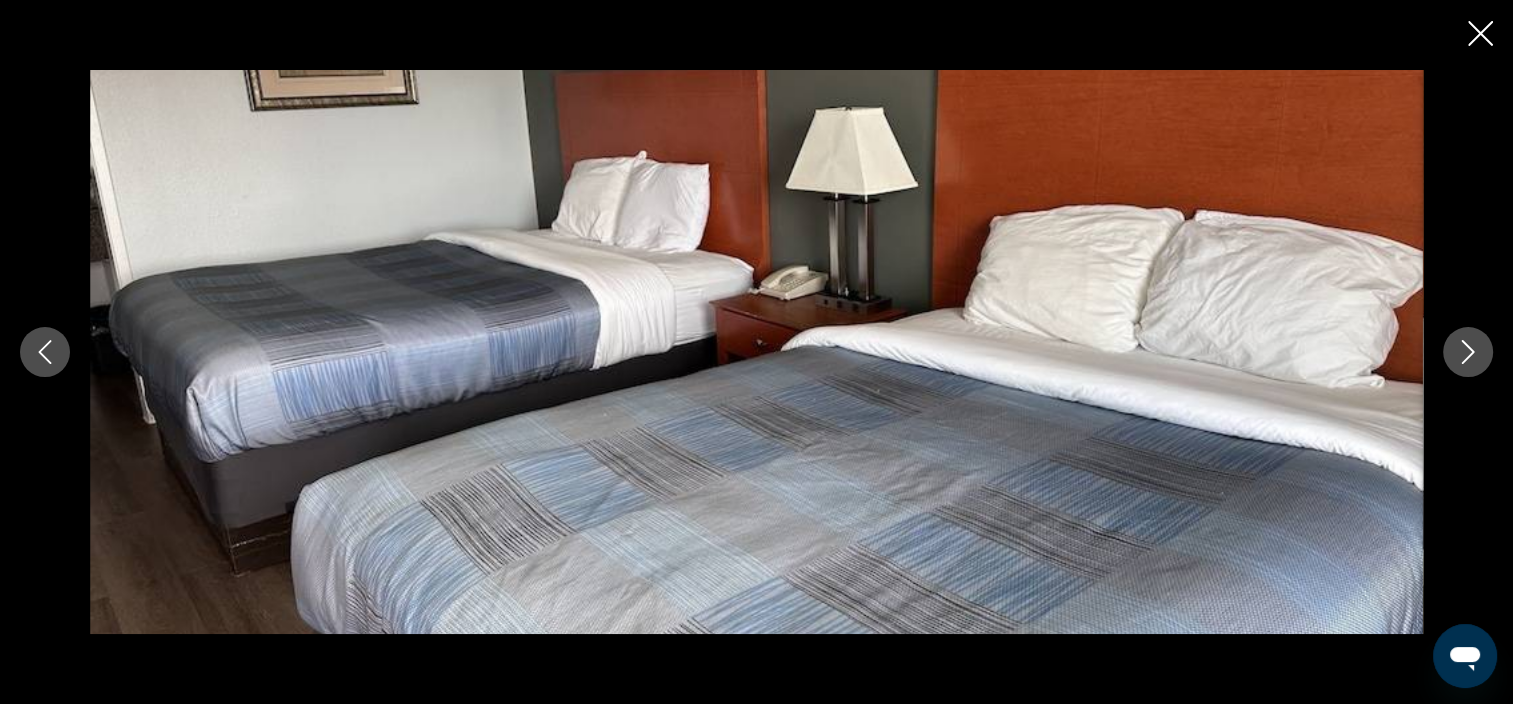 click 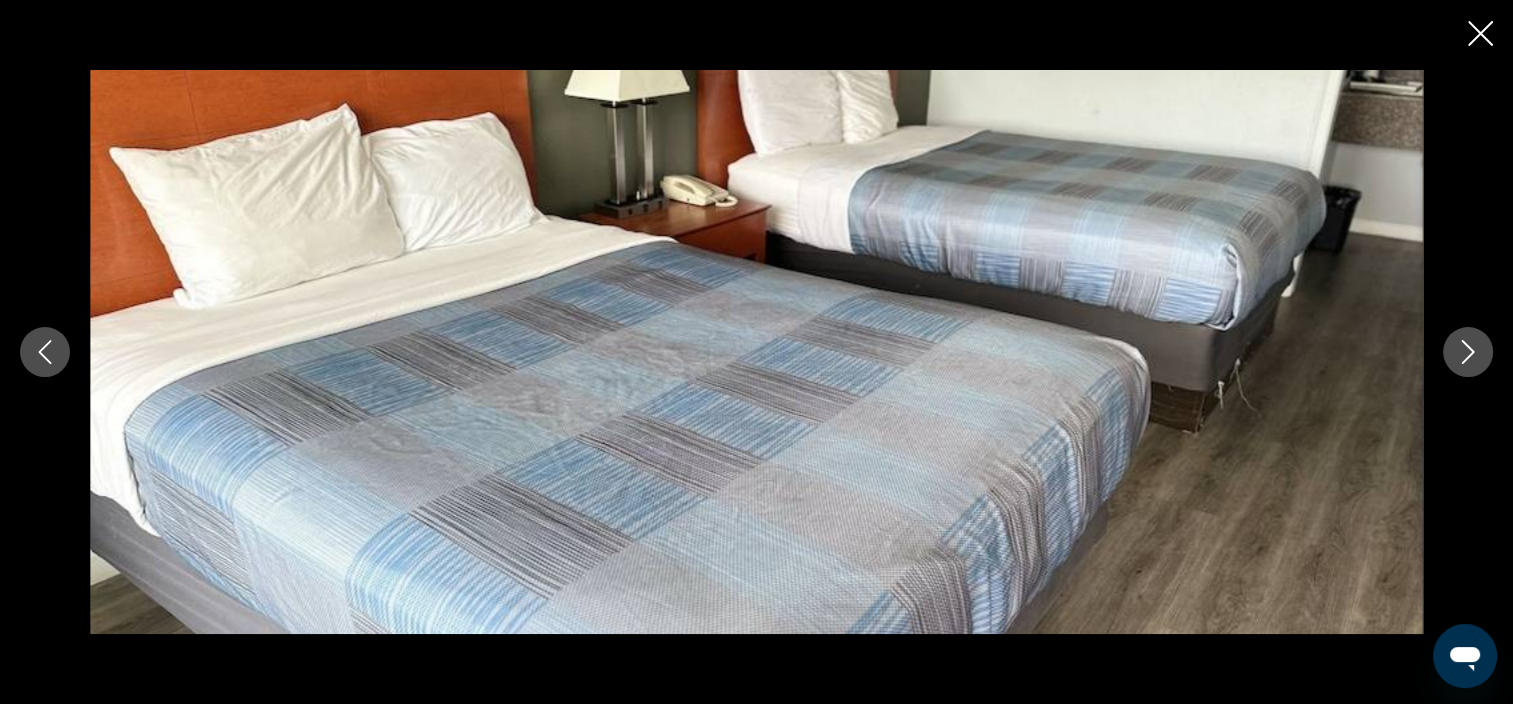 click 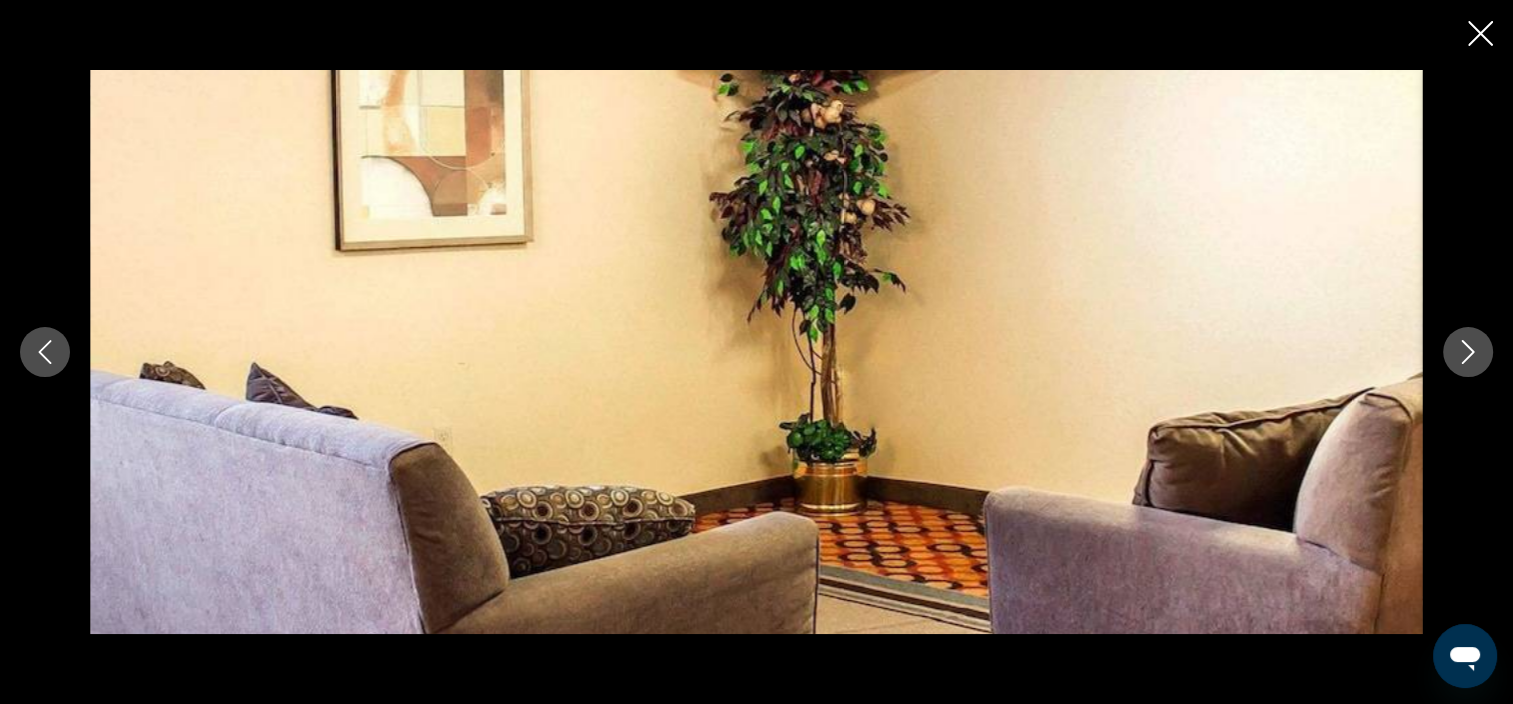 click 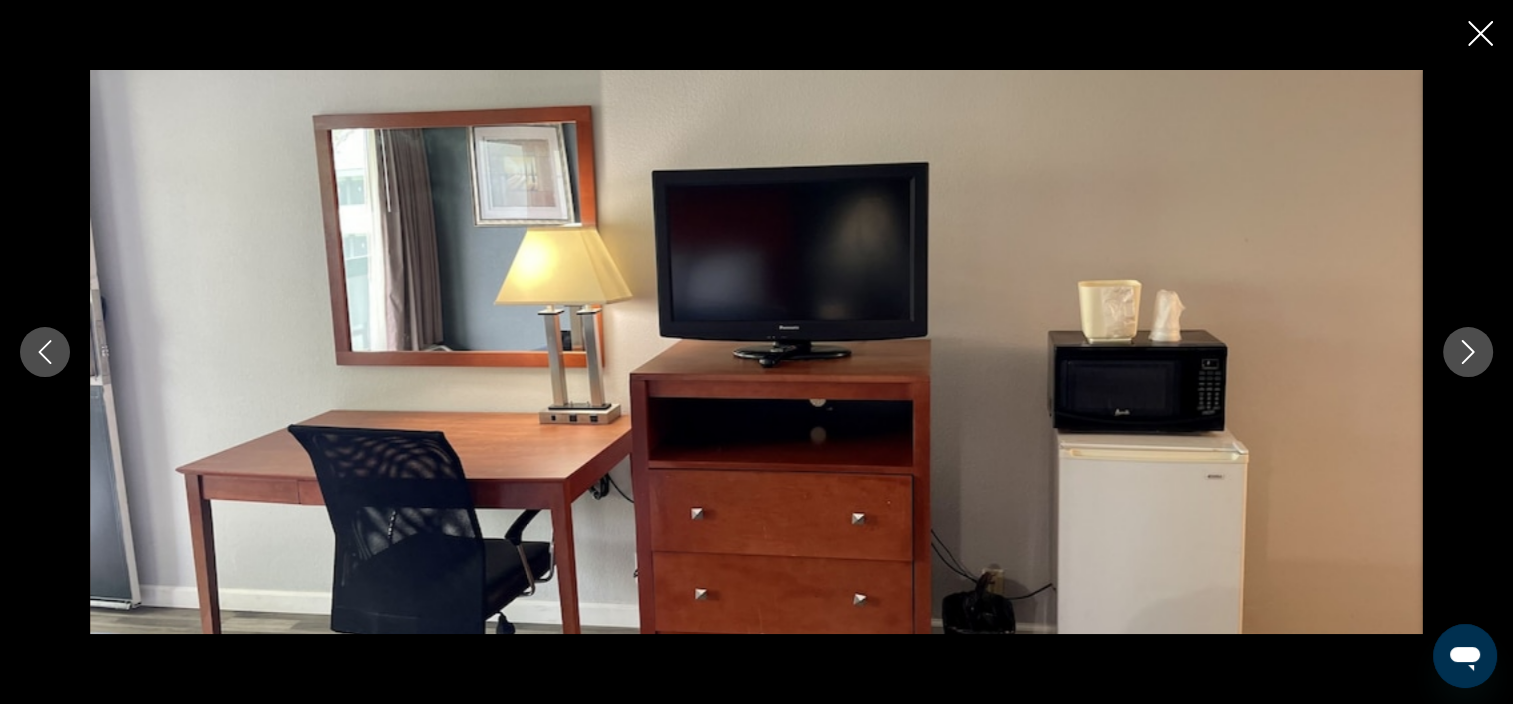click 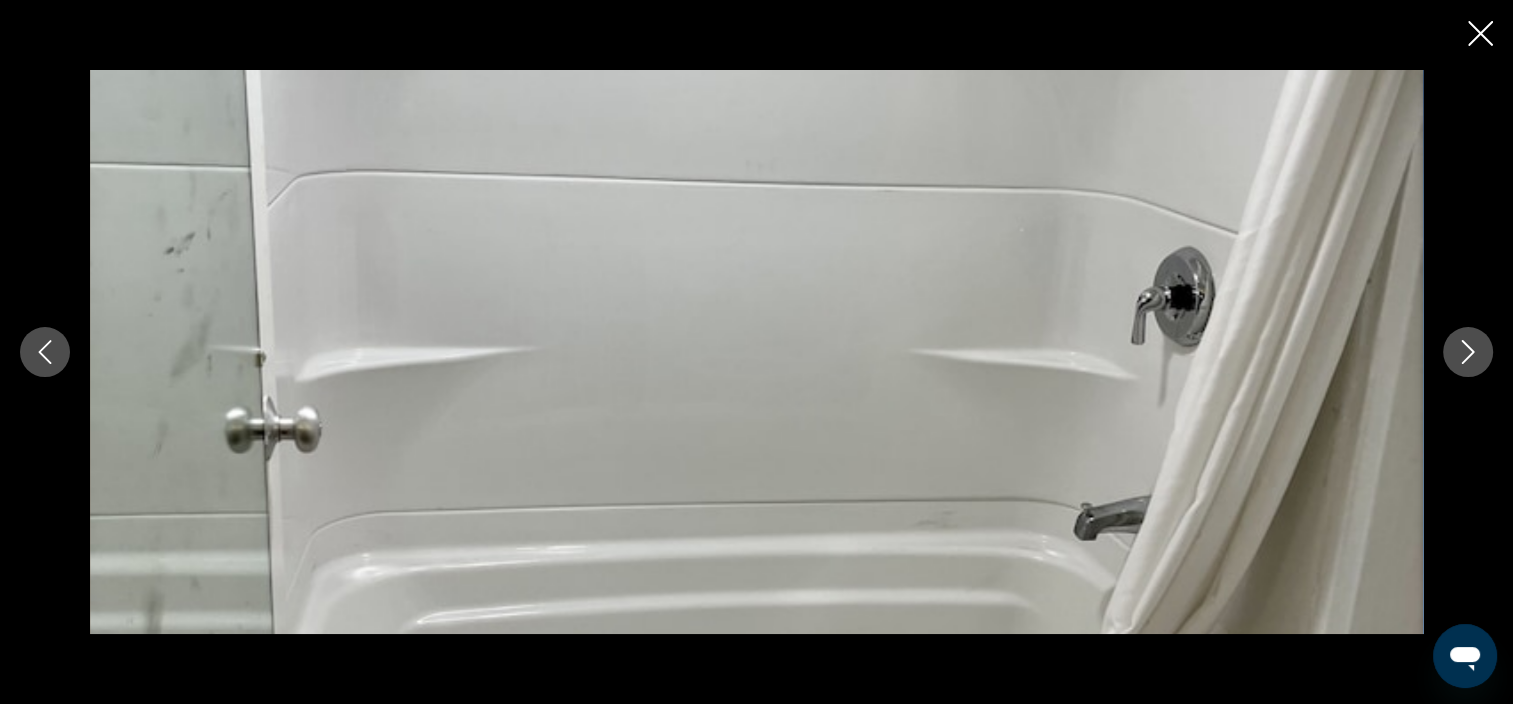 click 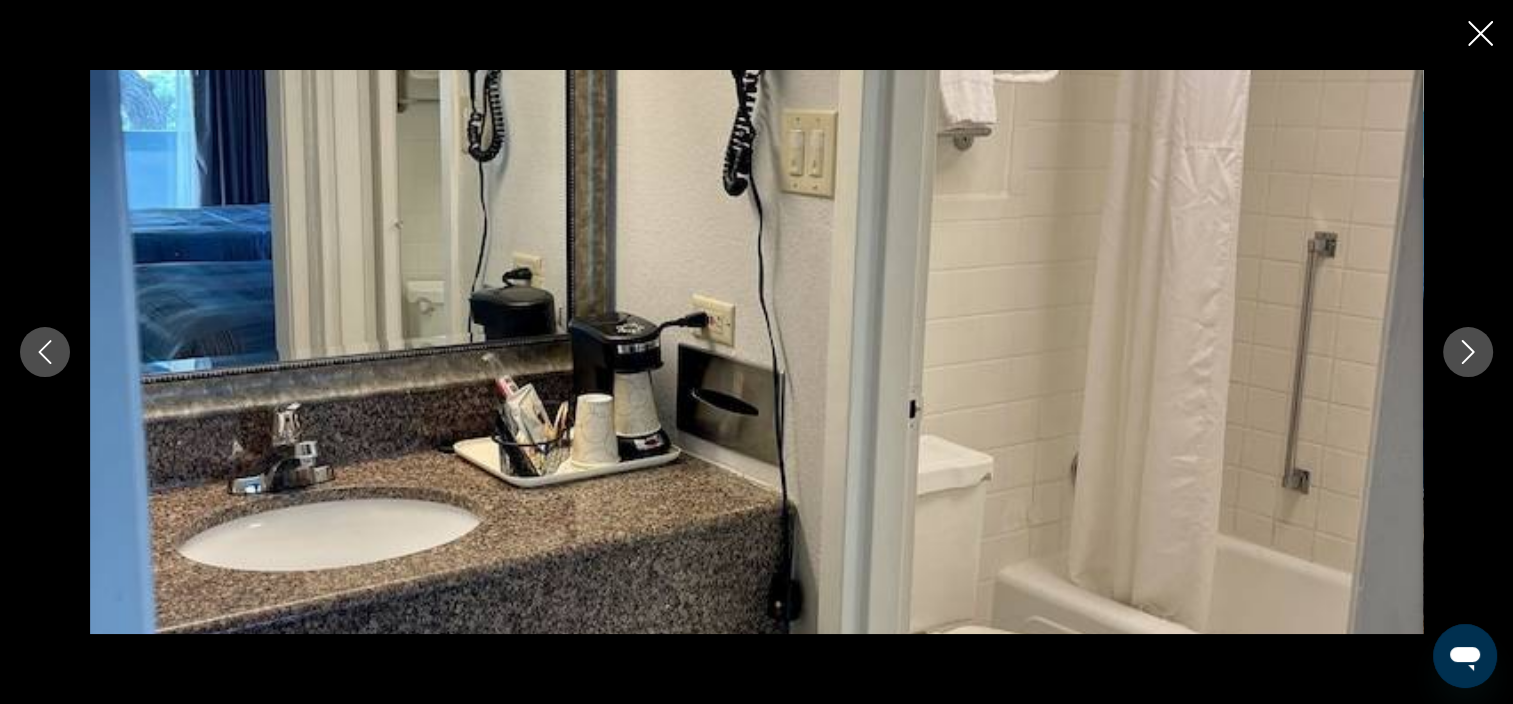 click 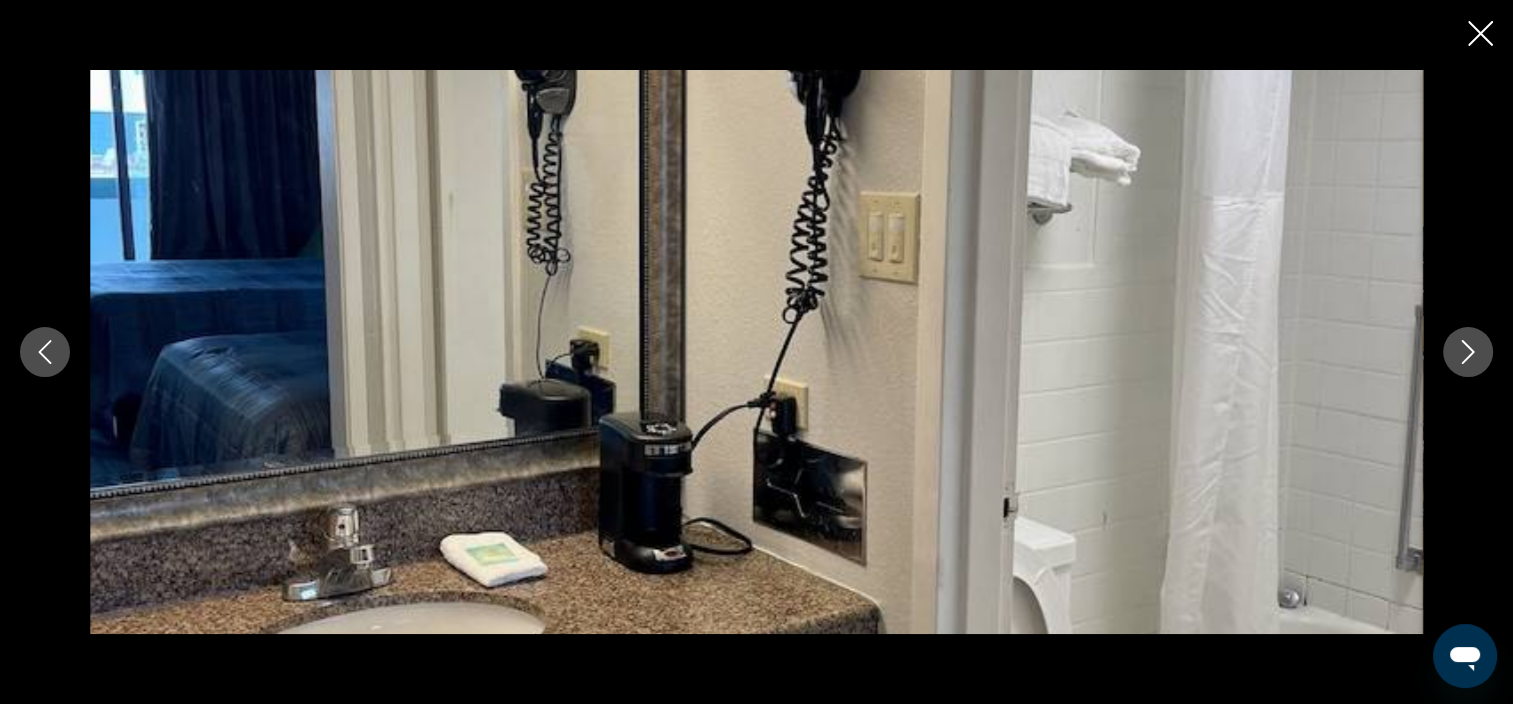 click 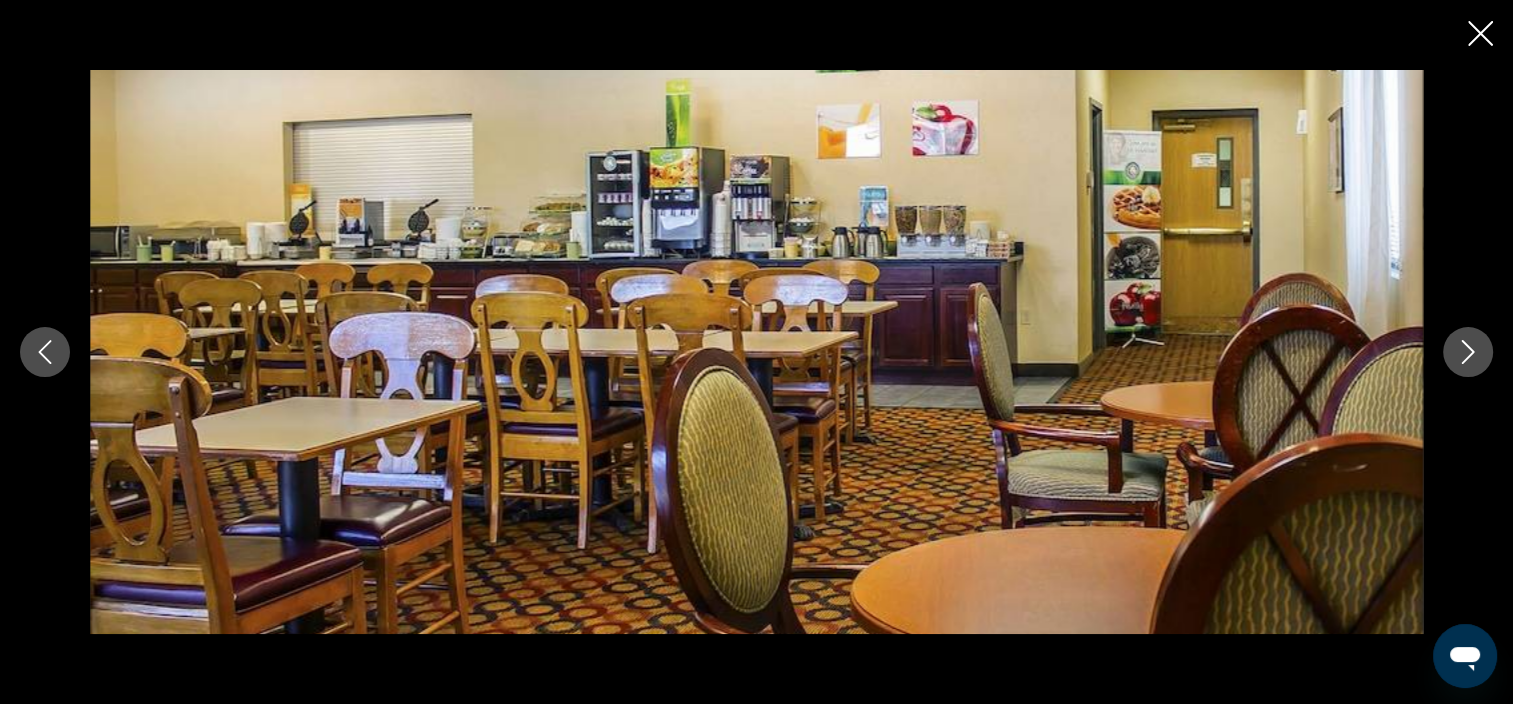 click 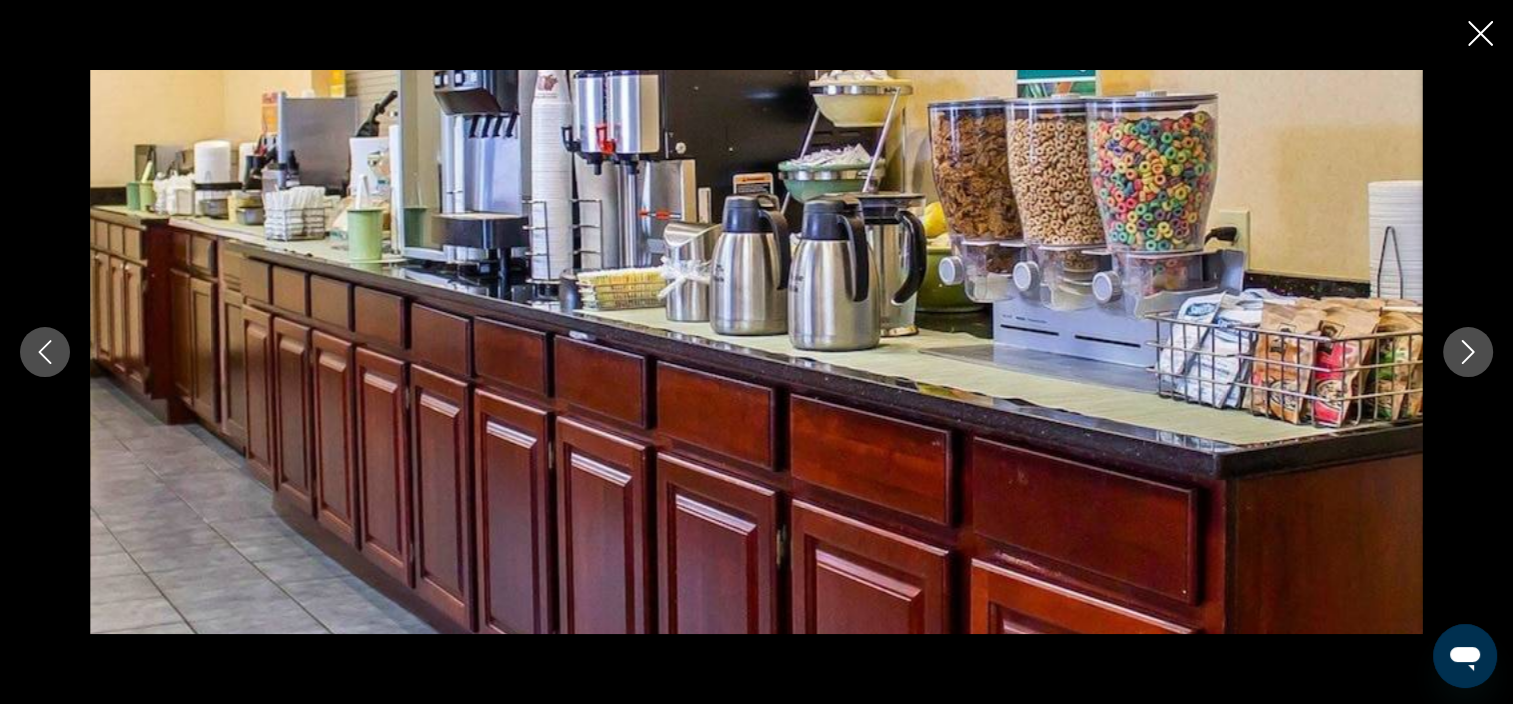 click 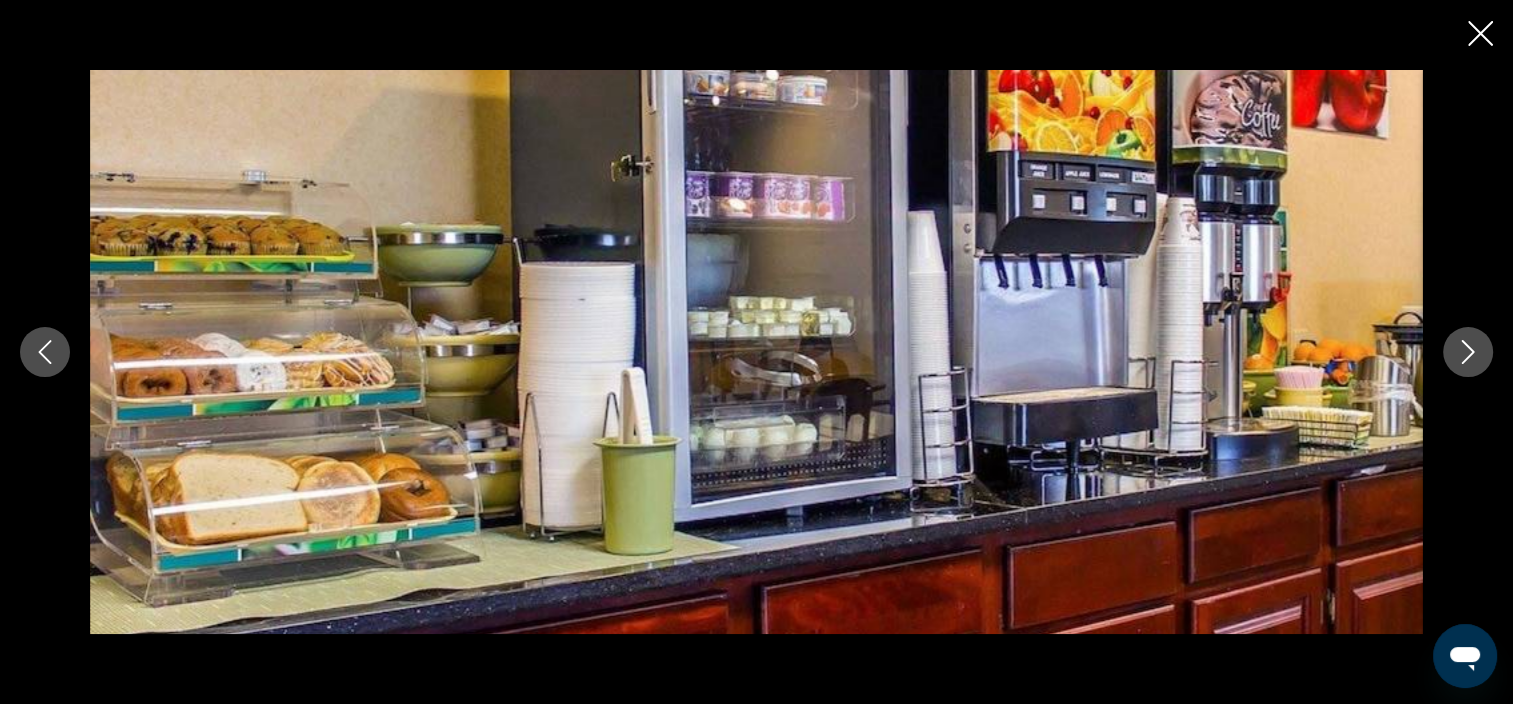 click 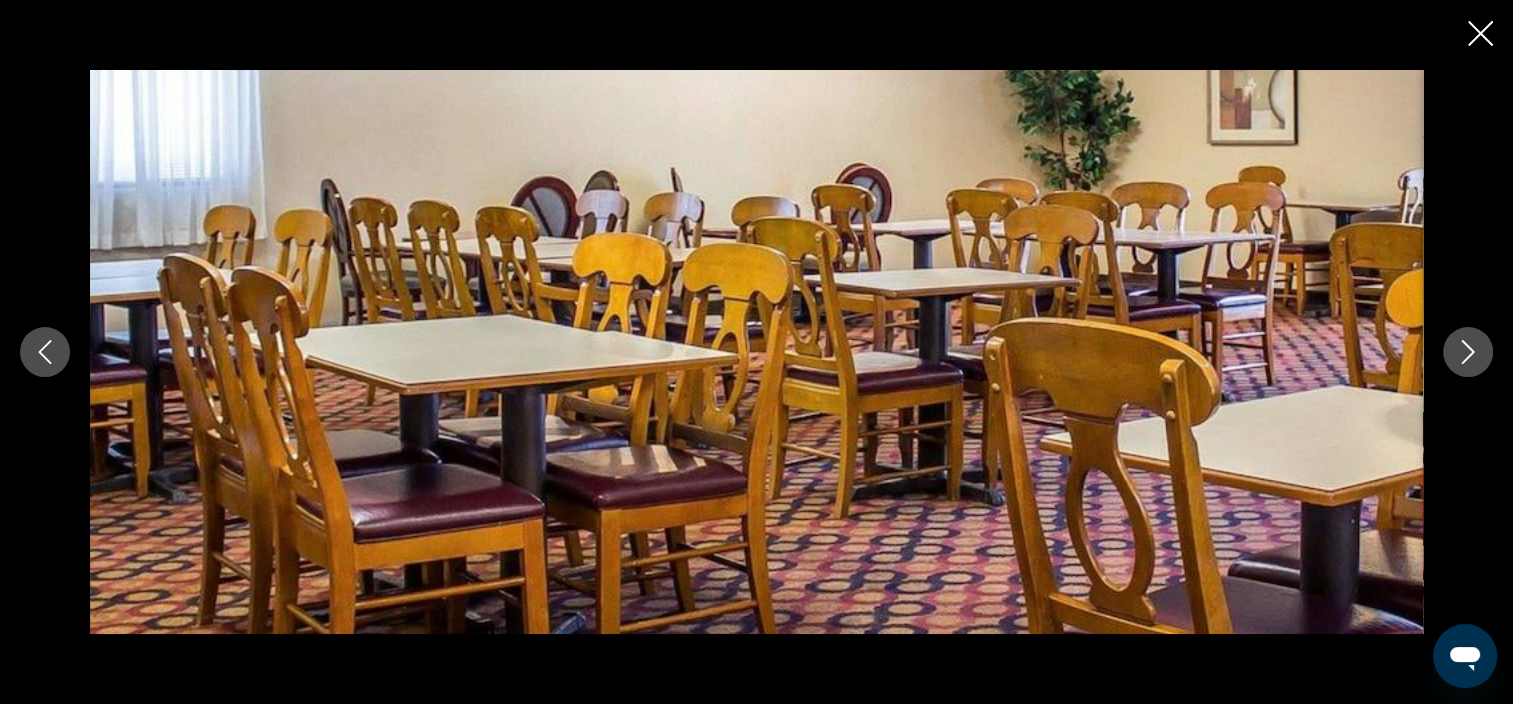 click 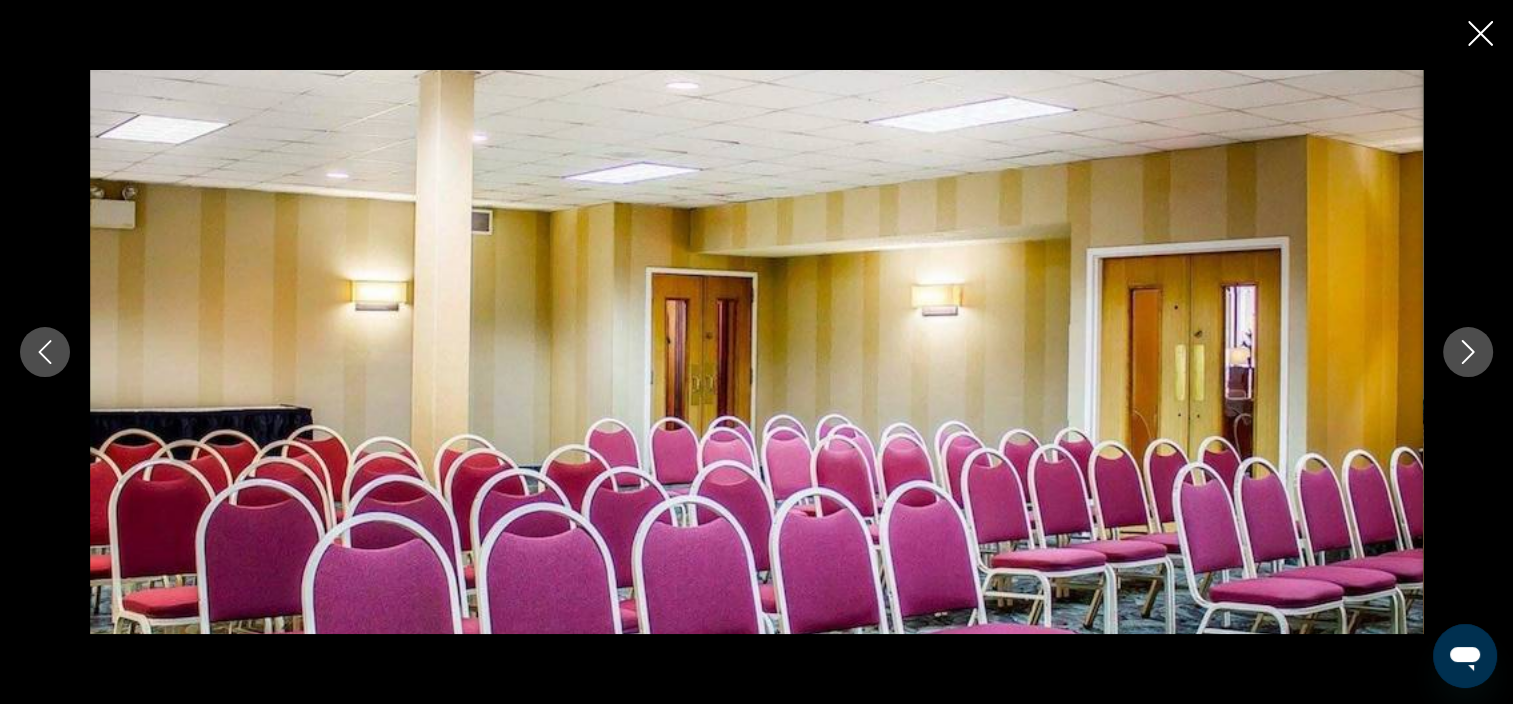 click 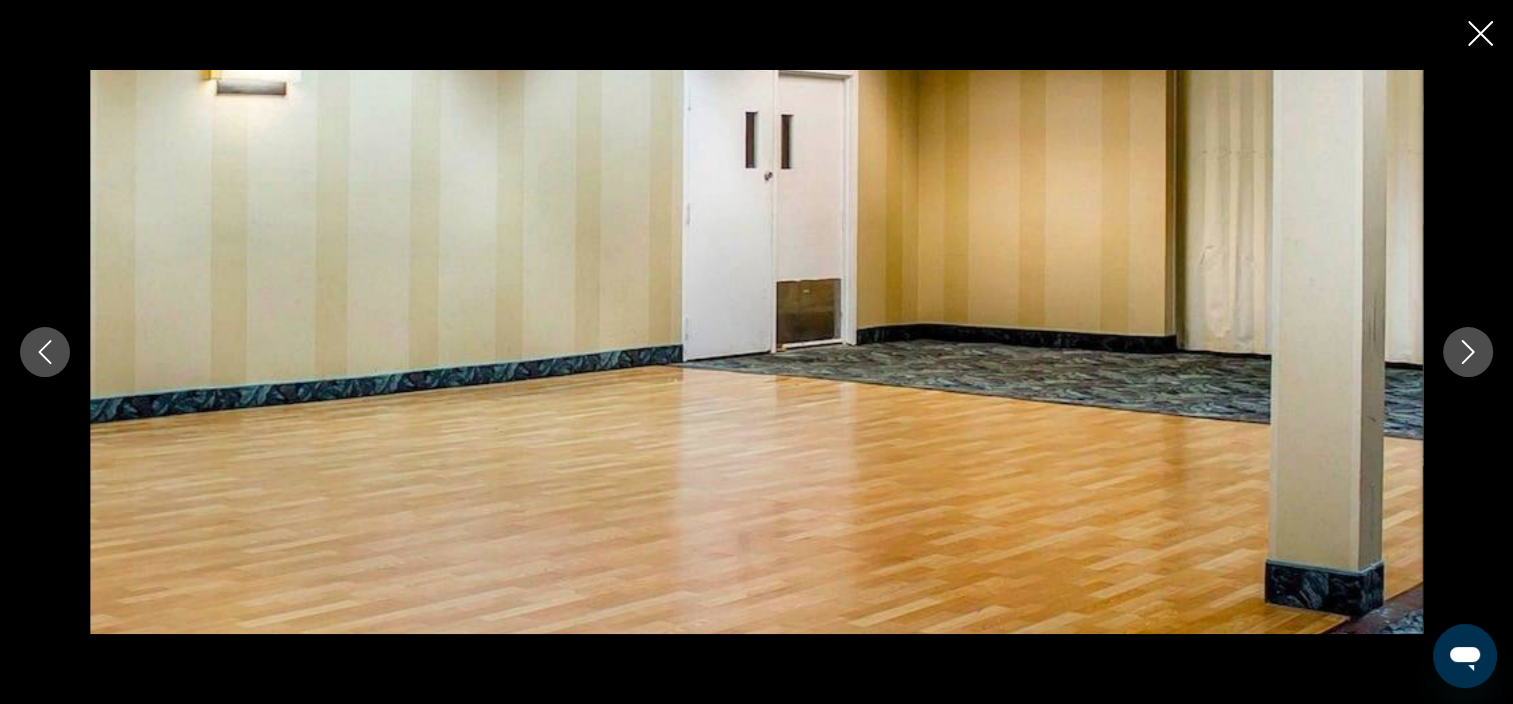 click 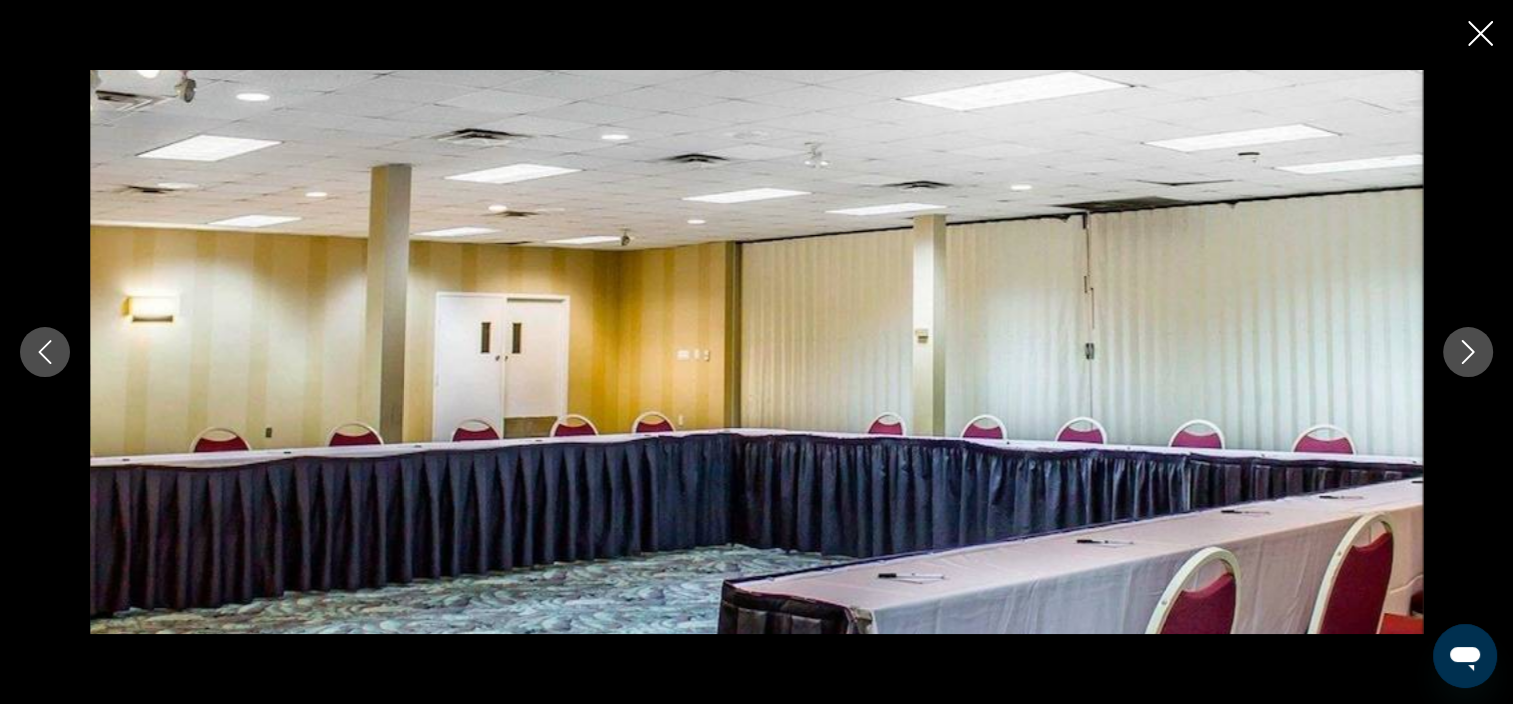 click 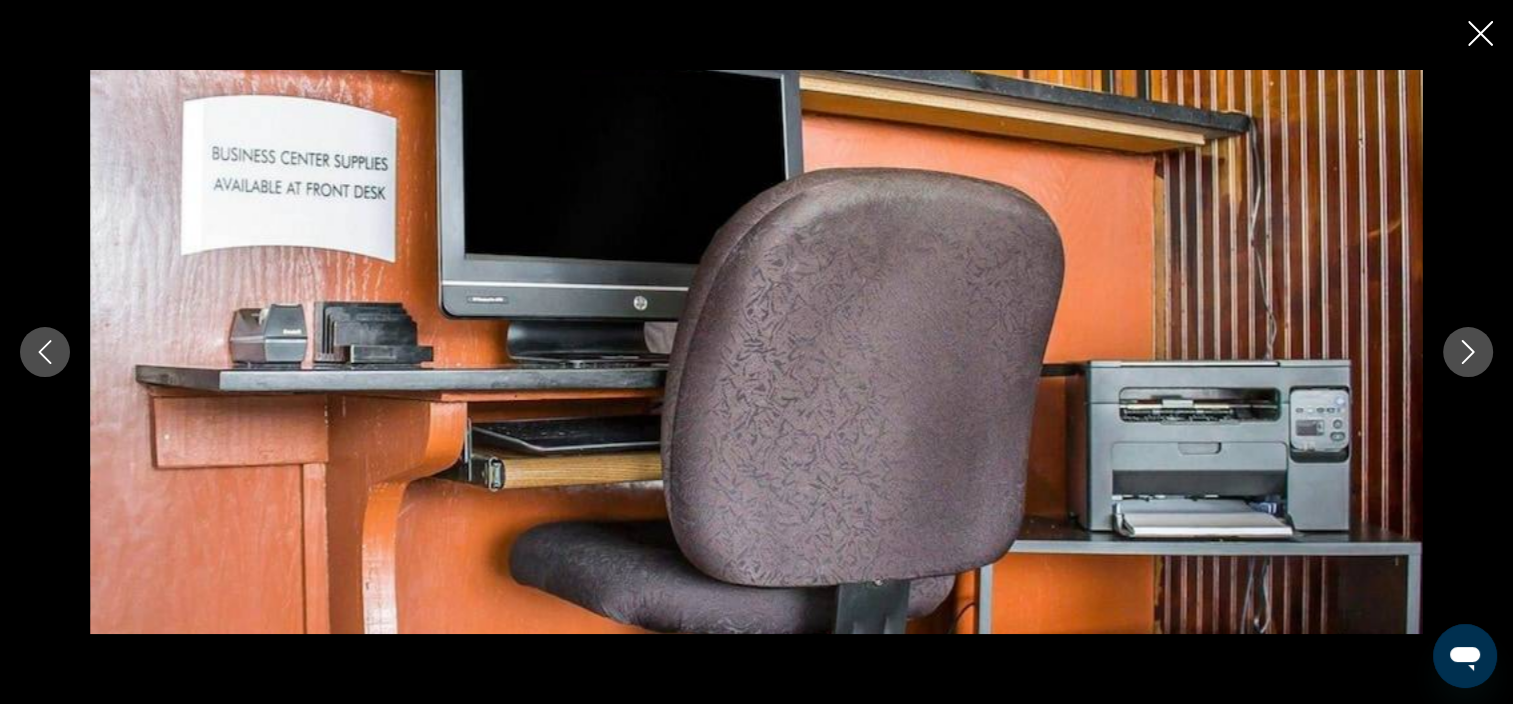 click 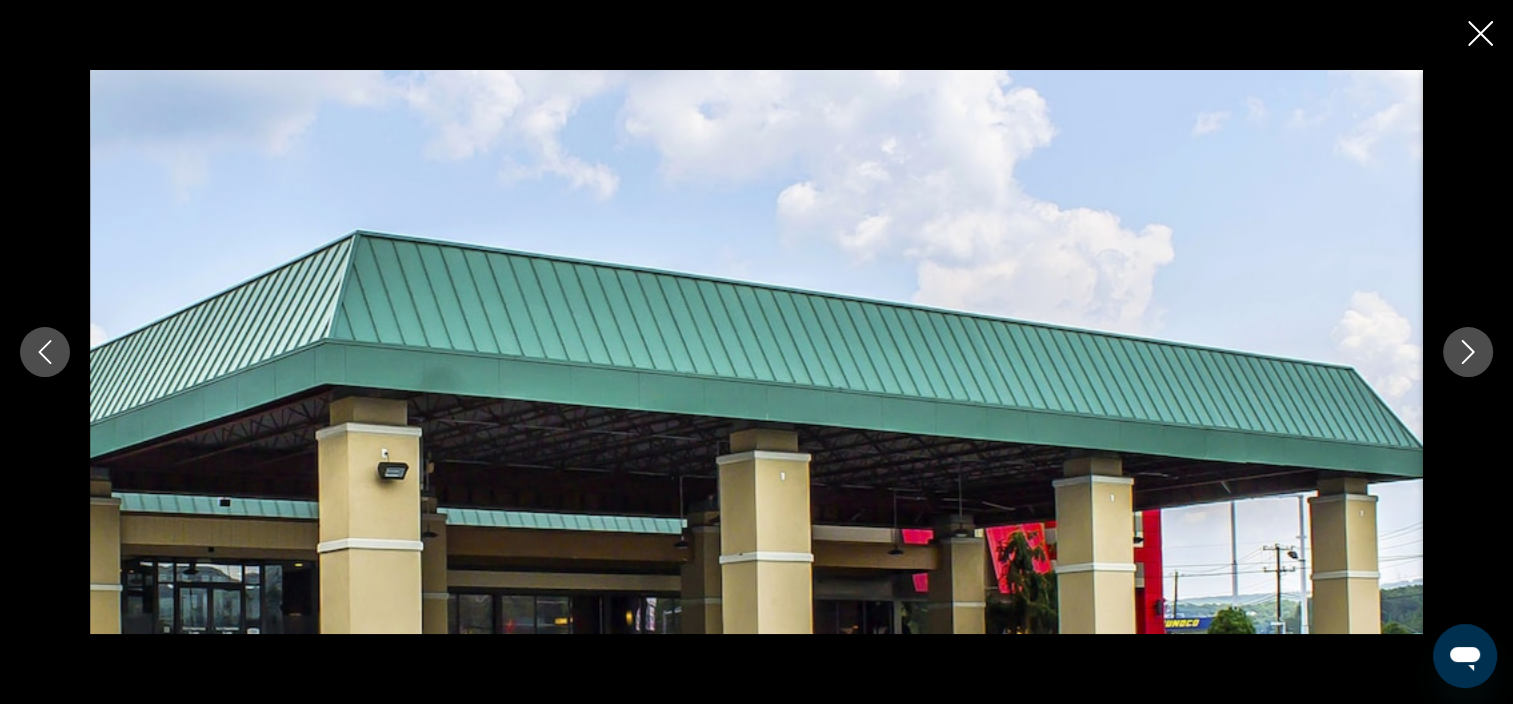click 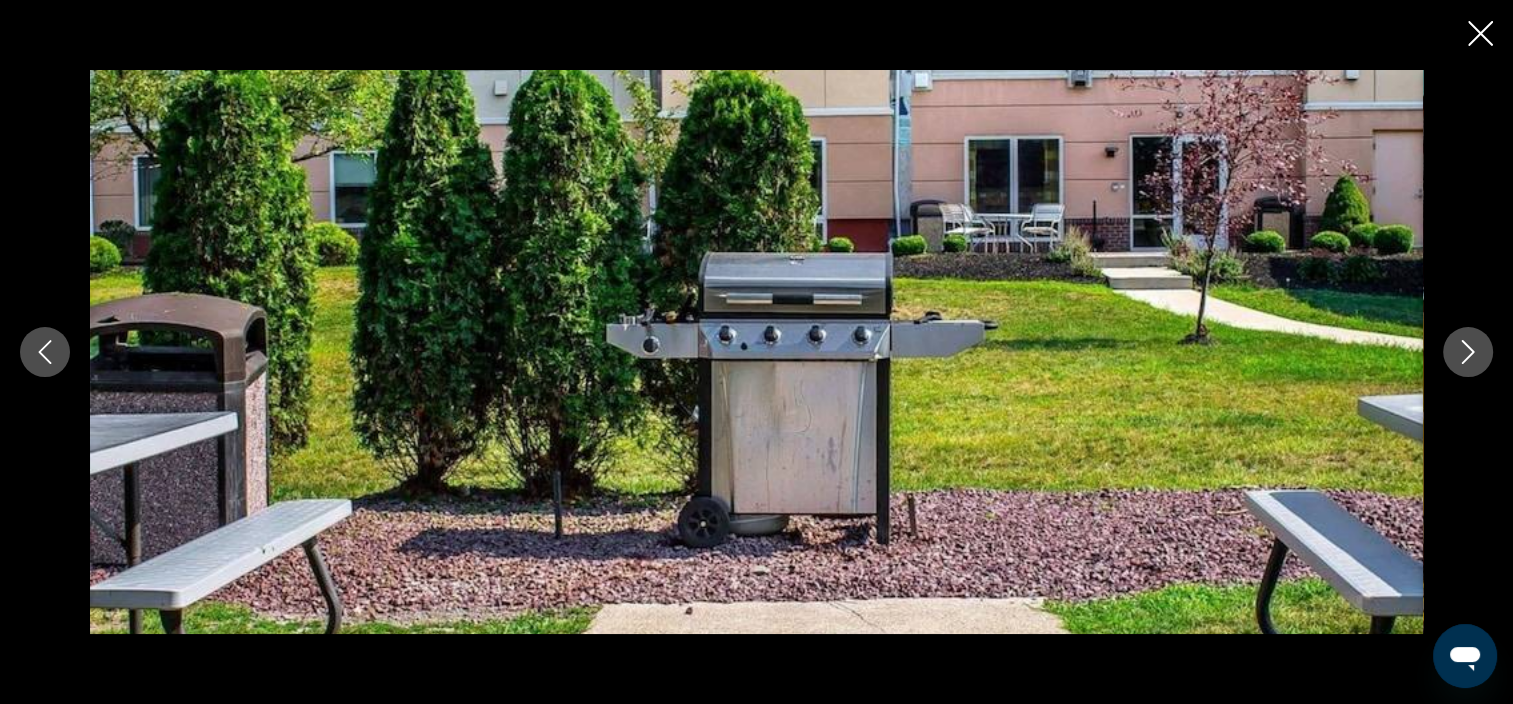 click 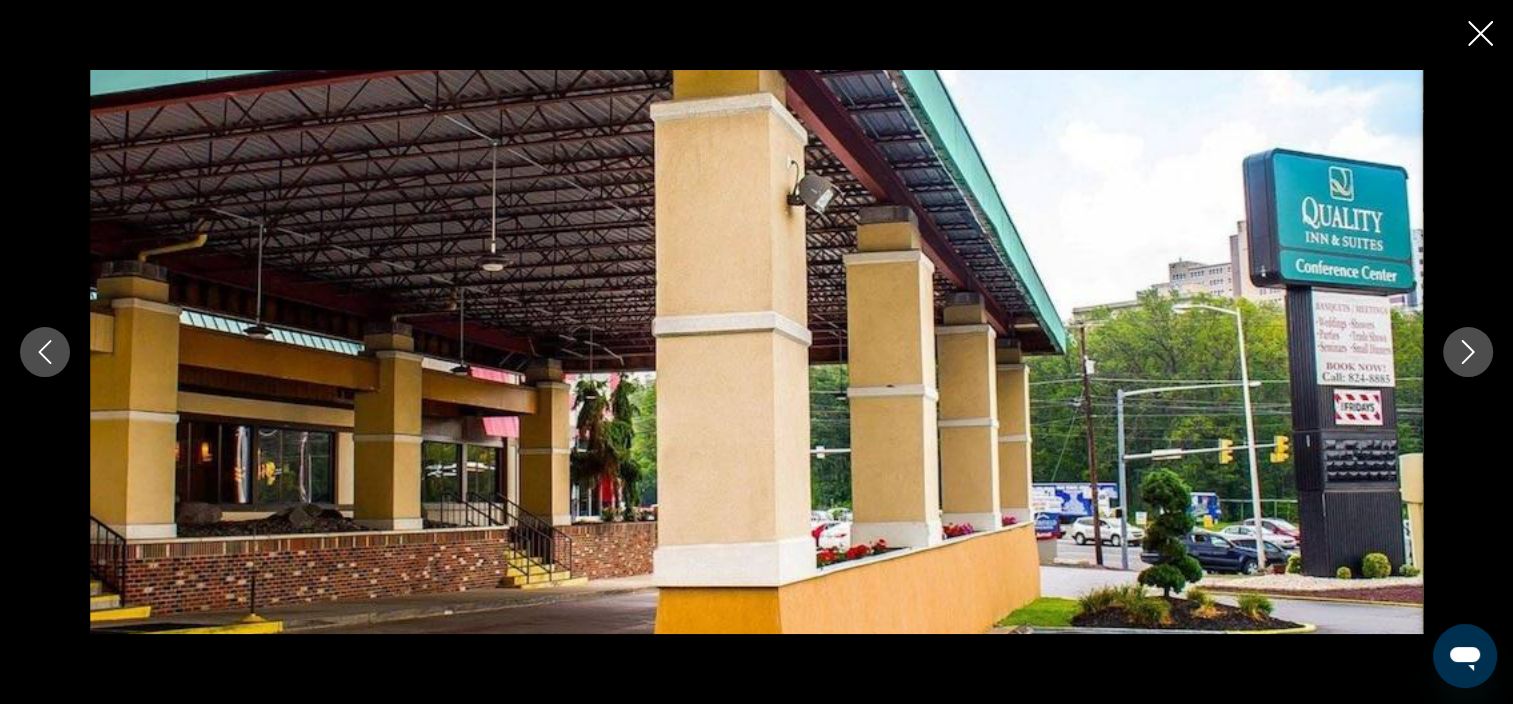 click 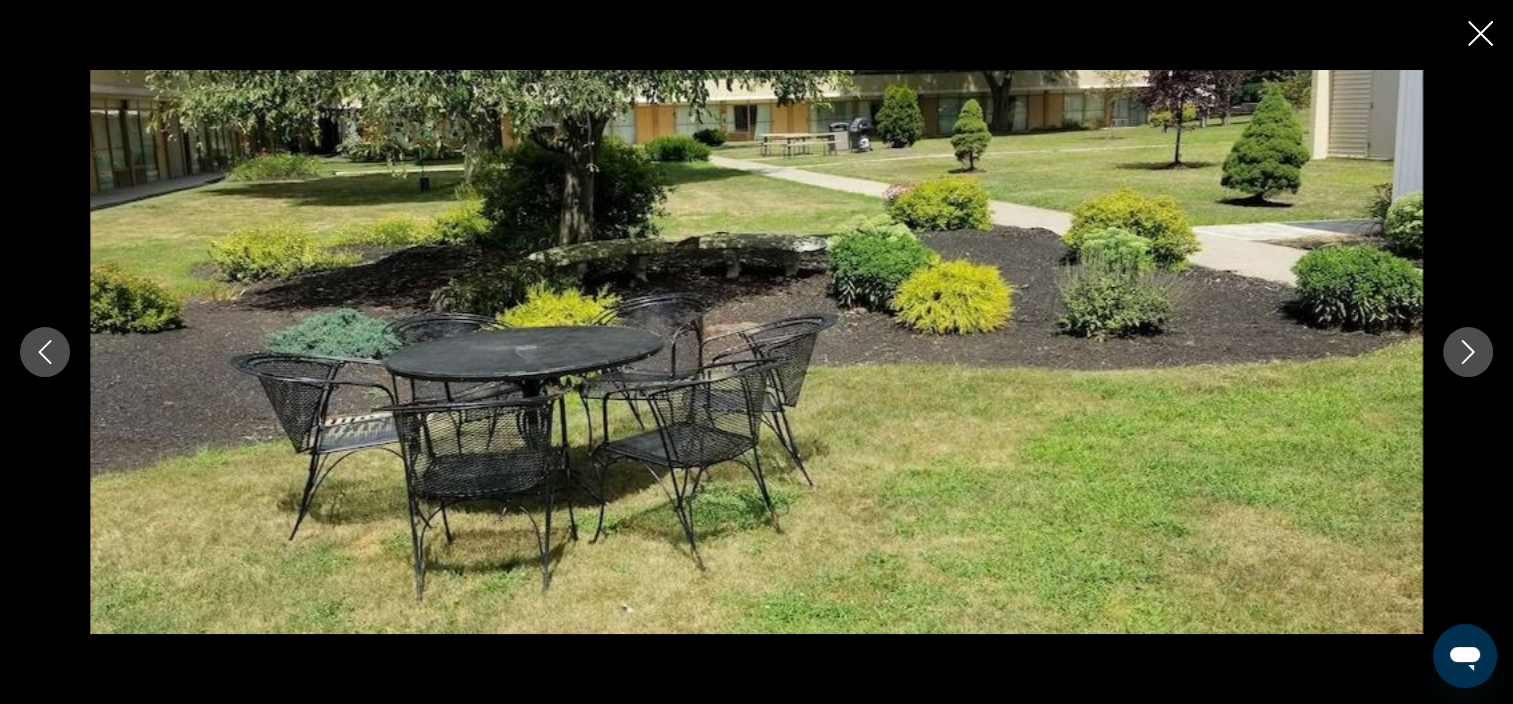 click 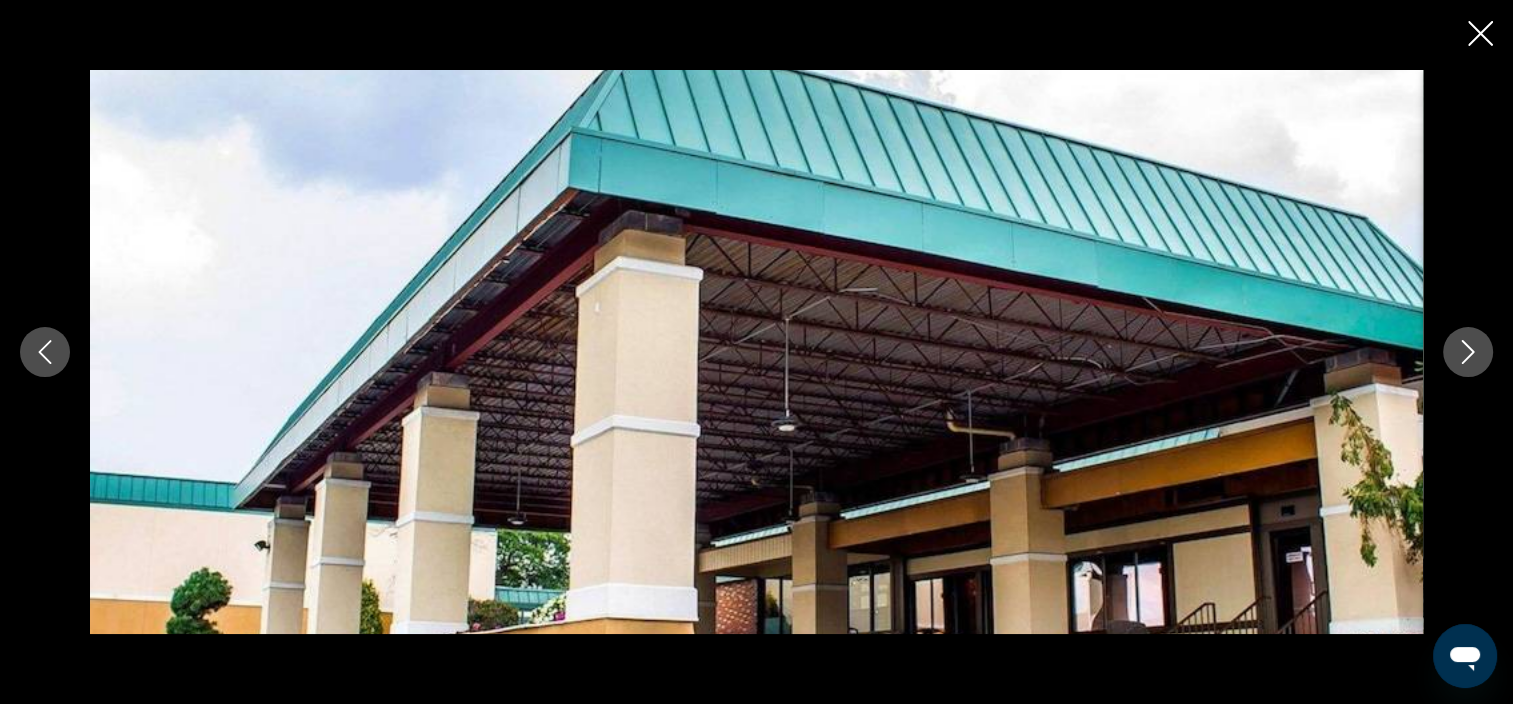 click 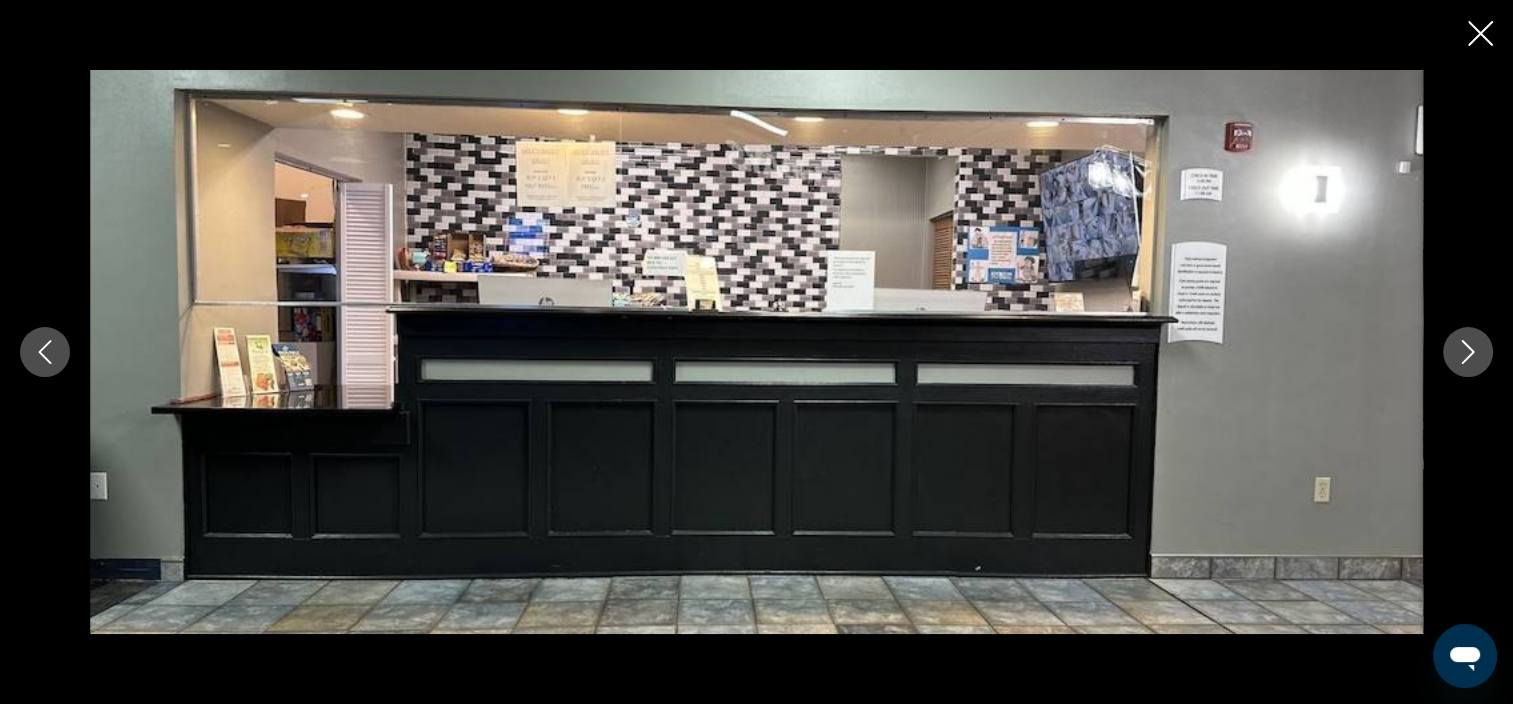 click 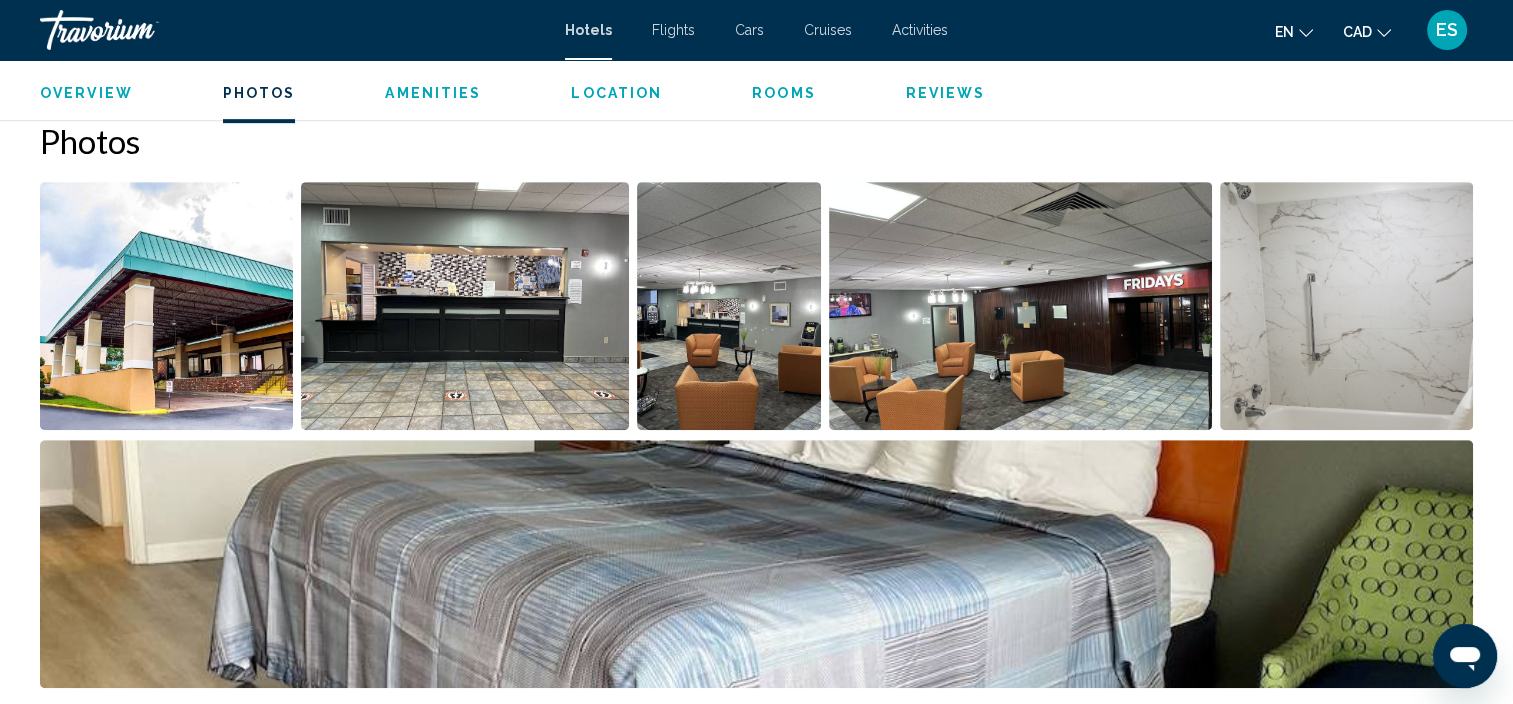 click on "Rooms" at bounding box center [784, 93] 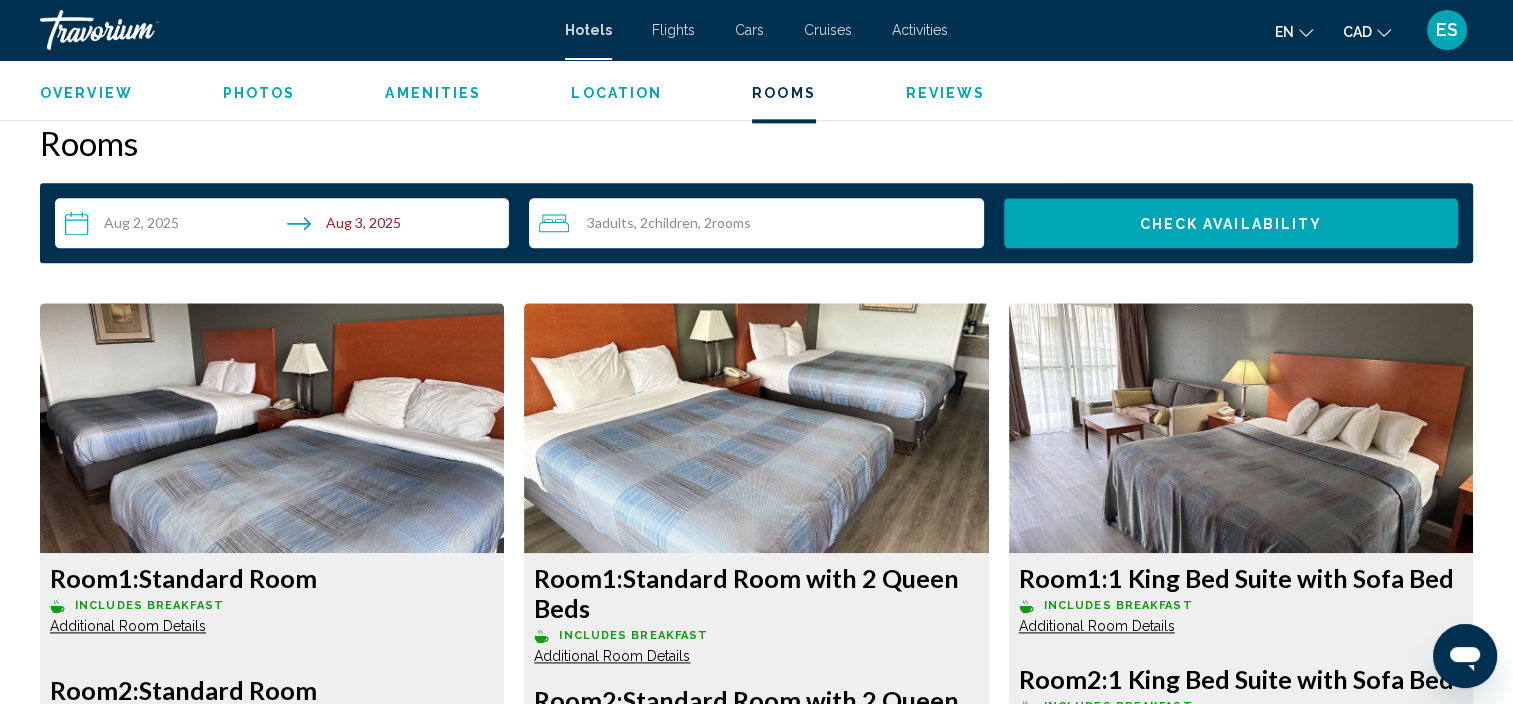 scroll, scrollTop: 2532, scrollLeft: 0, axis: vertical 